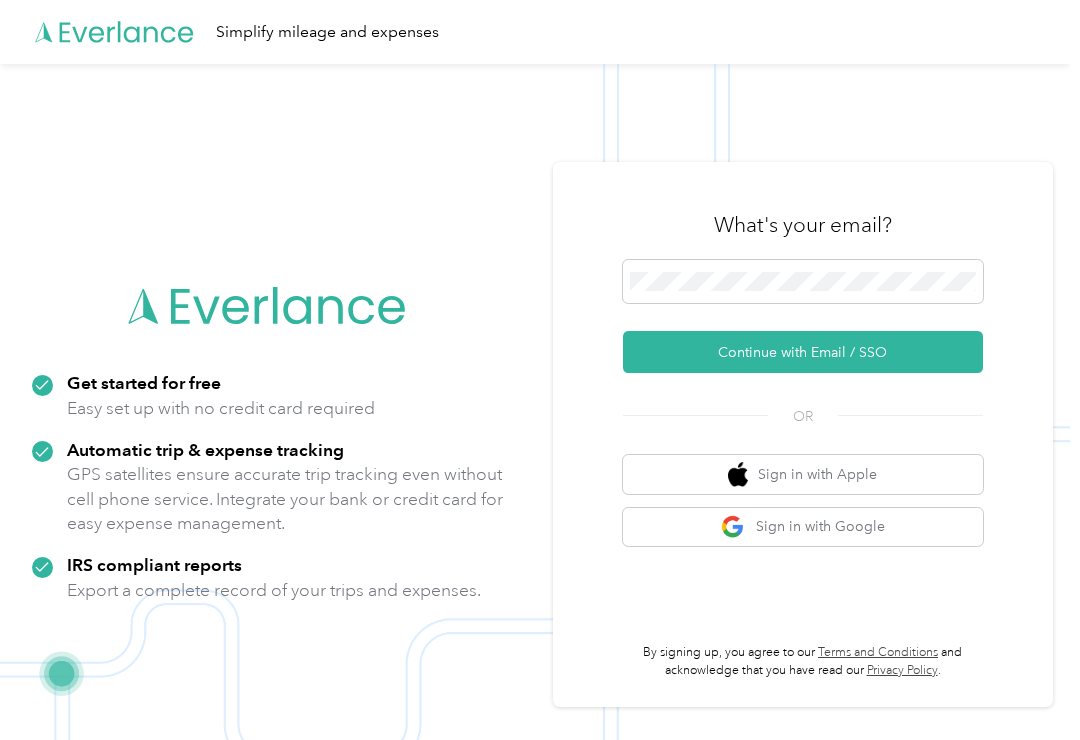 scroll, scrollTop: 77, scrollLeft: 0, axis: vertical 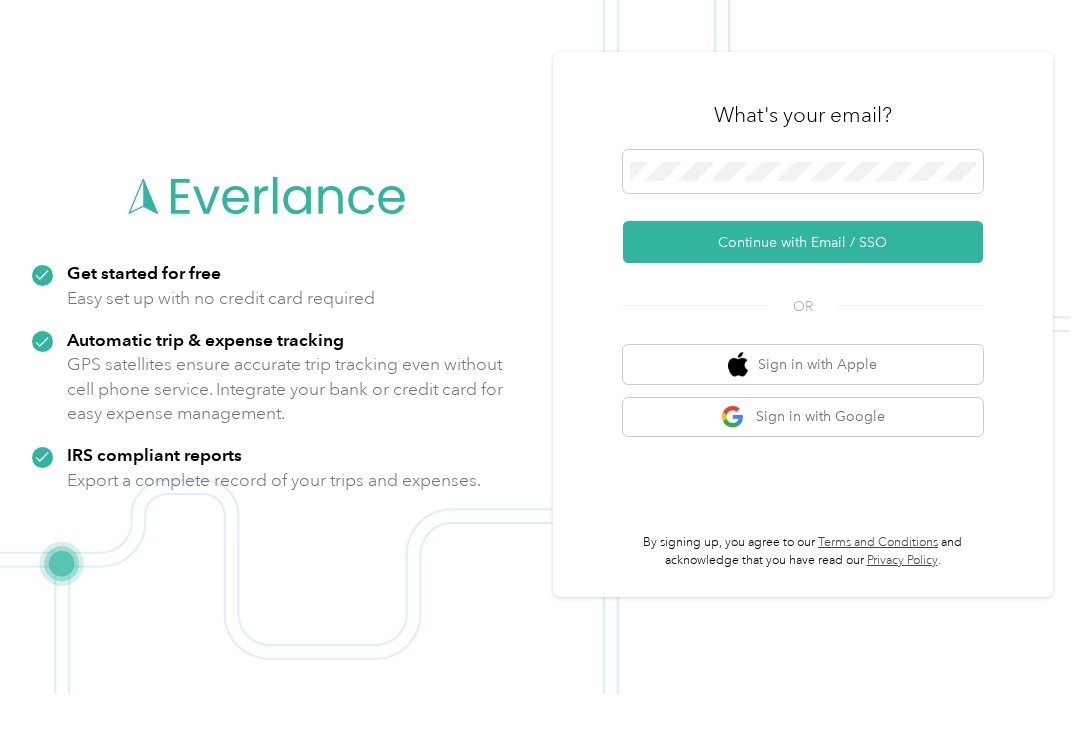 click on "Continue with Email / SSO" at bounding box center [803, 288] 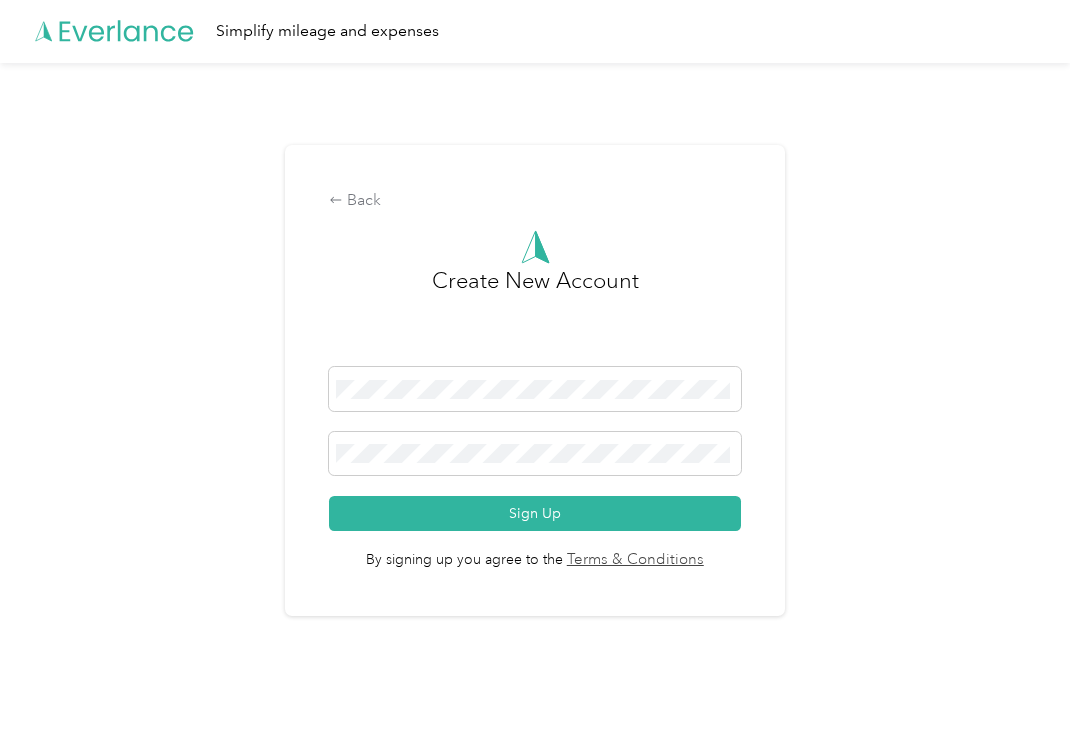 scroll, scrollTop: 3, scrollLeft: 0, axis: vertical 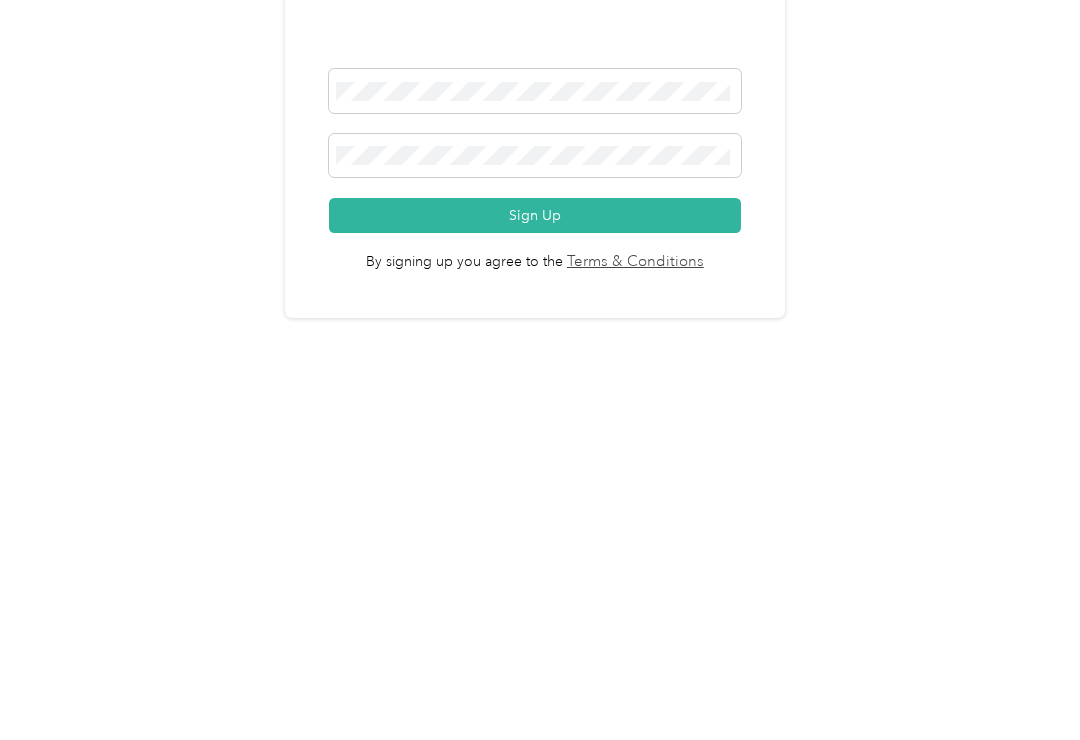 click on "Sign Up" at bounding box center (534, 514) 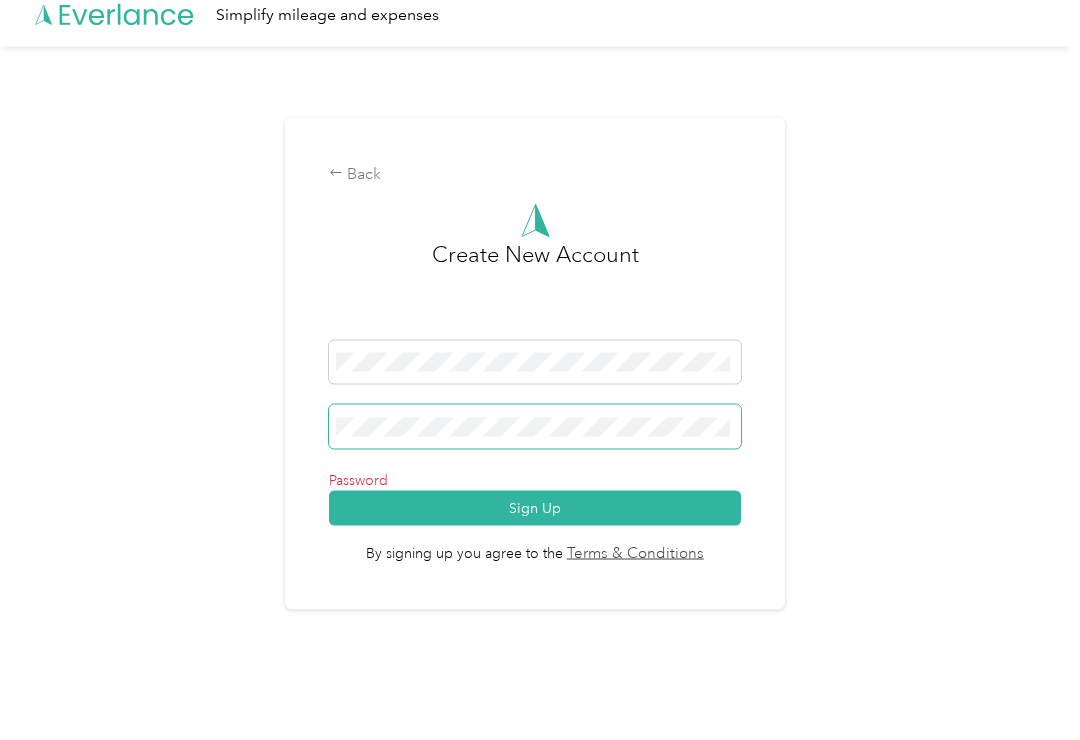 scroll, scrollTop: 0, scrollLeft: 0, axis: both 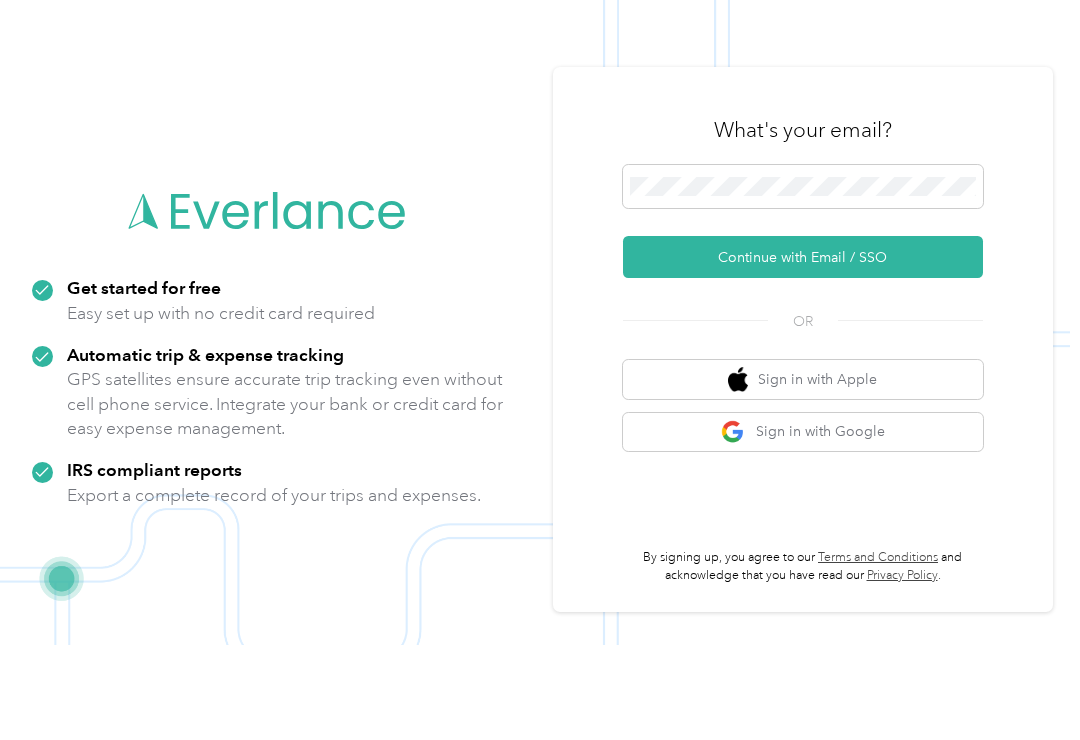 click on "Continue with Email / SSO" at bounding box center [803, 352] 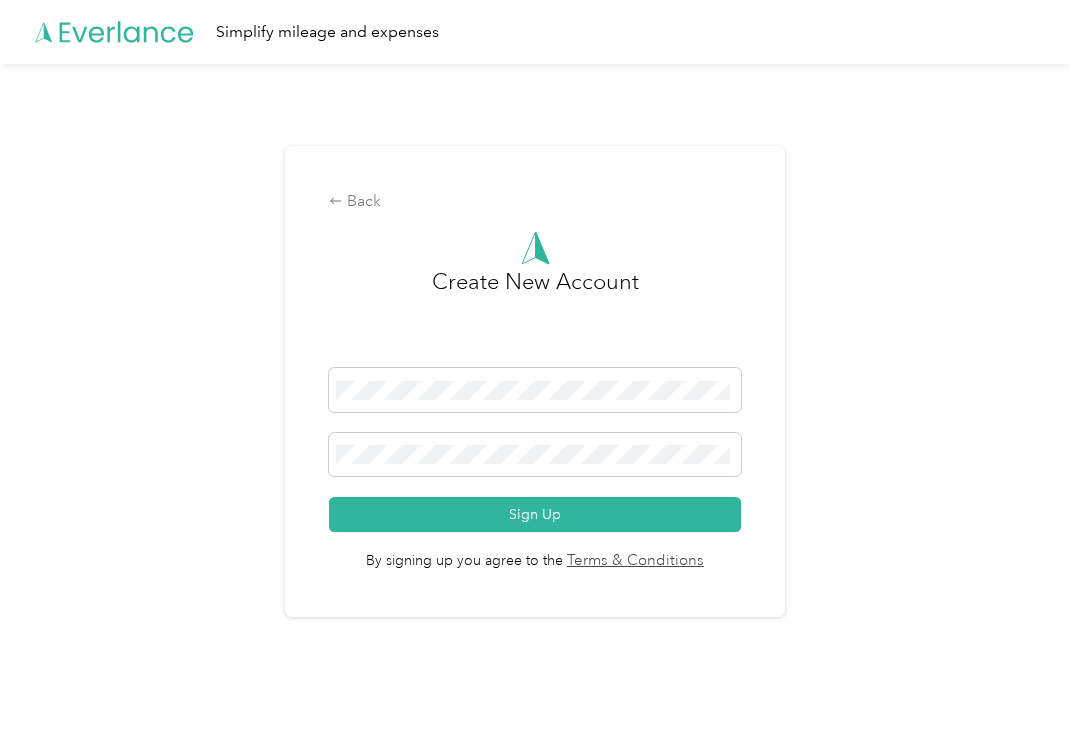 scroll, scrollTop: 3, scrollLeft: 0, axis: vertical 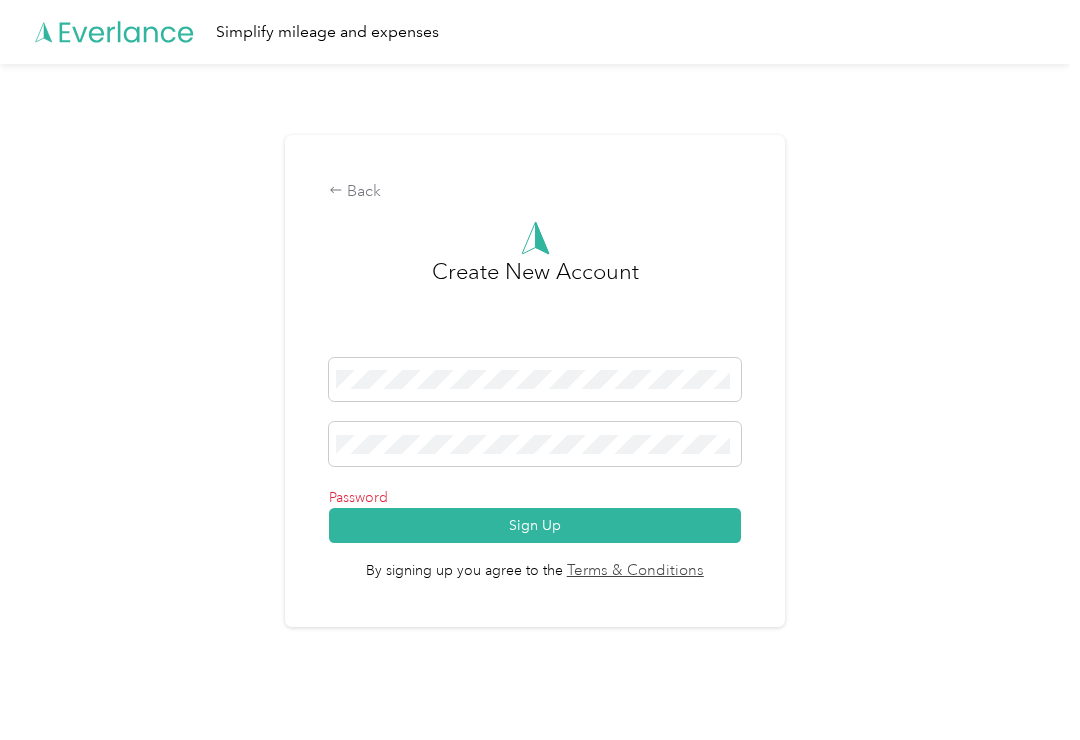 click on "Password" at bounding box center (534, 497) 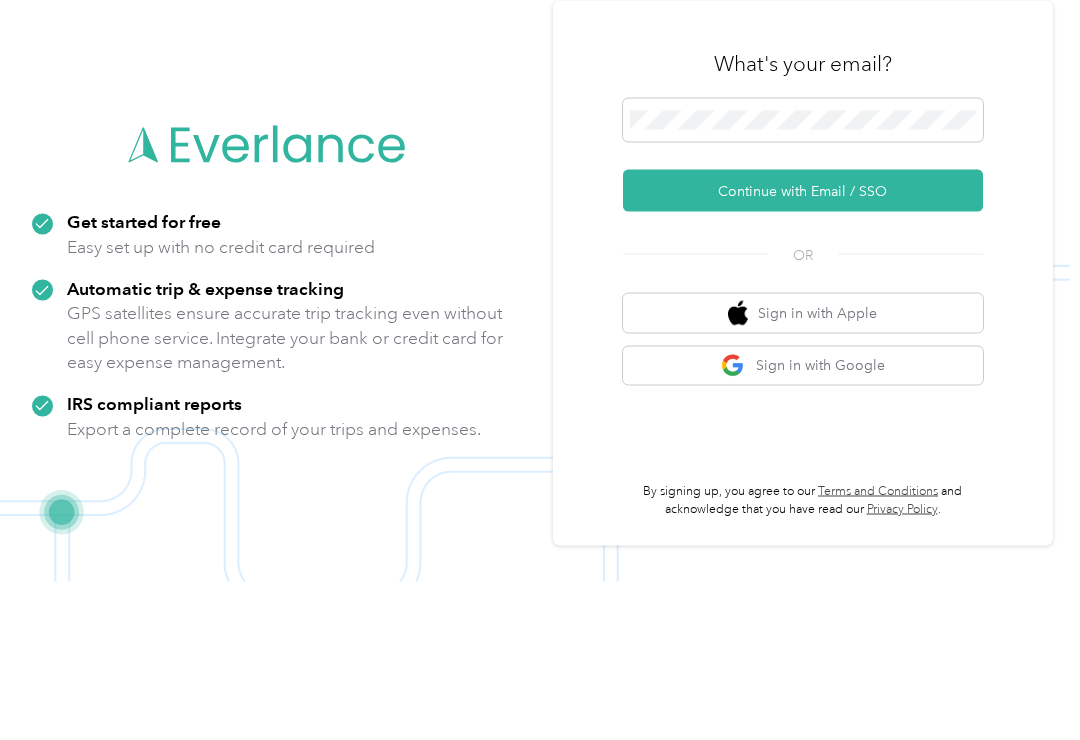 scroll, scrollTop: 95, scrollLeft: 0, axis: vertical 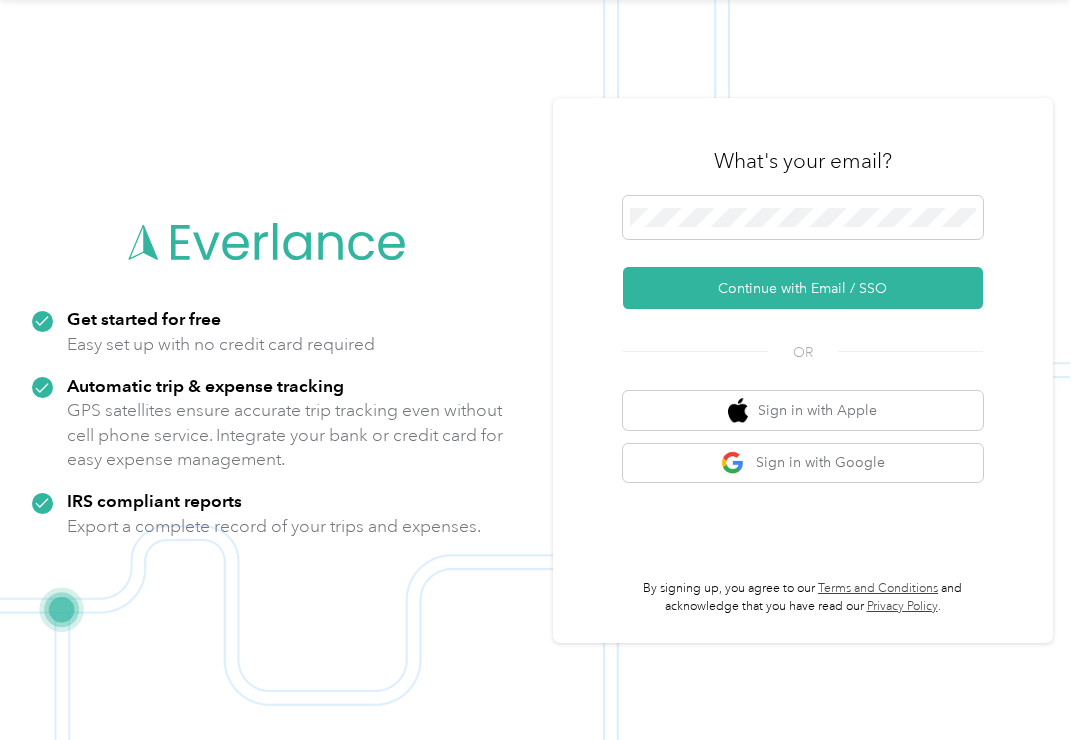 click on "Continue with Email / SSO" at bounding box center [803, 288] 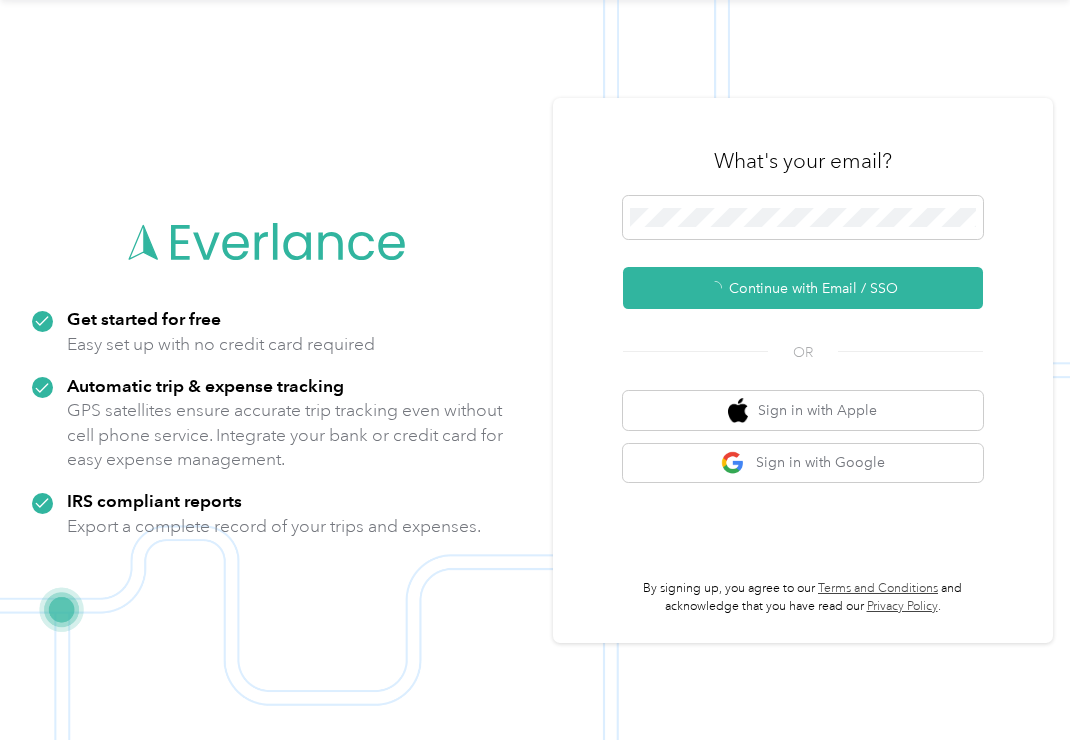 scroll, scrollTop: 3, scrollLeft: 0, axis: vertical 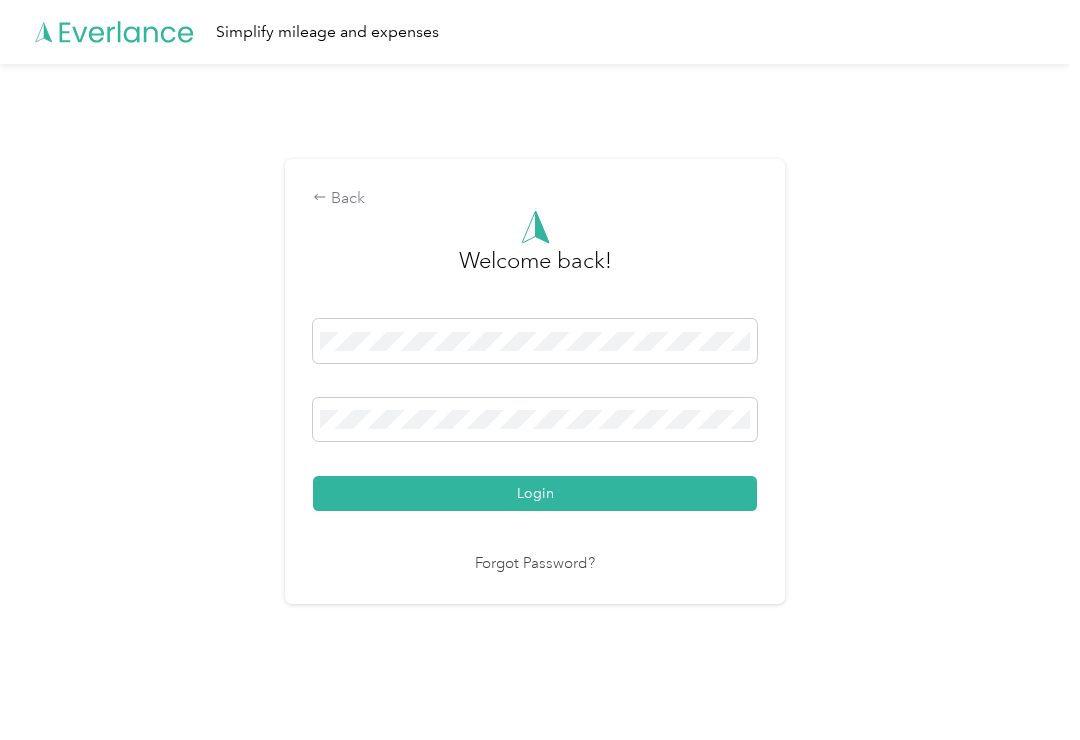 click on "Login" at bounding box center [535, 493] 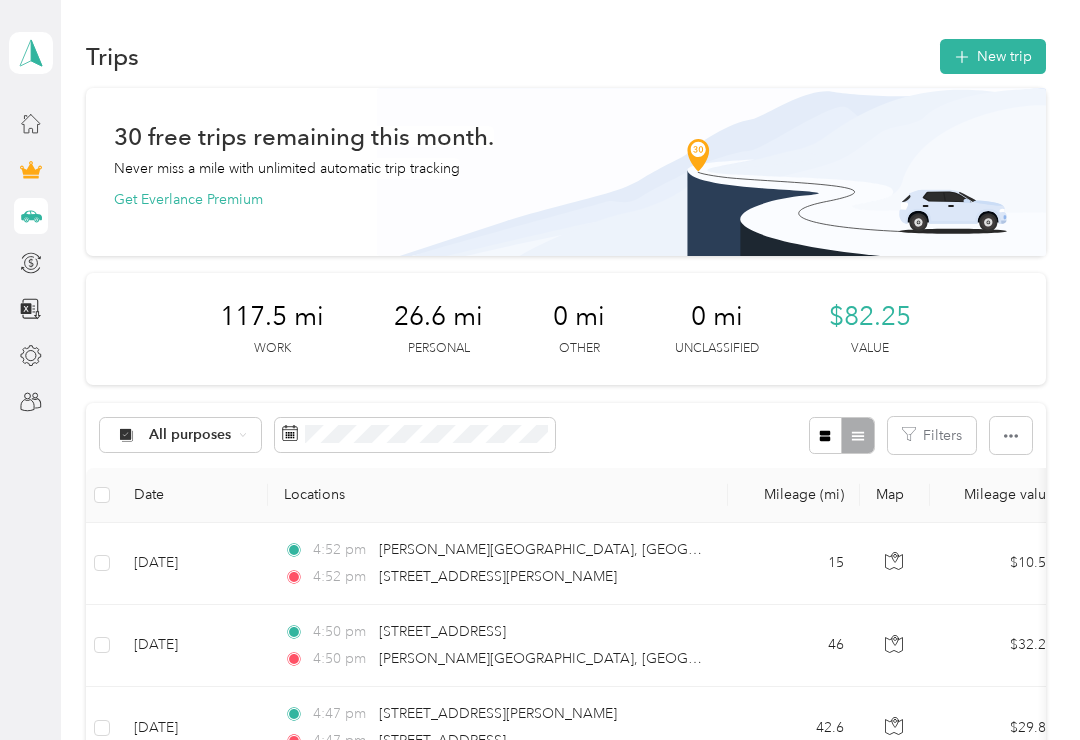 click on "New trip" at bounding box center (993, 56) 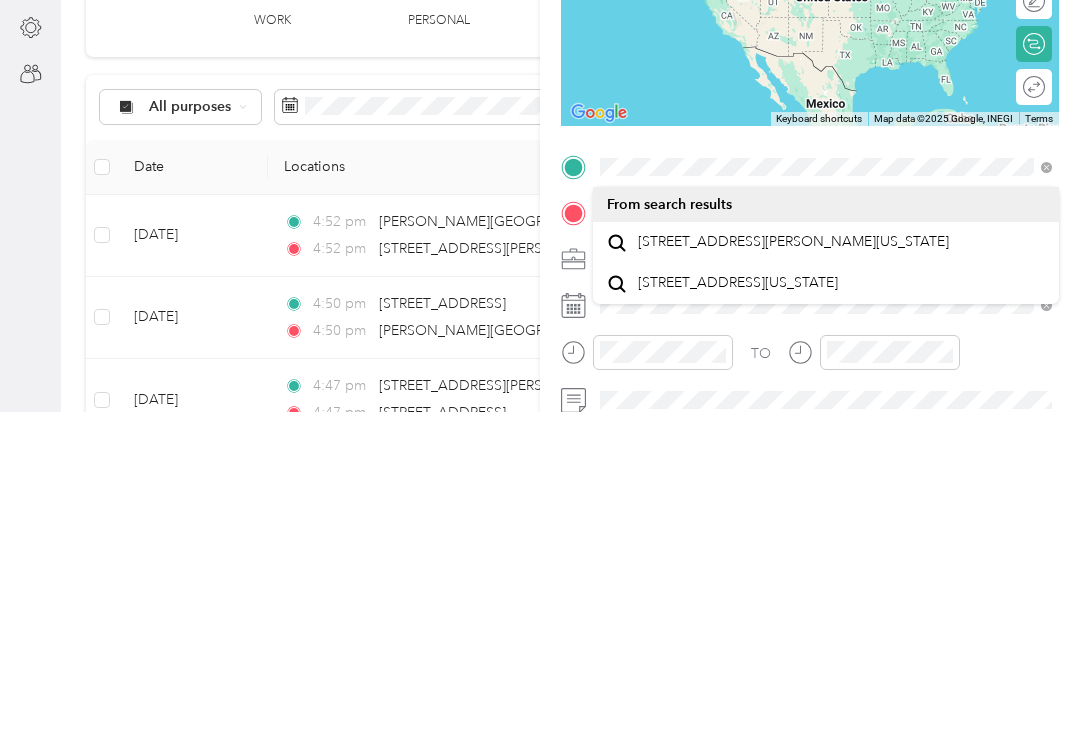 click on "[STREET_ADDRESS][PERSON_NAME][US_STATE]" at bounding box center [793, 570] 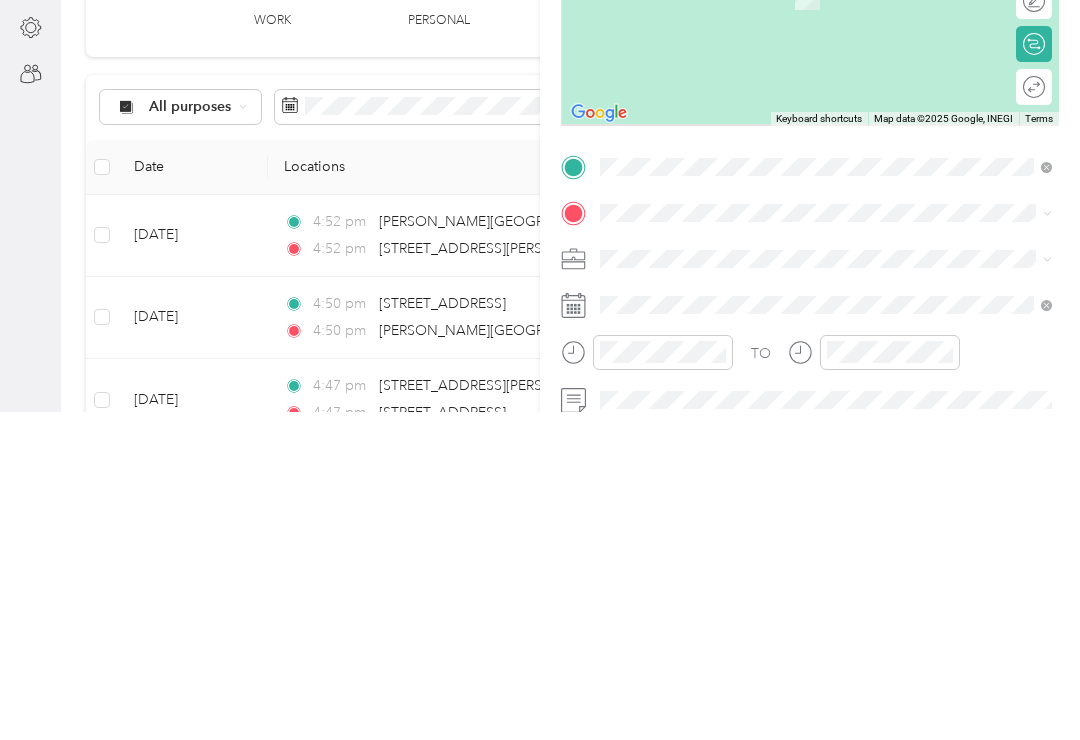 scroll, scrollTop: 31, scrollLeft: 0, axis: vertical 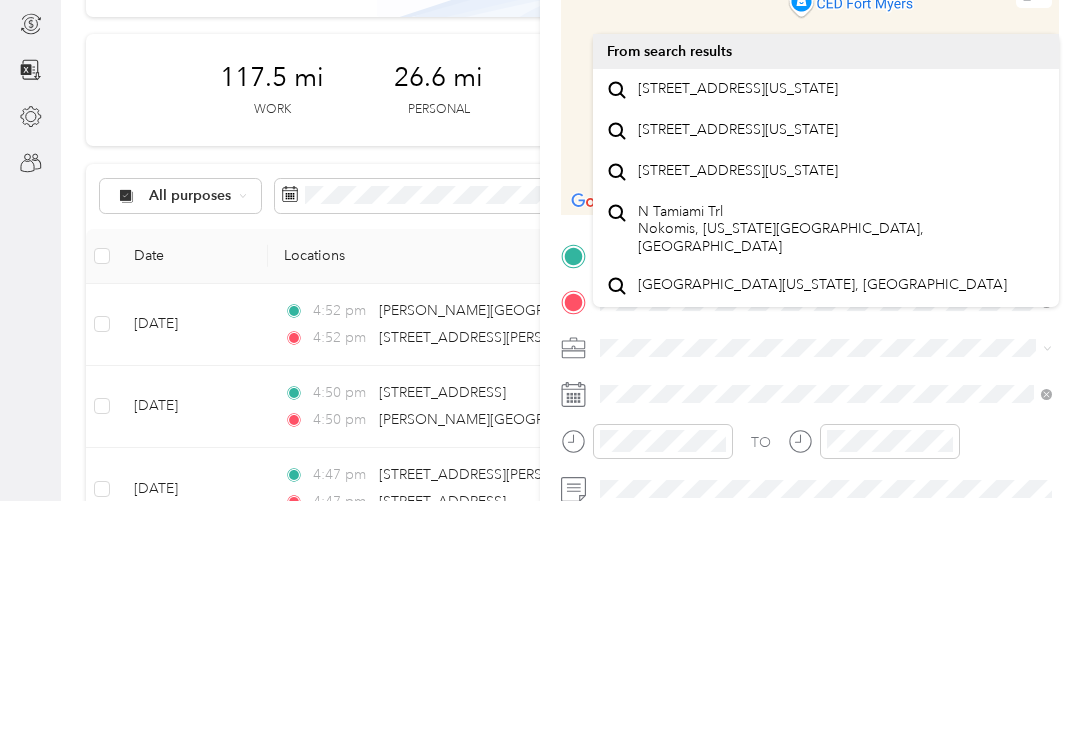 click on "[STREET_ADDRESS][US_STATE]" at bounding box center (738, 328) 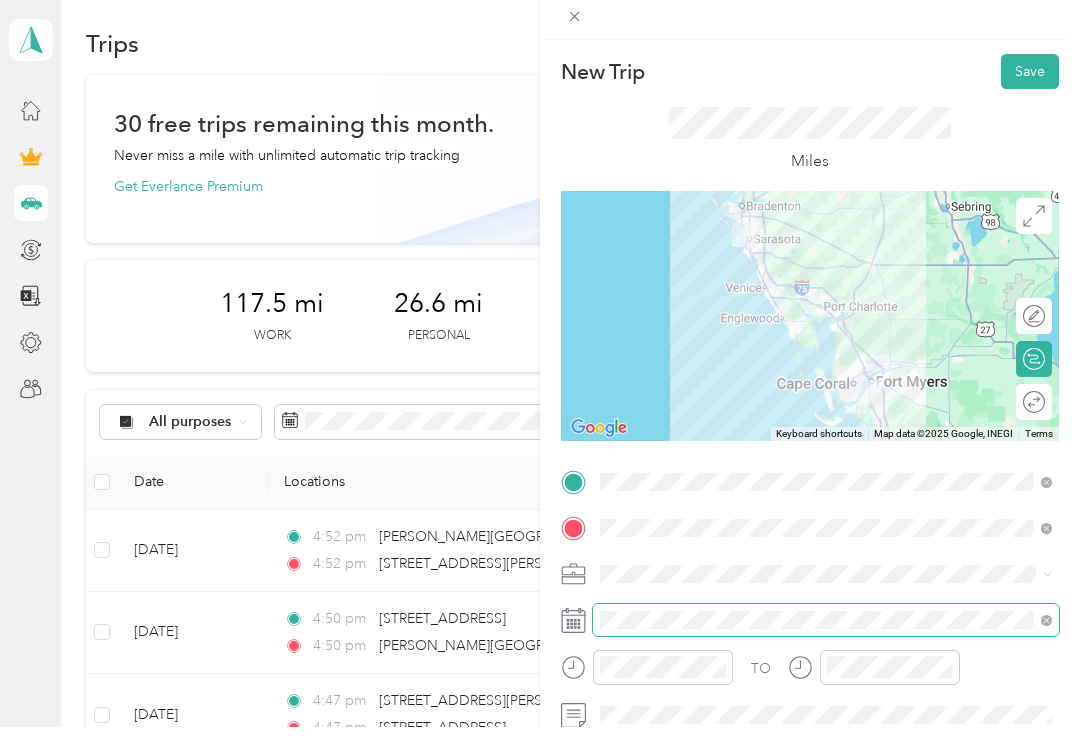 scroll, scrollTop: 0, scrollLeft: 0, axis: both 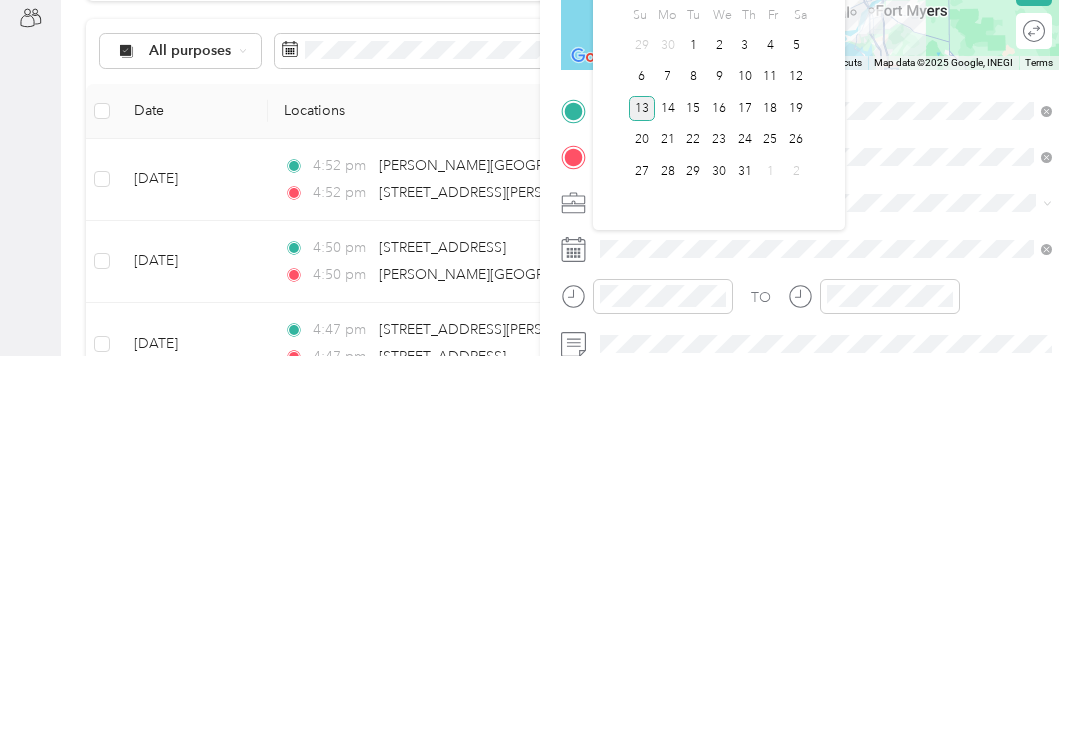 click on "1" at bounding box center [693, 429] 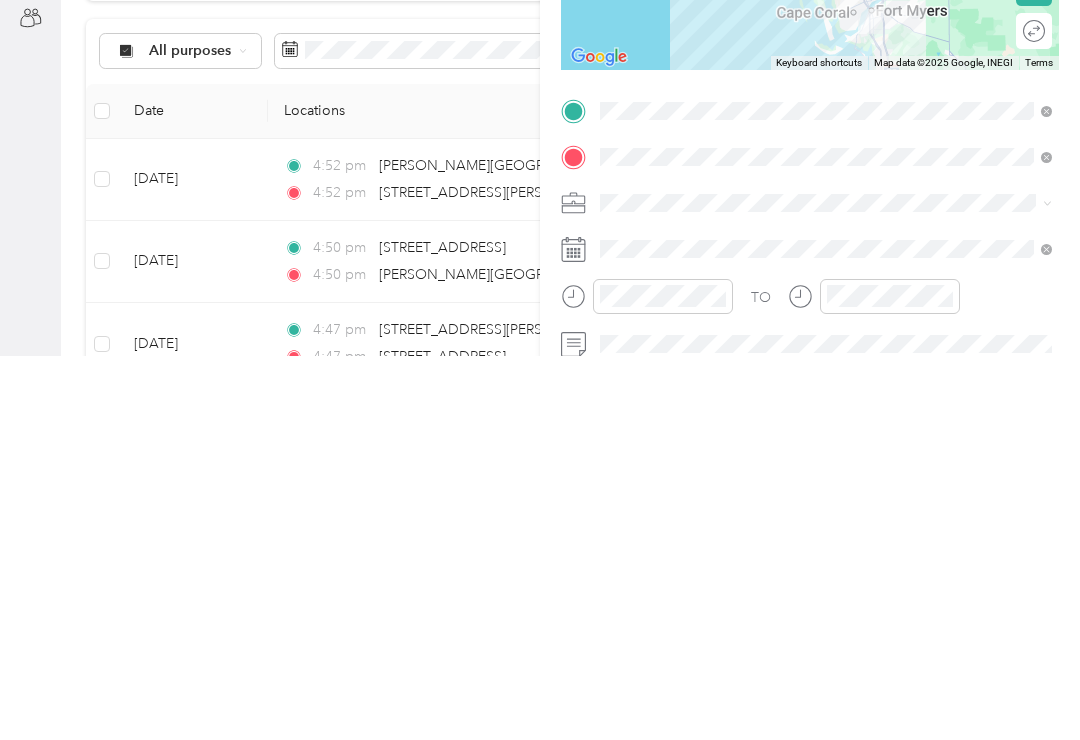 scroll, scrollTop: 31, scrollLeft: 0, axis: vertical 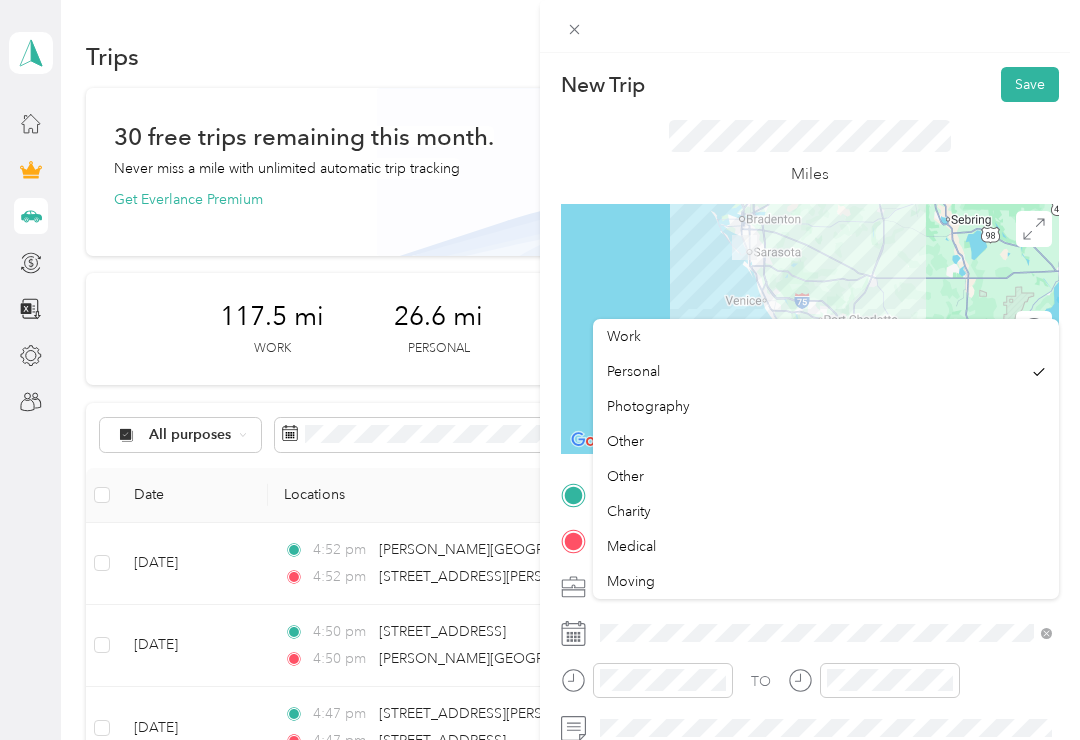 click on "Work" at bounding box center (624, 336) 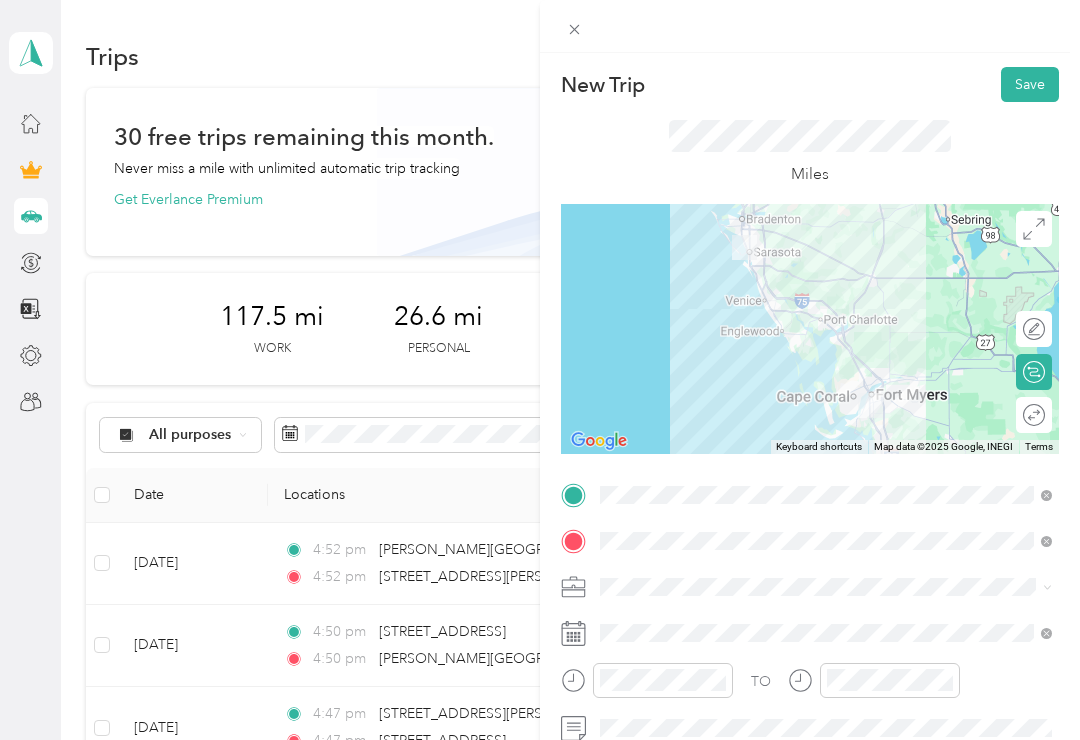 click on "Save" at bounding box center [1030, 84] 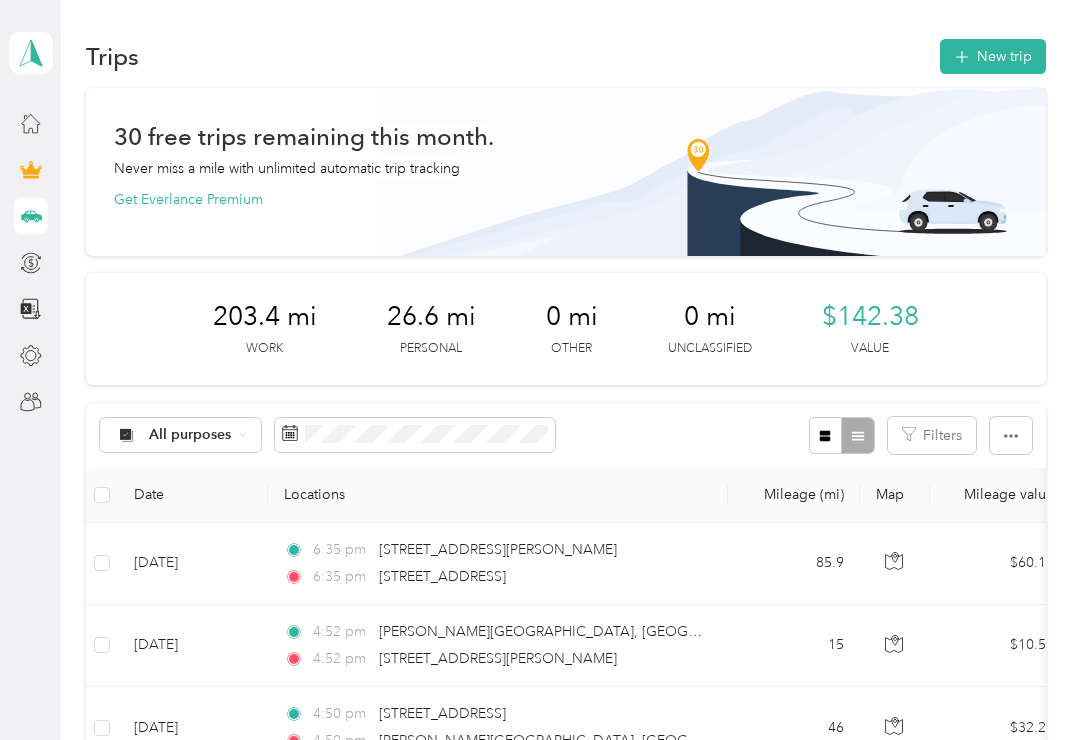 click on "New trip" at bounding box center [993, 56] 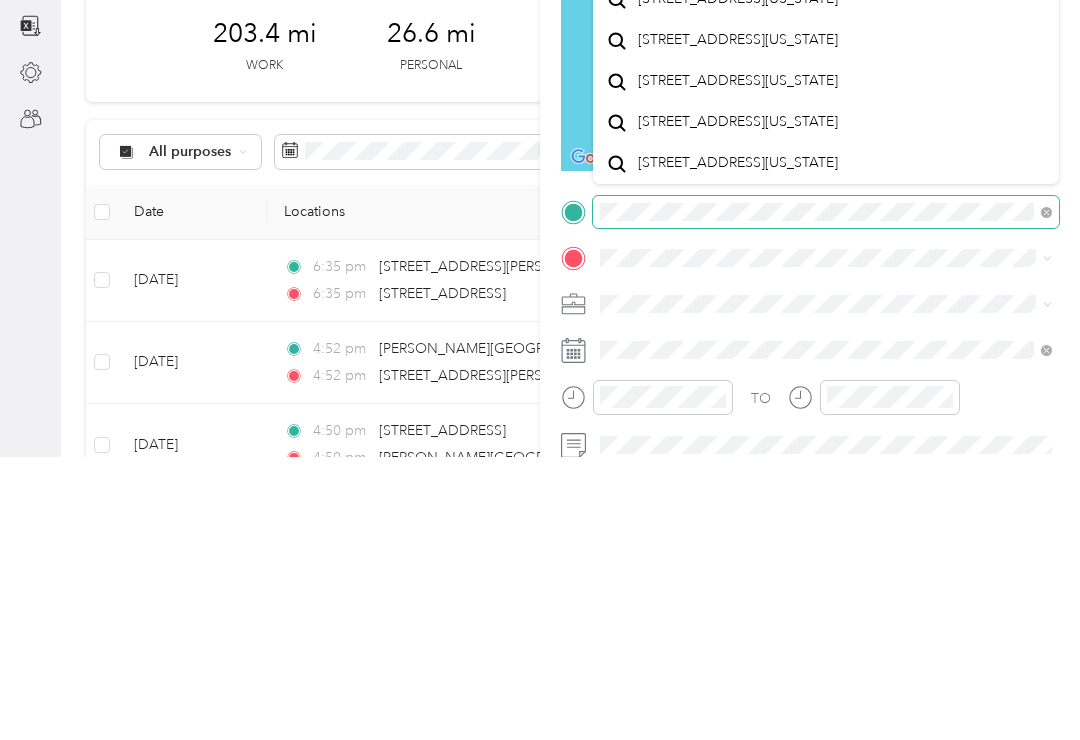 scroll, scrollTop: 0, scrollLeft: 0, axis: both 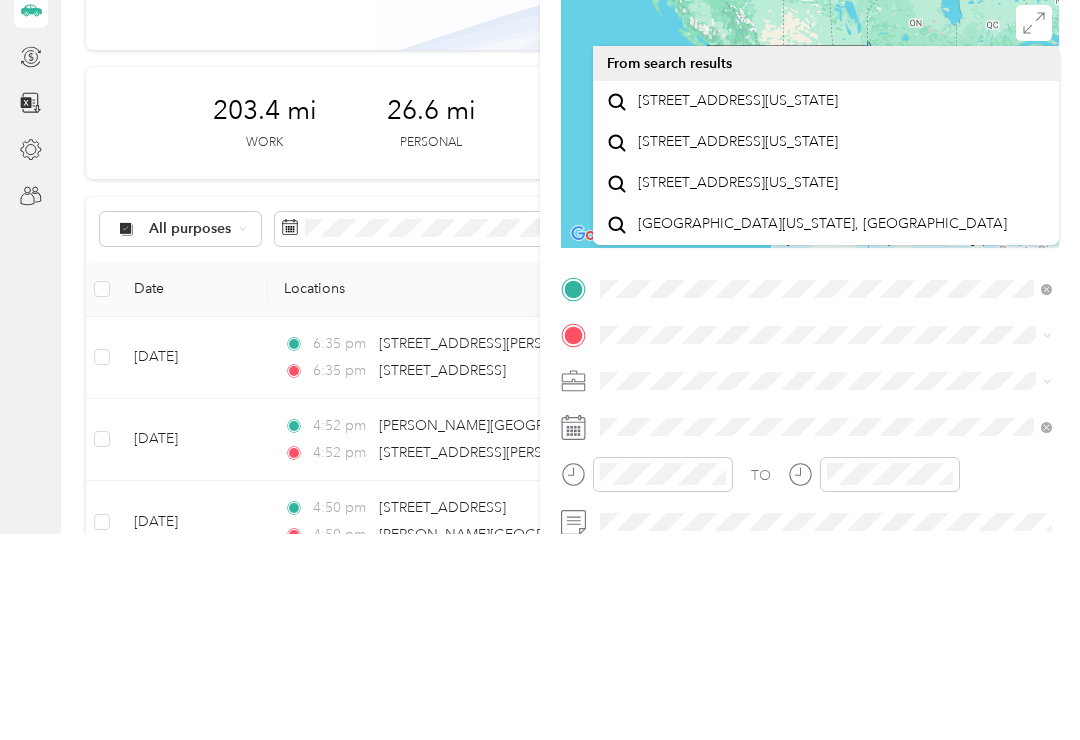 click on "2538 Tamiami Trail
Sarasota, Florida 34234, United States" at bounding box center (738, 307) 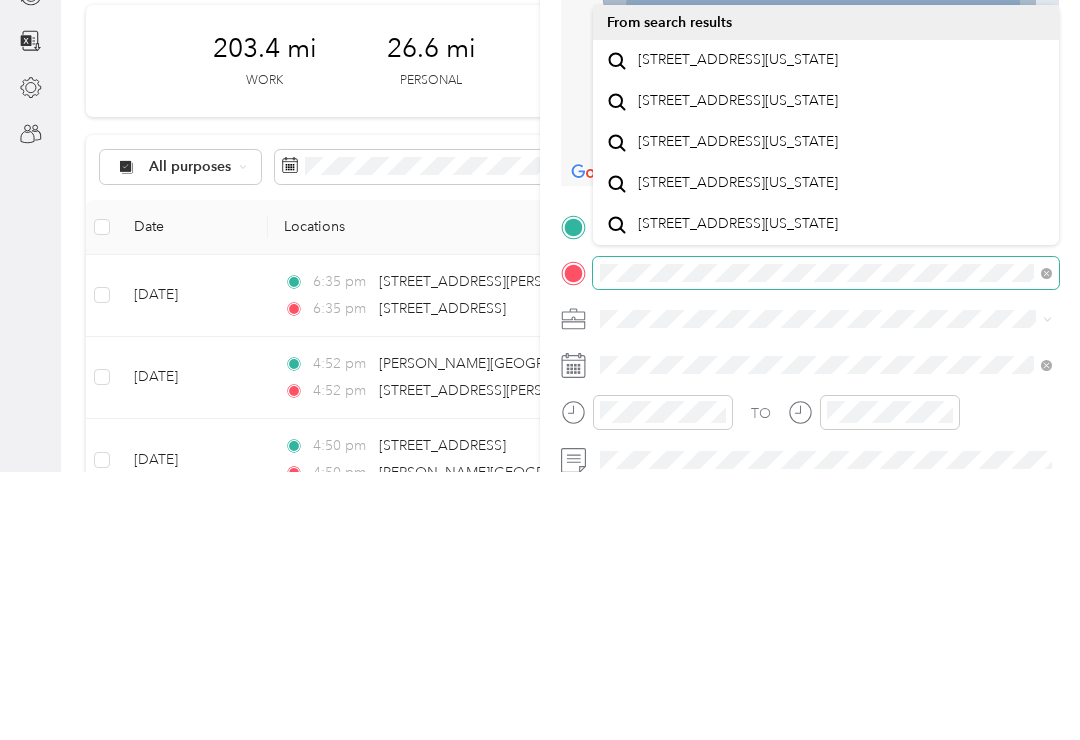 scroll, scrollTop: 30, scrollLeft: 0, axis: vertical 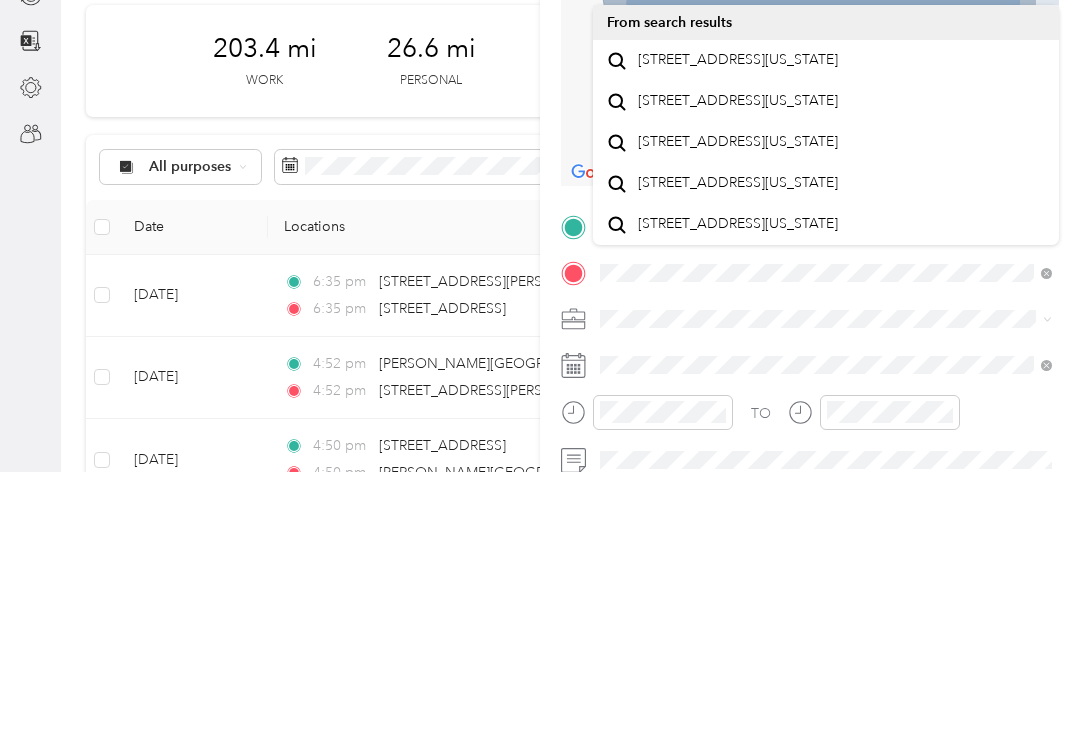 click on "[STREET_ADDRESS][US_STATE]" at bounding box center (738, 451) 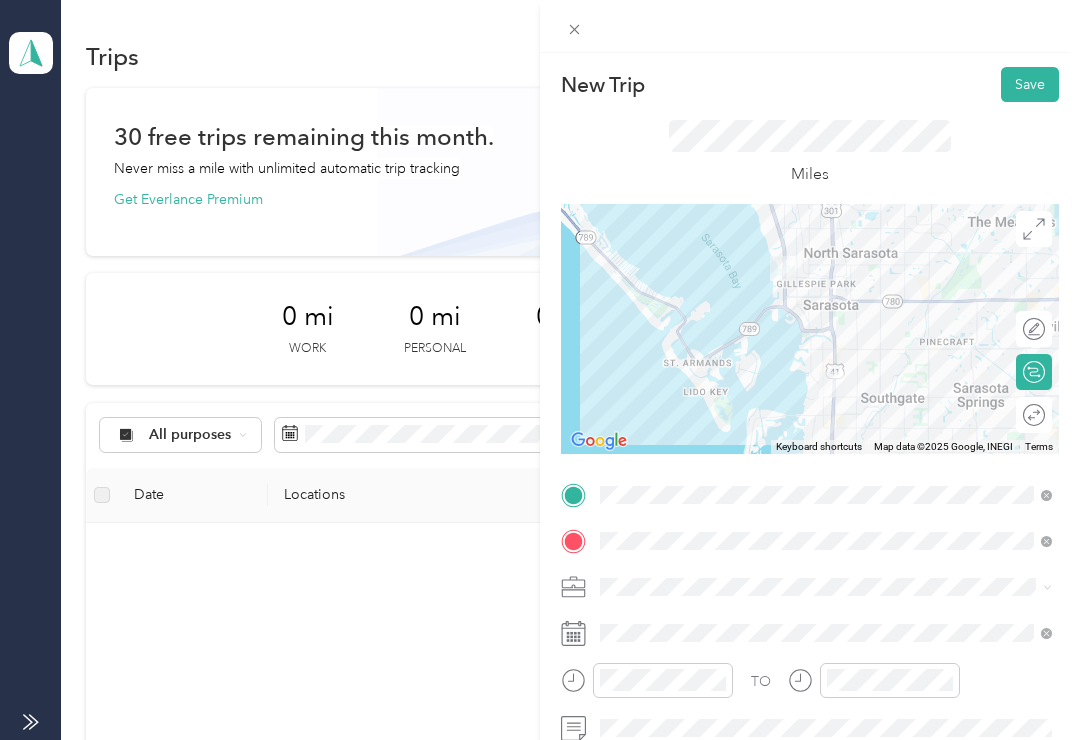 scroll, scrollTop: 0, scrollLeft: 0, axis: both 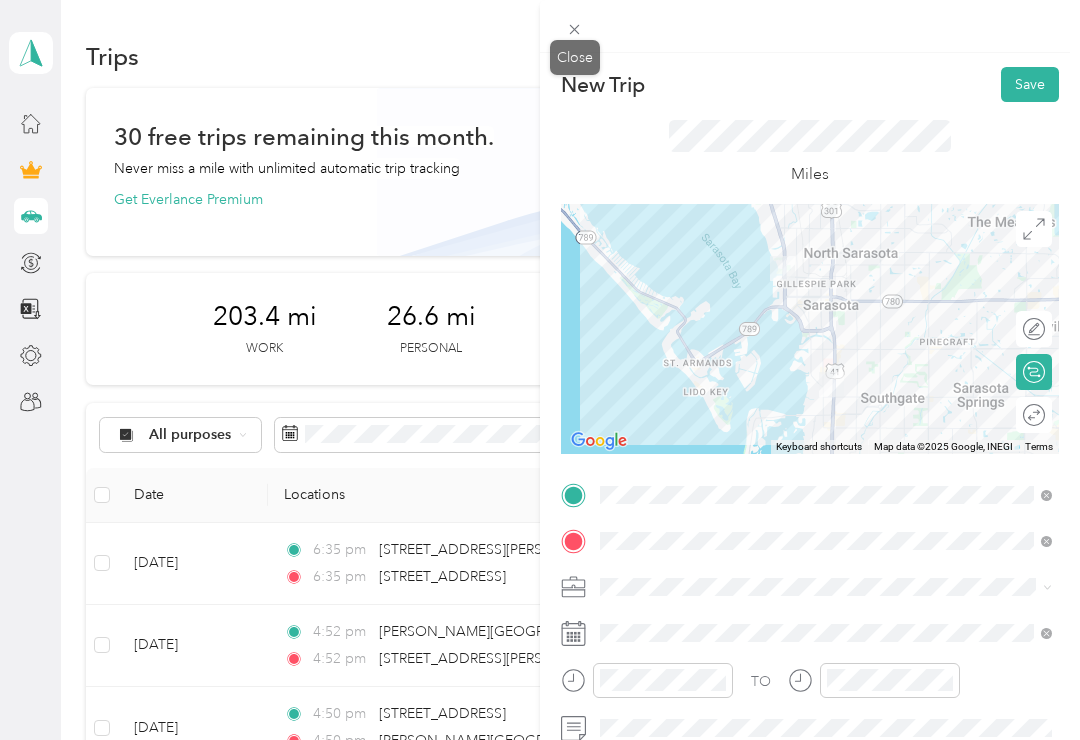 click at bounding box center (575, 29) 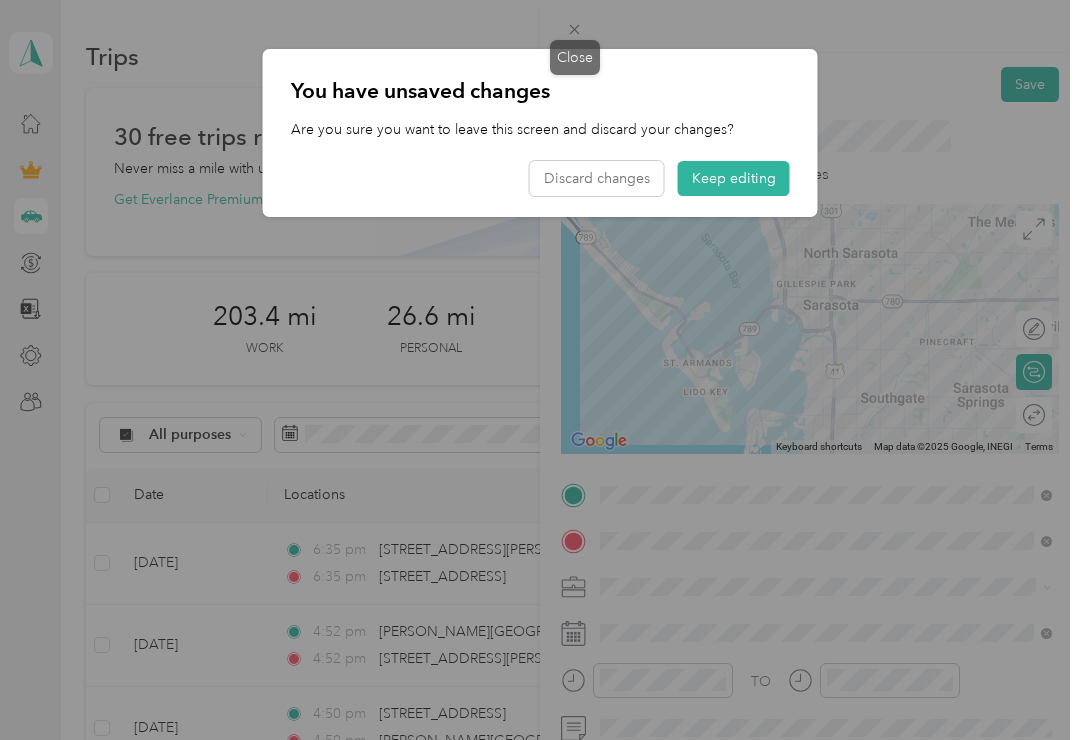 click on "Discard changes" at bounding box center (597, 178) 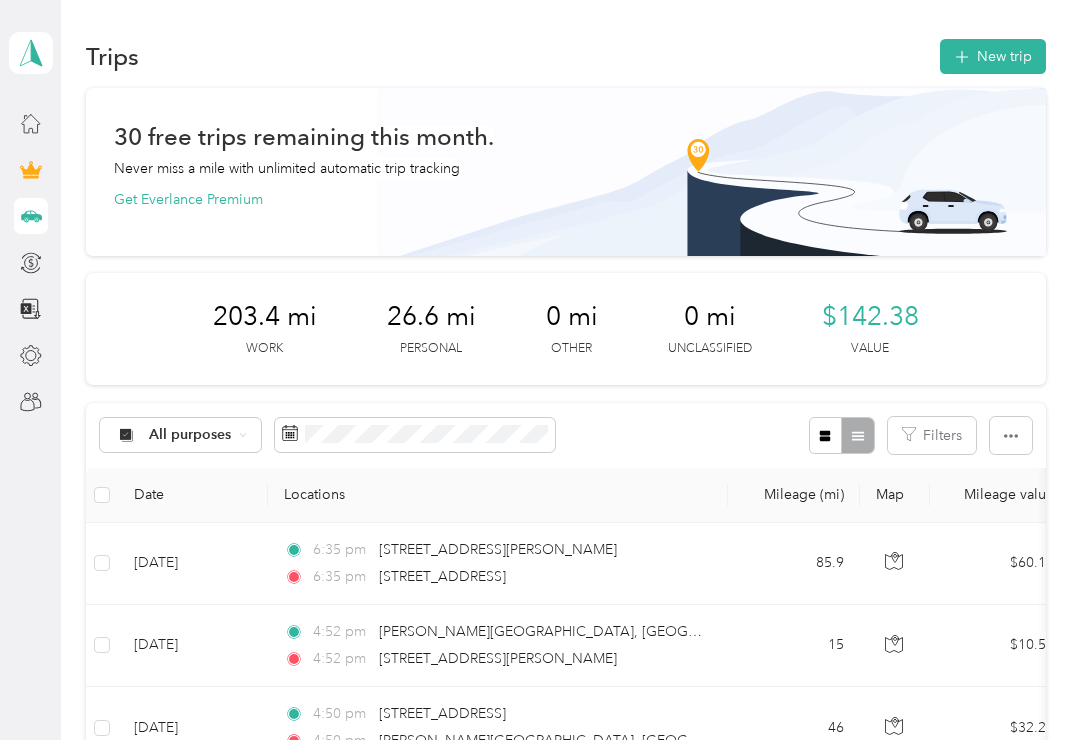 scroll, scrollTop: 0, scrollLeft: 0, axis: both 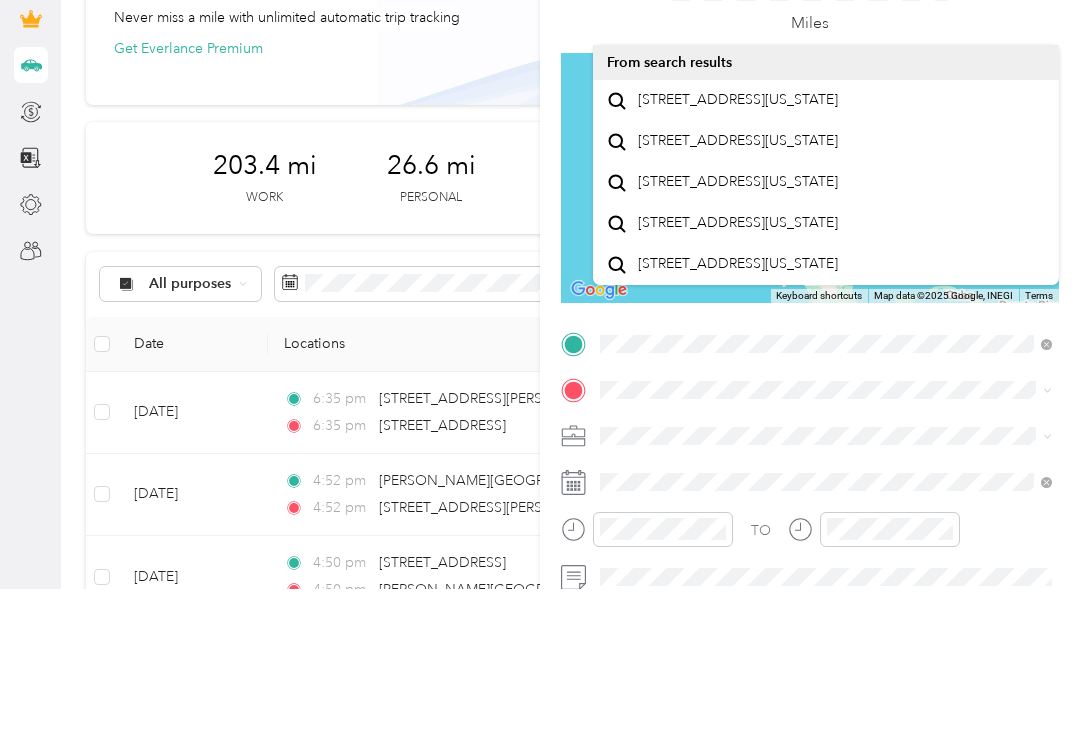 click on "[STREET_ADDRESS][US_STATE]" at bounding box center [738, 251] 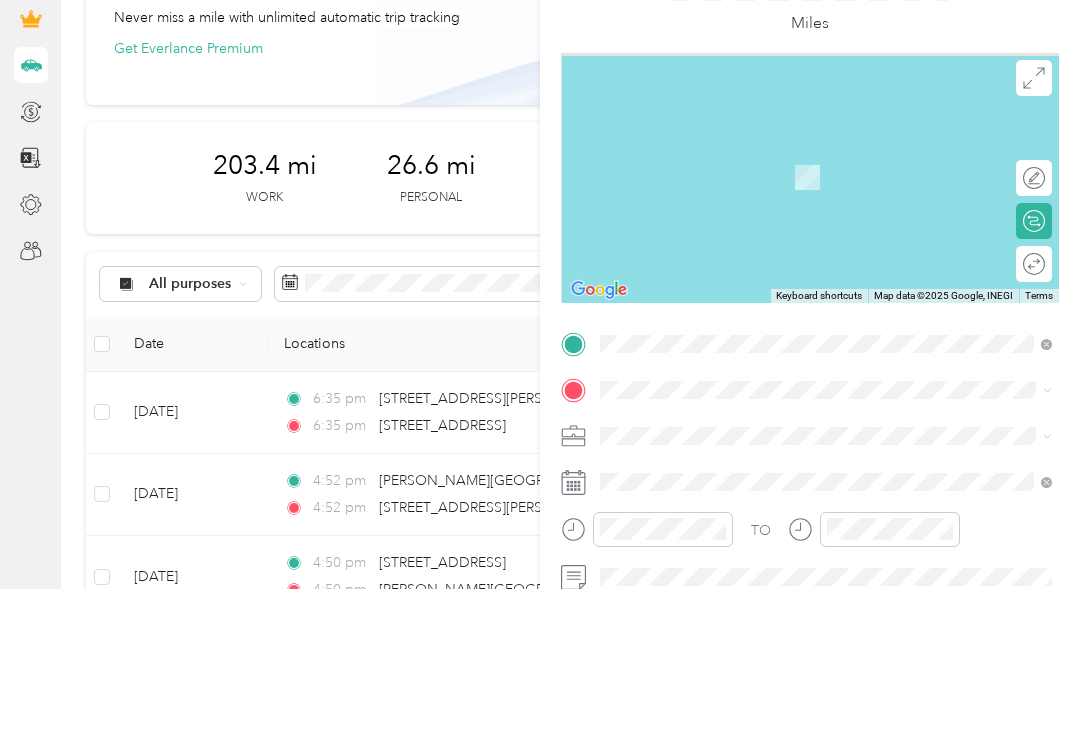scroll, scrollTop: 31, scrollLeft: 0, axis: vertical 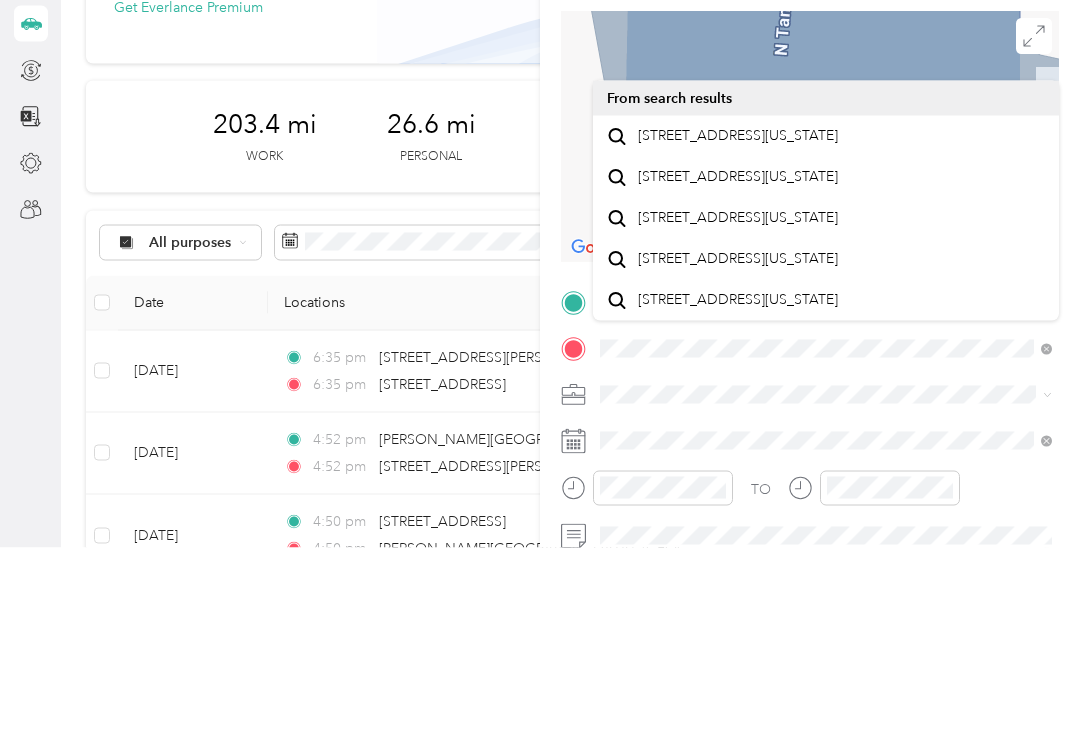 click on "2644 Northeast 9th Avenue
Cape Coral, Florida 33909, United States" at bounding box center [738, 328] 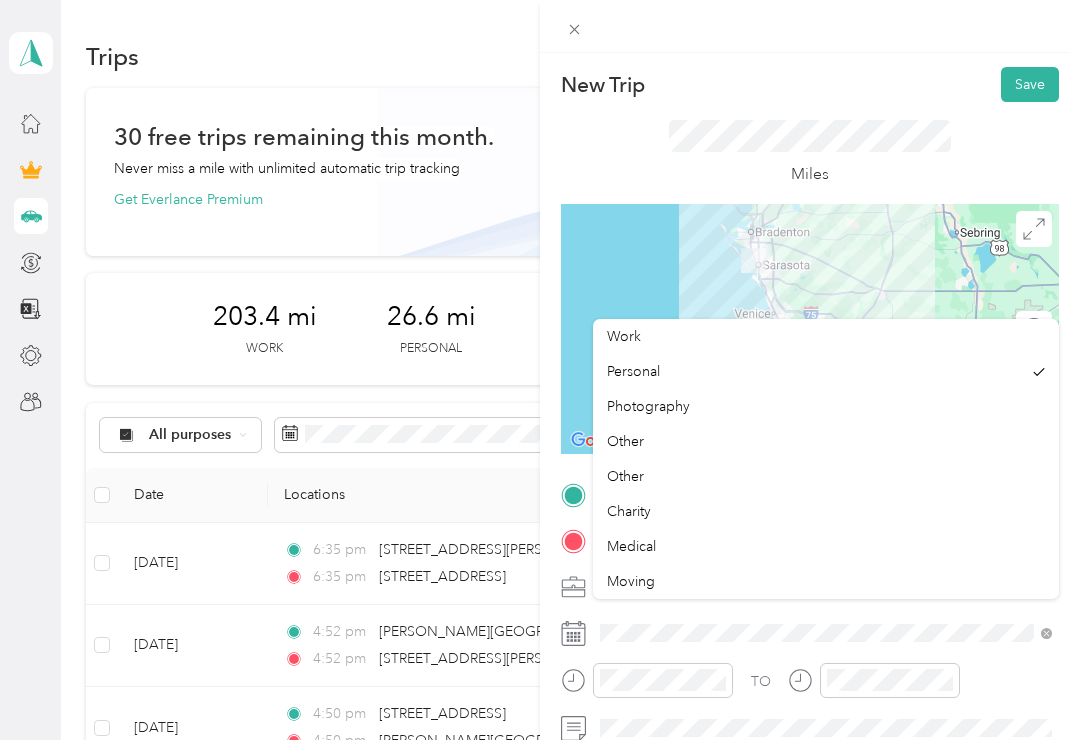click on "Work" at bounding box center (624, 336) 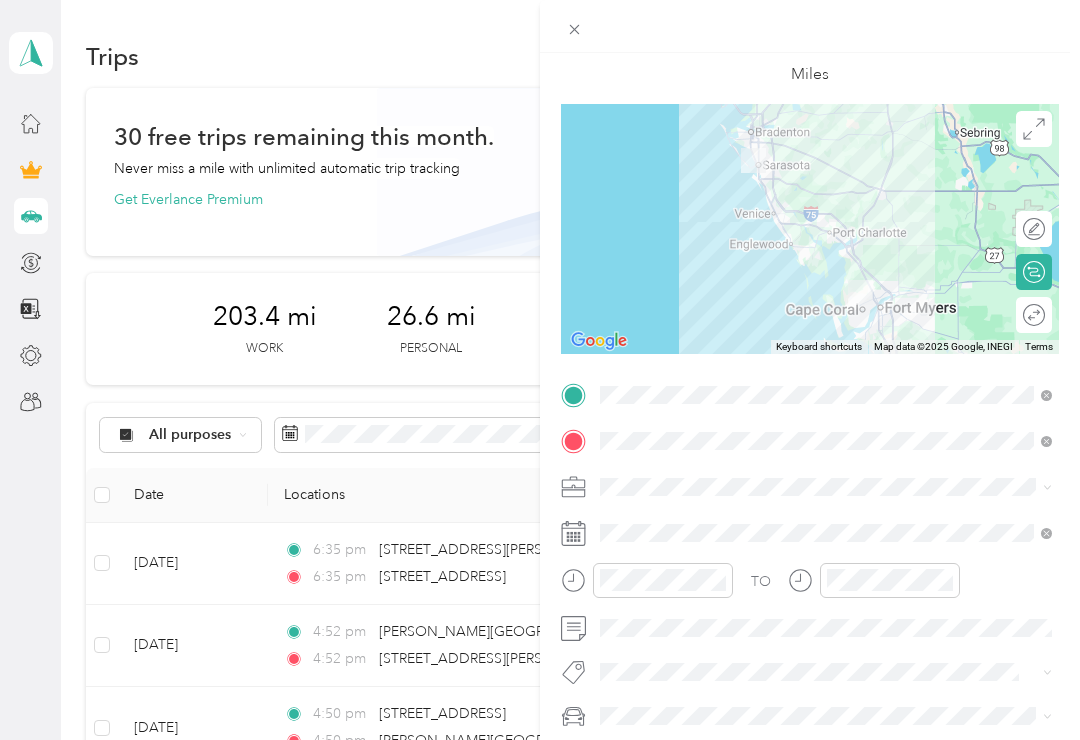 scroll, scrollTop: 115, scrollLeft: 0, axis: vertical 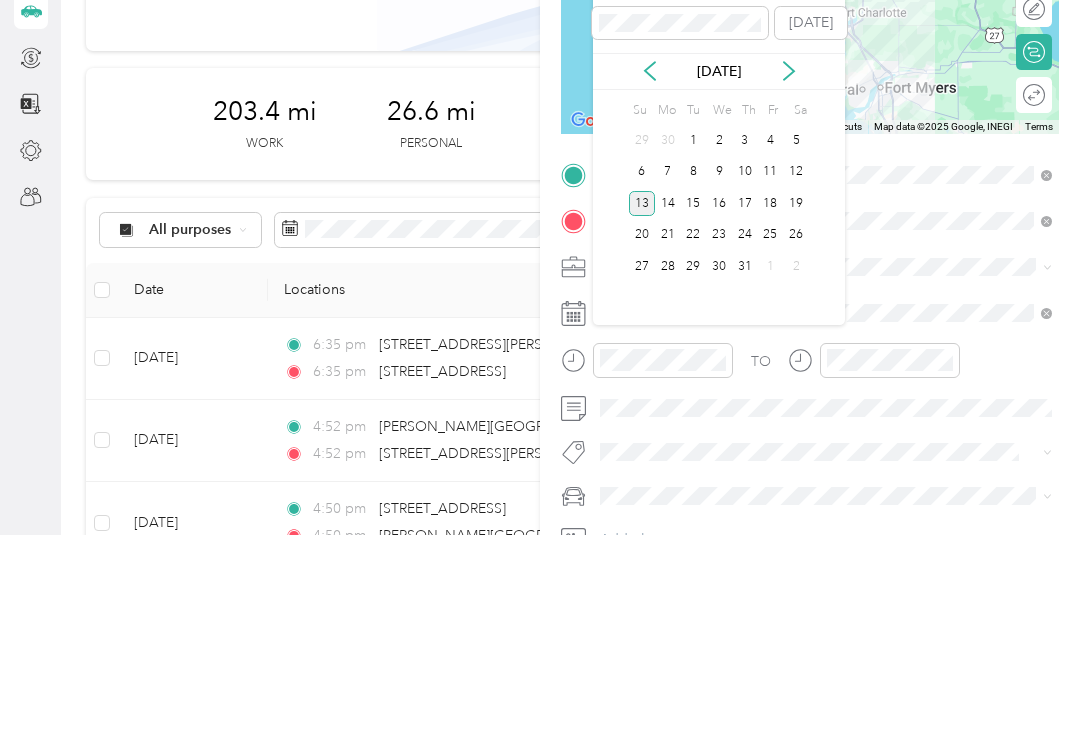 click on "1" at bounding box center [693, 345] 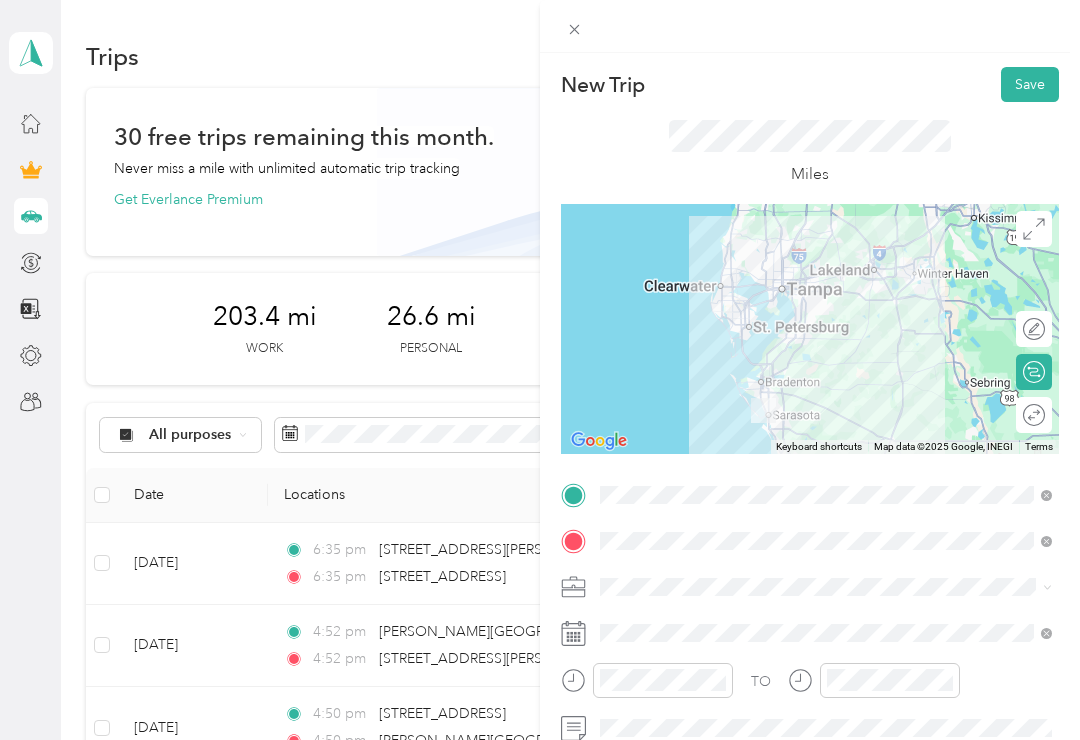 scroll, scrollTop: 0, scrollLeft: 0, axis: both 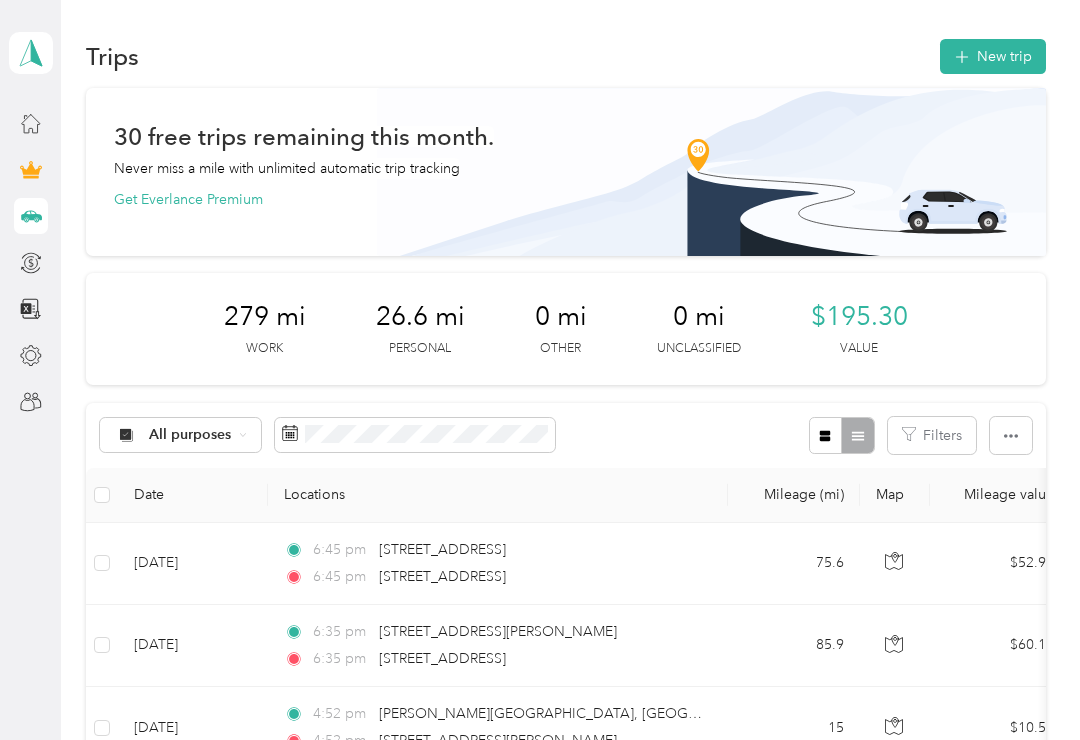 click on "New trip" at bounding box center (993, 56) 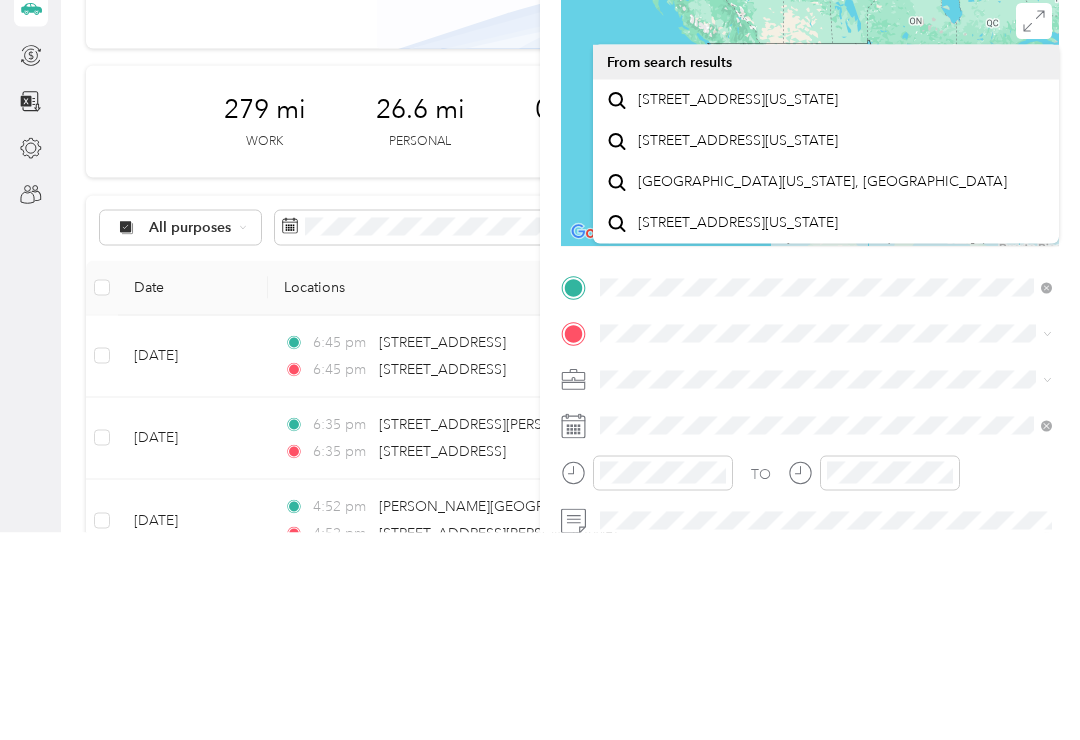 click on "2644 Northeast 9th Avenue
Cape Coral, Florida 33909, United States" at bounding box center [738, 307] 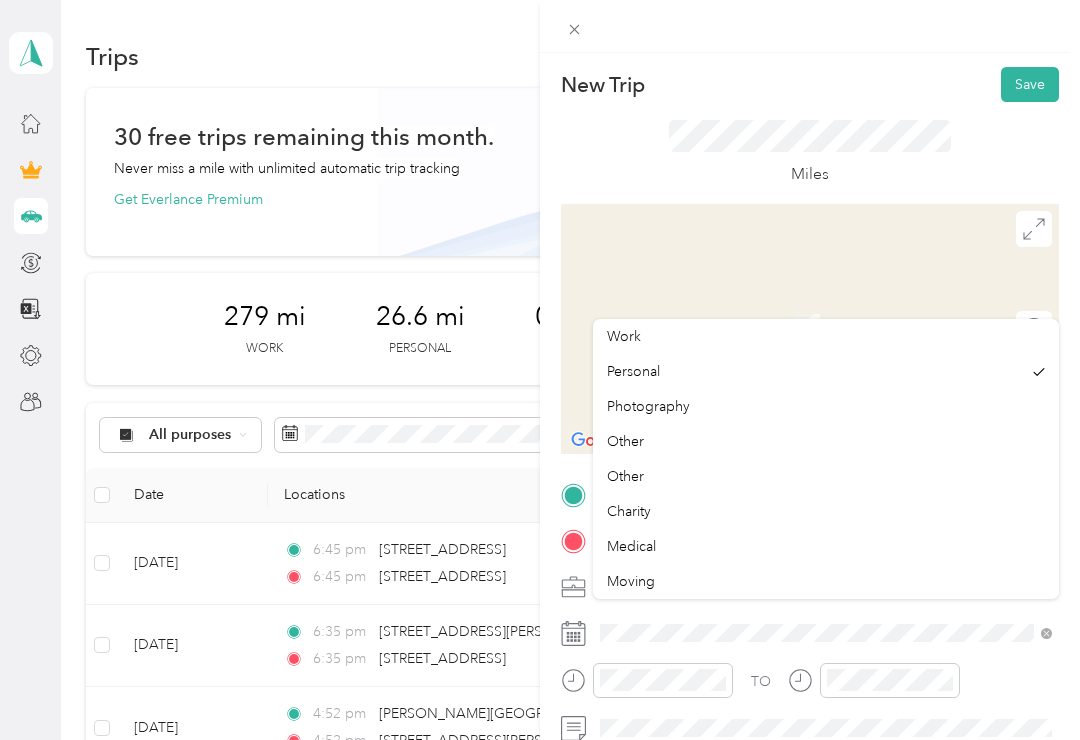 click on "Work" at bounding box center [624, 336] 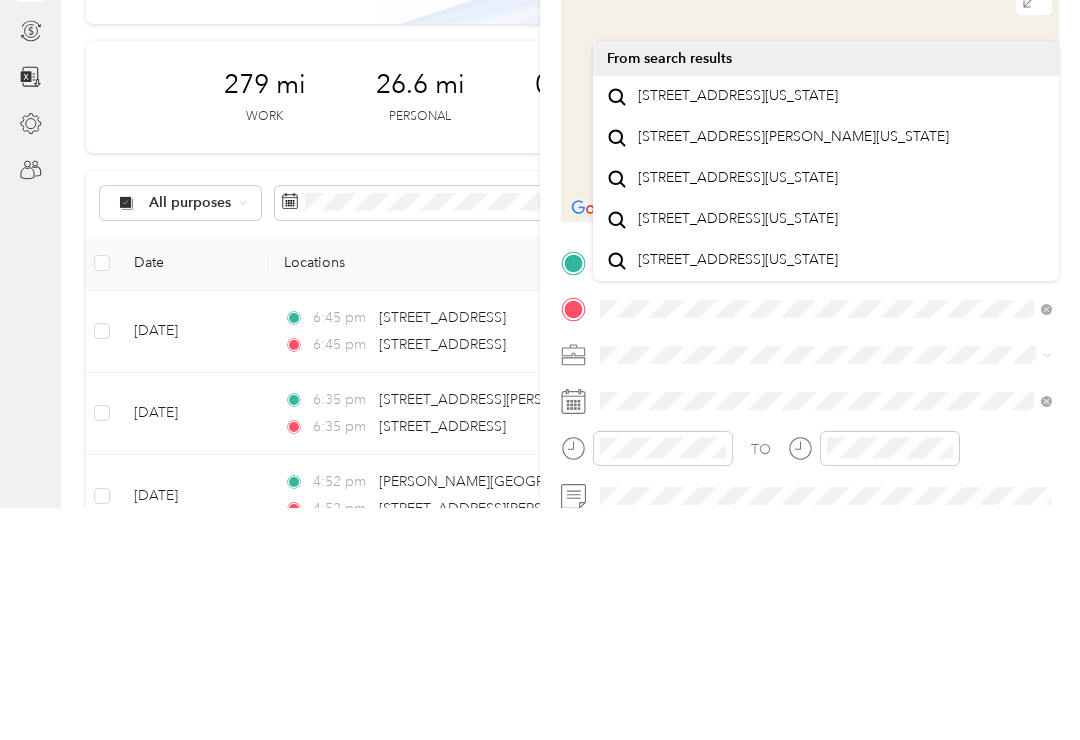 click on "[STREET_ADDRESS][US_STATE]" at bounding box center (738, 328) 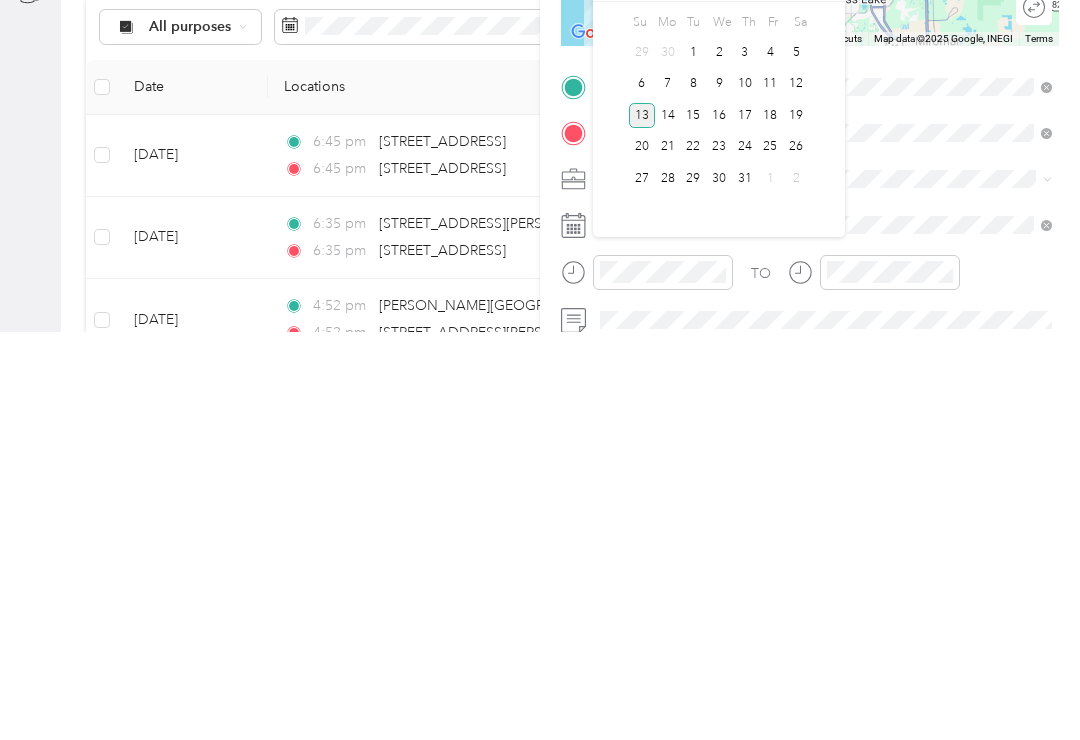 click on "1" at bounding box center (693, 460) 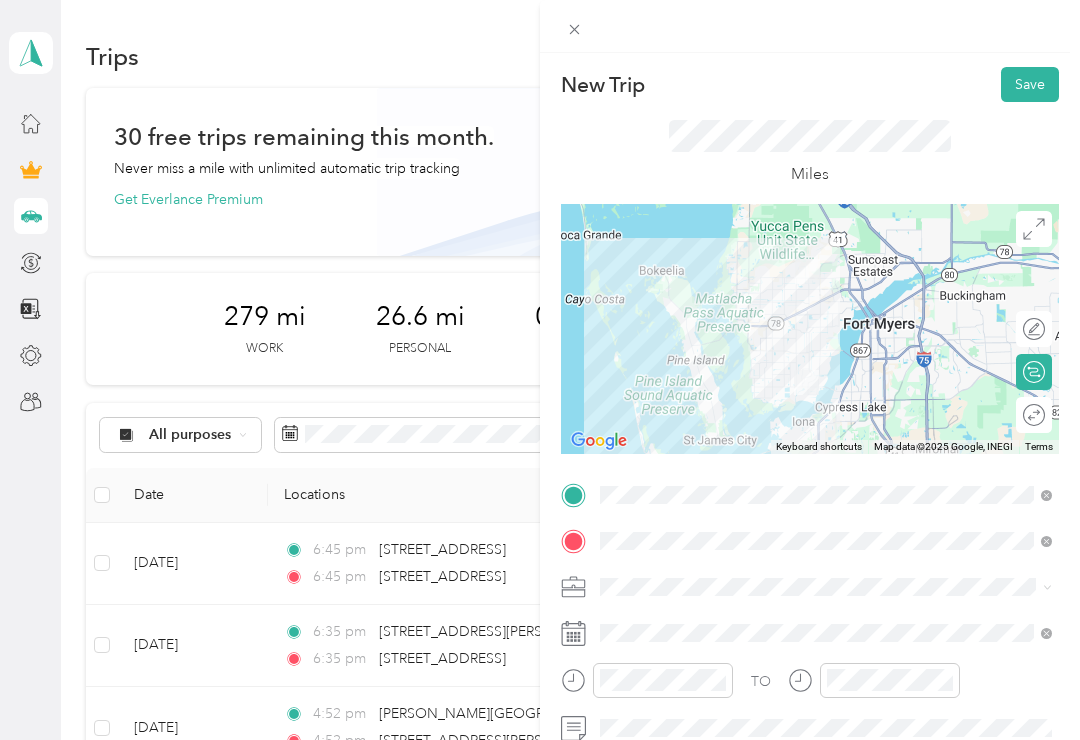 click on "Save" at bounding box center (1030, 84) 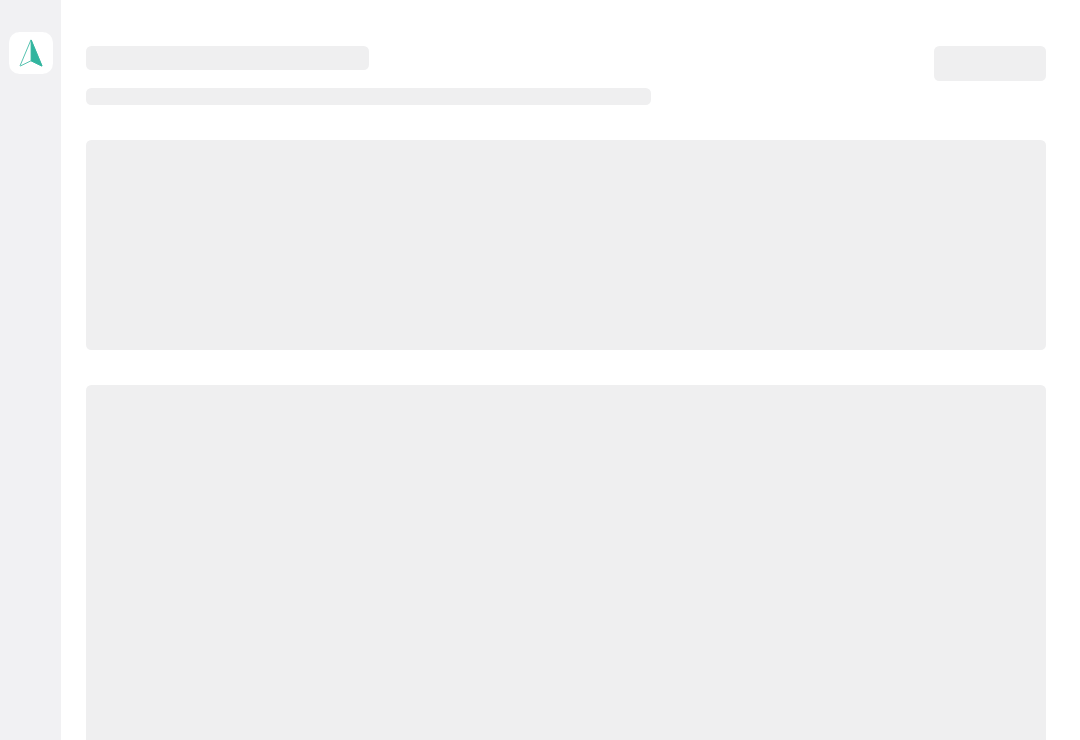 scroll, scrollTop: 0, scrollLeft: 0, axis: both 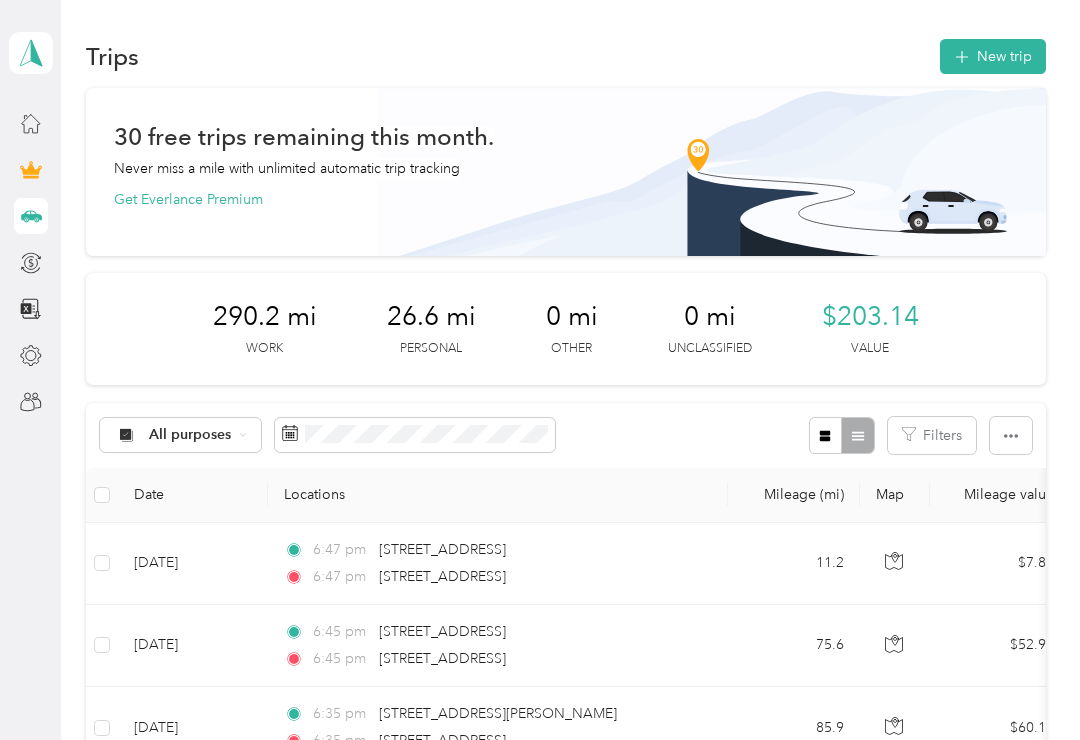 click on "New trip" at bounding box center [993, 56] 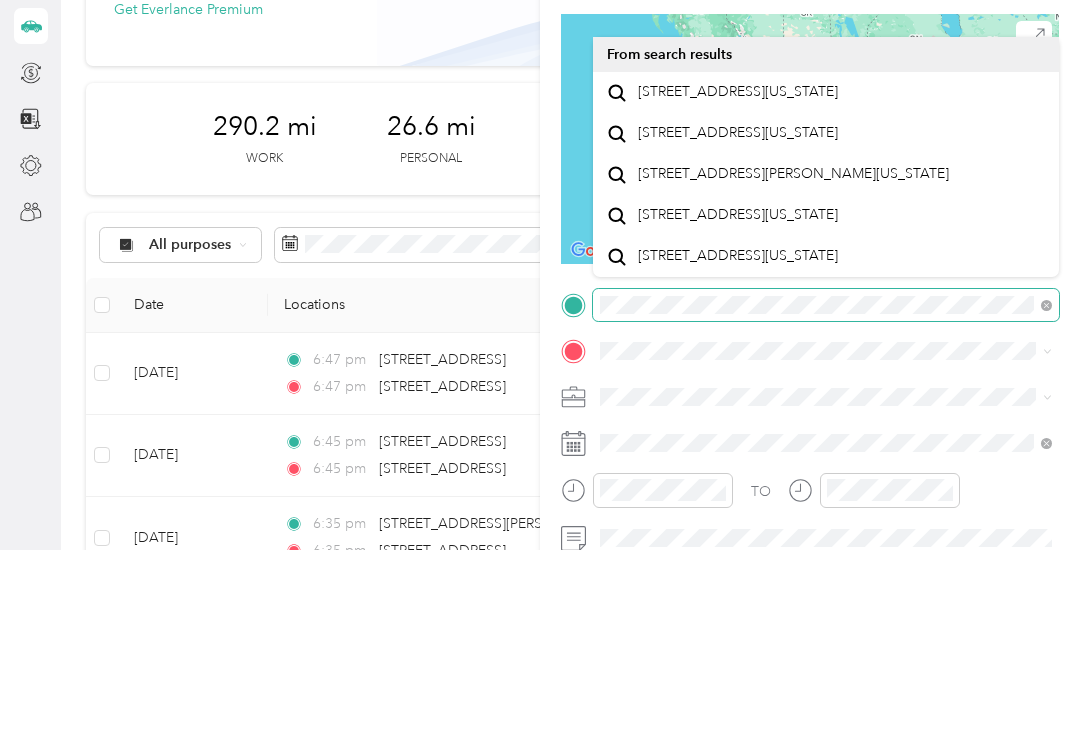 scroll, scrollTop: 0, scrollLeft: 0, axis: both 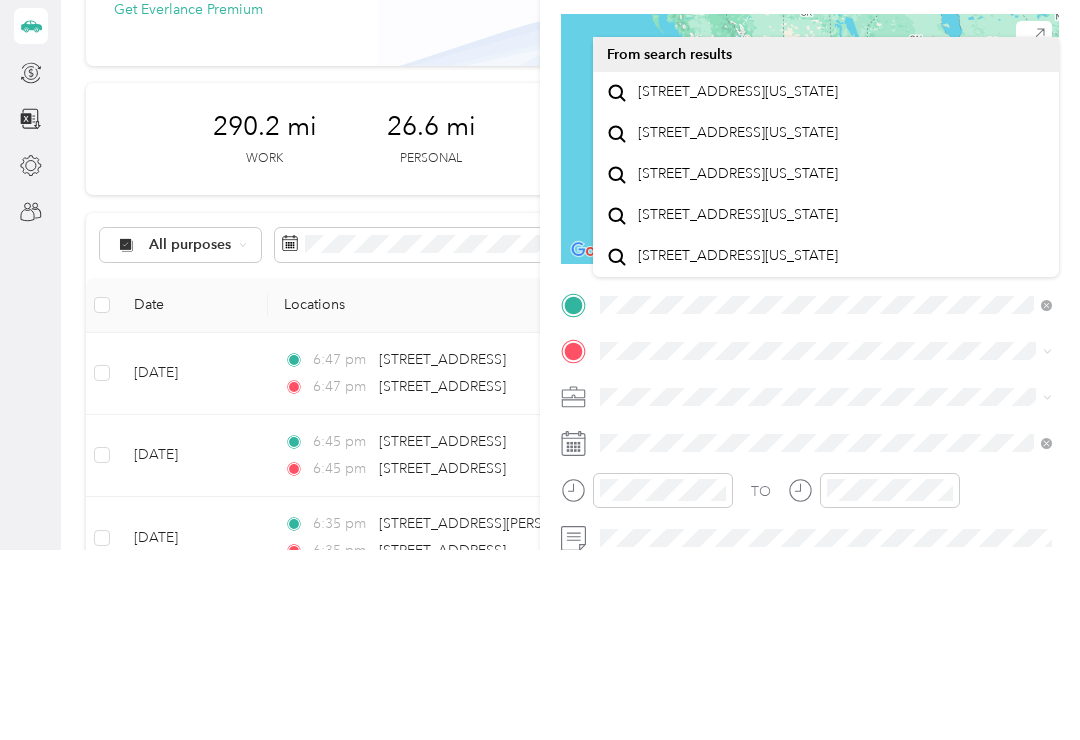 click on "[STREET_ADDRESS][US_STATE]" at bounding box center (738, 282) 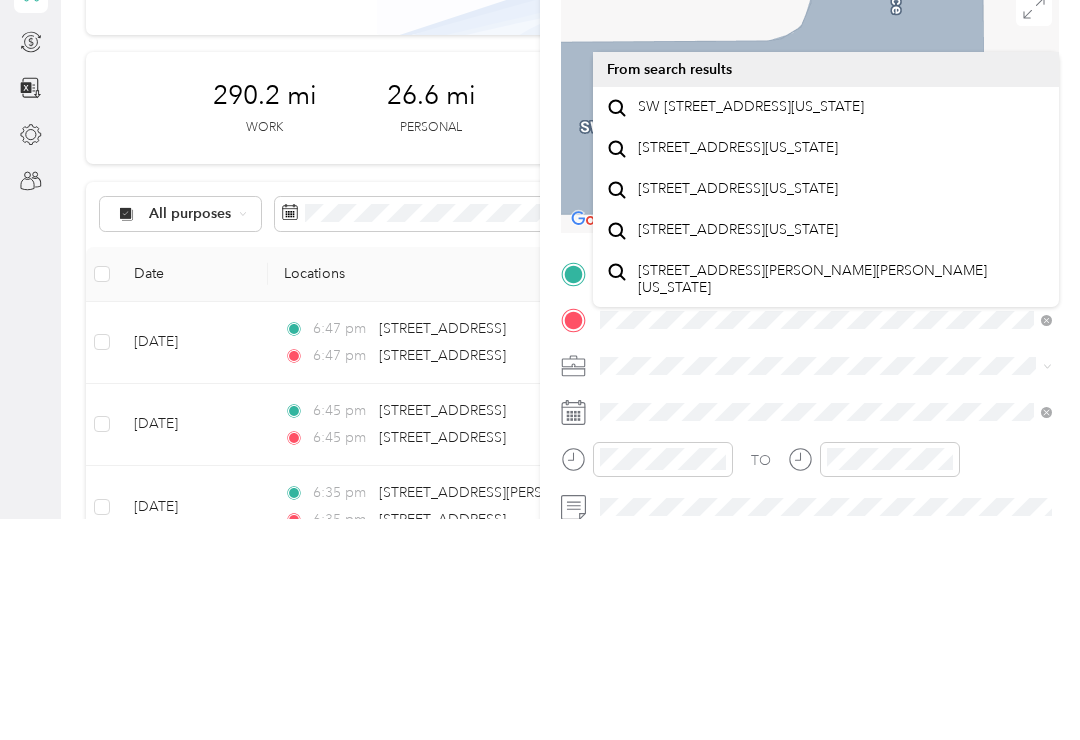 click on "[STREET_ADDRESS][US_STATE]" at bounding box center (738, 369) 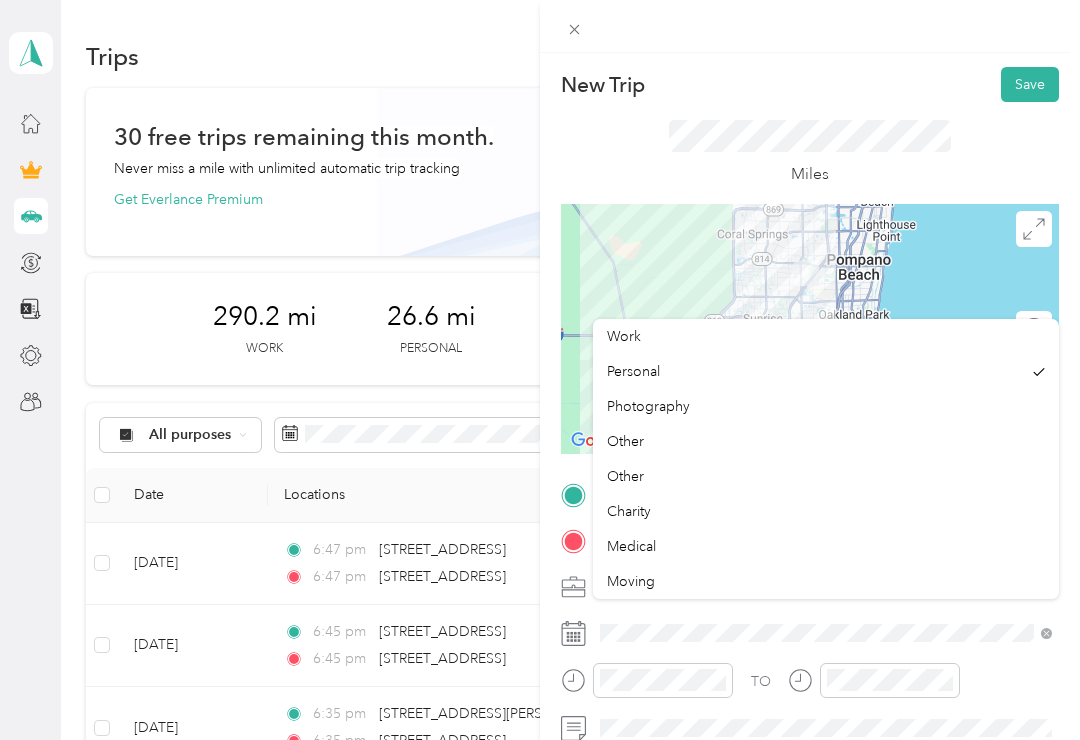 click on "Work" at bounding box center [624, 336] 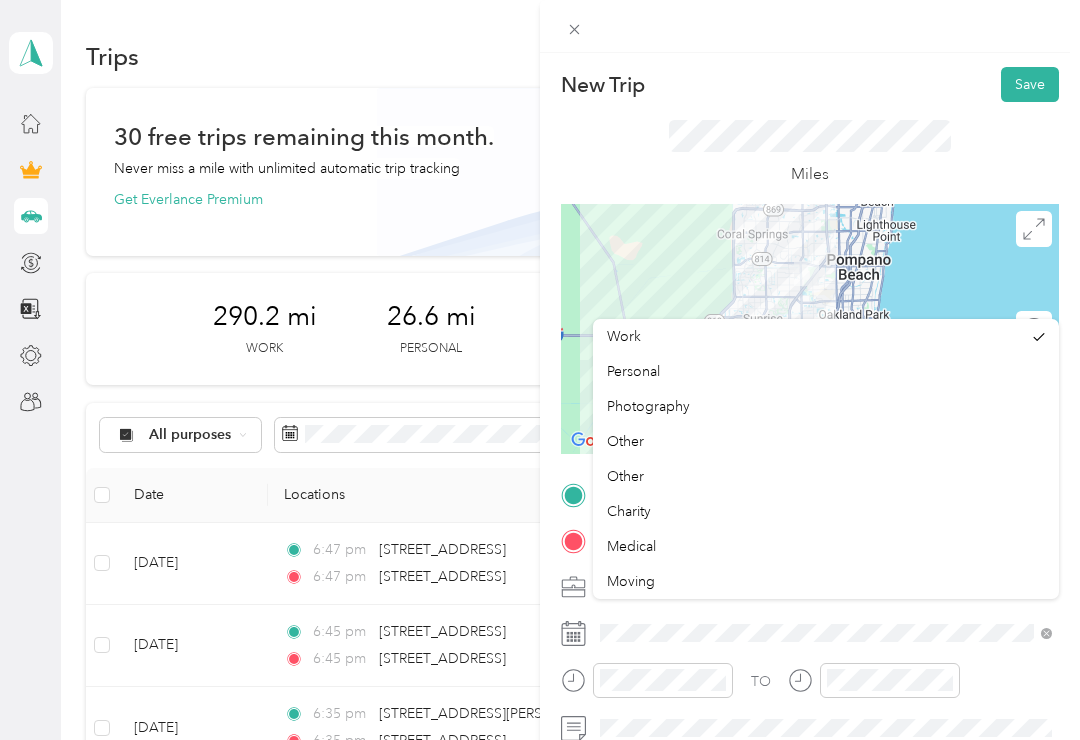 click on "Work" at bounding box center (826, 336) 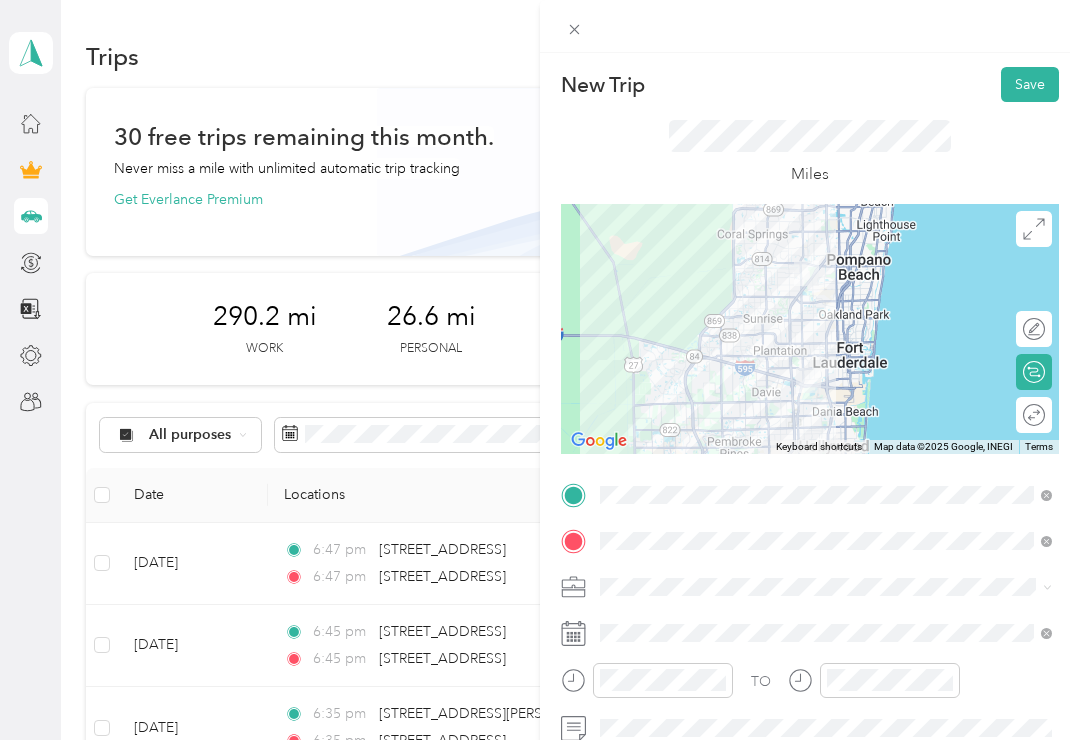 click on "Save" at bounding box center (1030, 84) 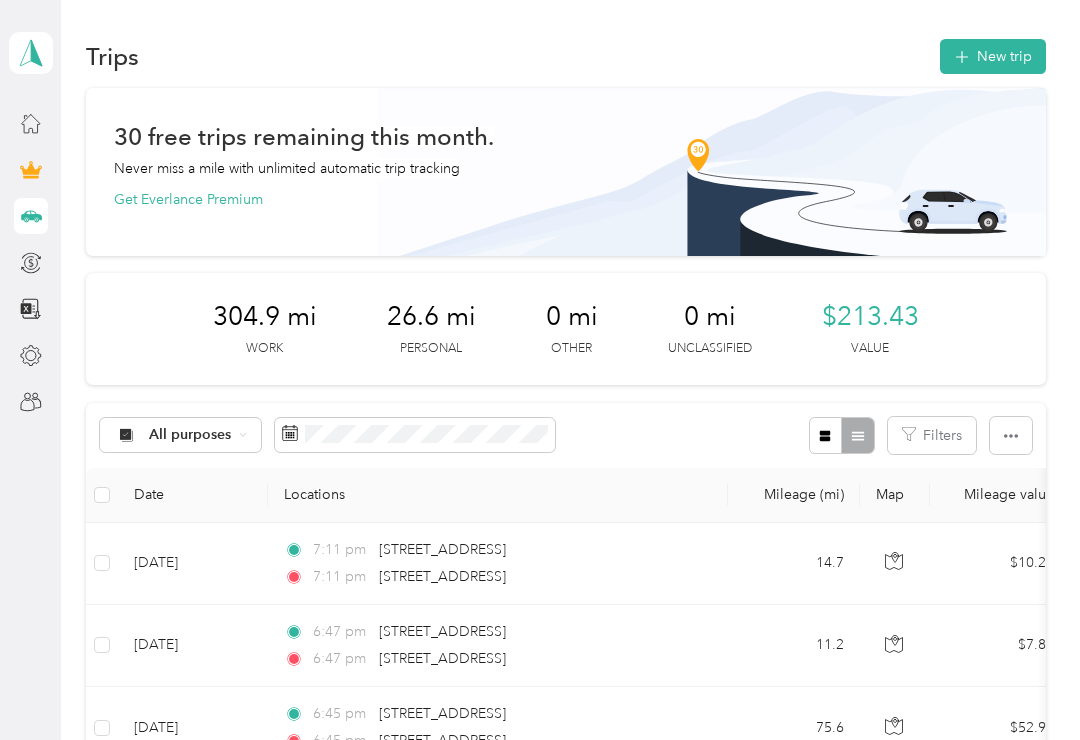 click on "New trip" at bounding box center (993, 56) 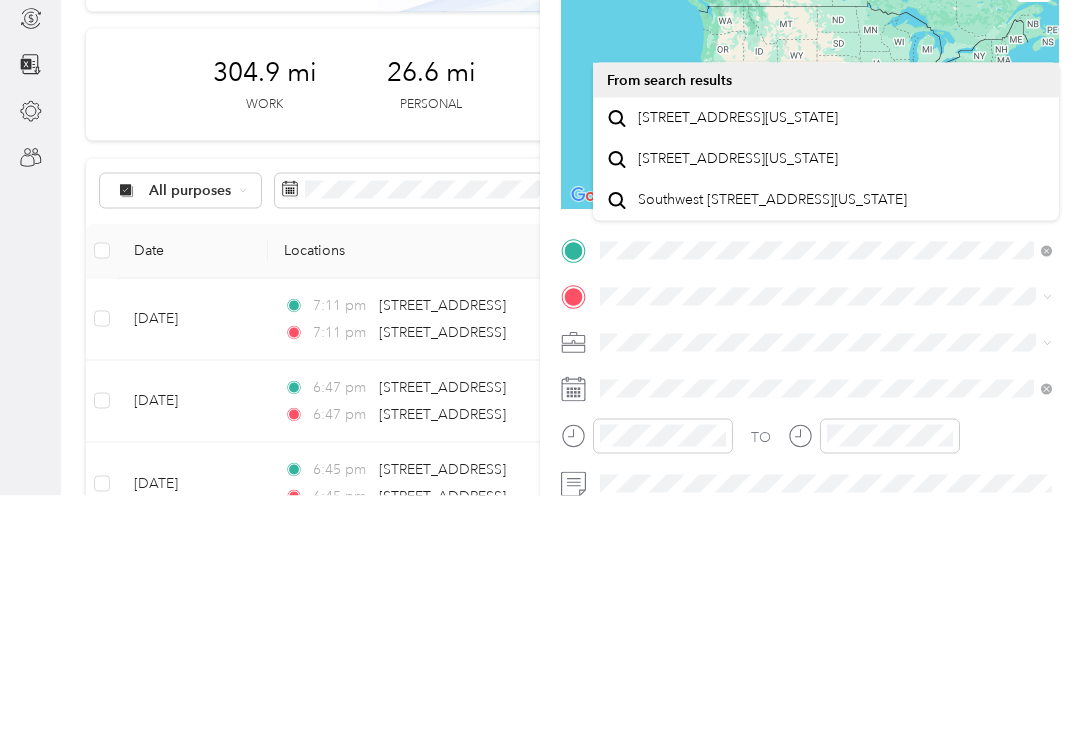 click on "New Trip Save This trip cannot be edited because it is either under review, approved, or paid. Contact your Team Manager to edit it. Miles To navigate the map with touch gestures double-tap and hold your finger on the map, then drag the map. ← Move left → Move right ↑ Move up ↓ Move down + Zoom in - Zoom out Home Jump left by 75% End Jump right by 75% Page Up Jump up by 75% Page Down Jump down by 75% Keyboard shortcuts Map Data Map data ©2025 Google, INEGI Map data ©2025 Google, INEGI 1000 km  Click to toggle between metric and imperial units Terms Report a map error Edit route Calculate route Round trip TO Add photo" at bounding box center (540, 370) 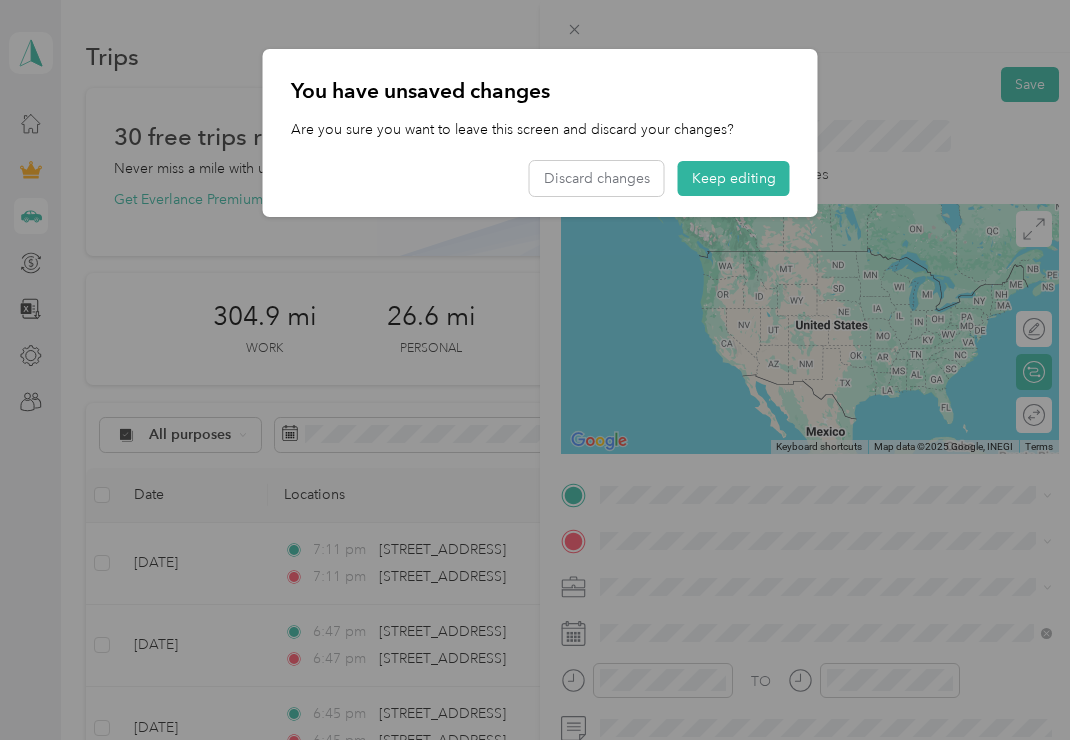 click on "Discard changes" at bounding box center (597, 178) 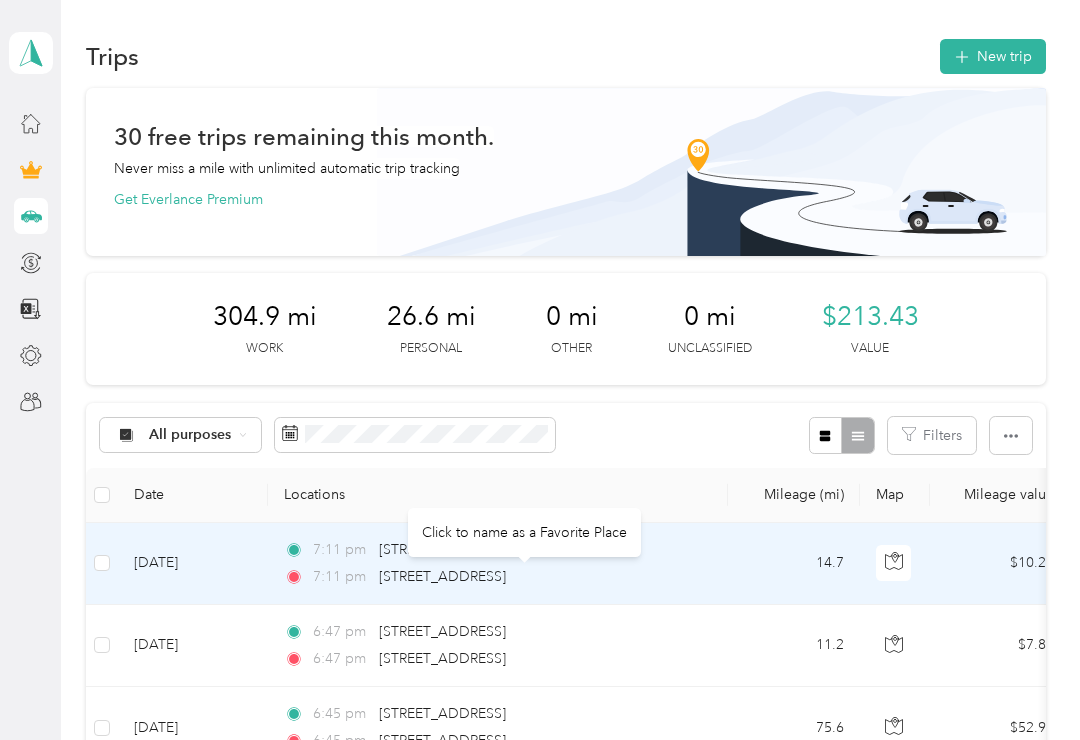 click on "New trip" at bounding box center (993, 56) 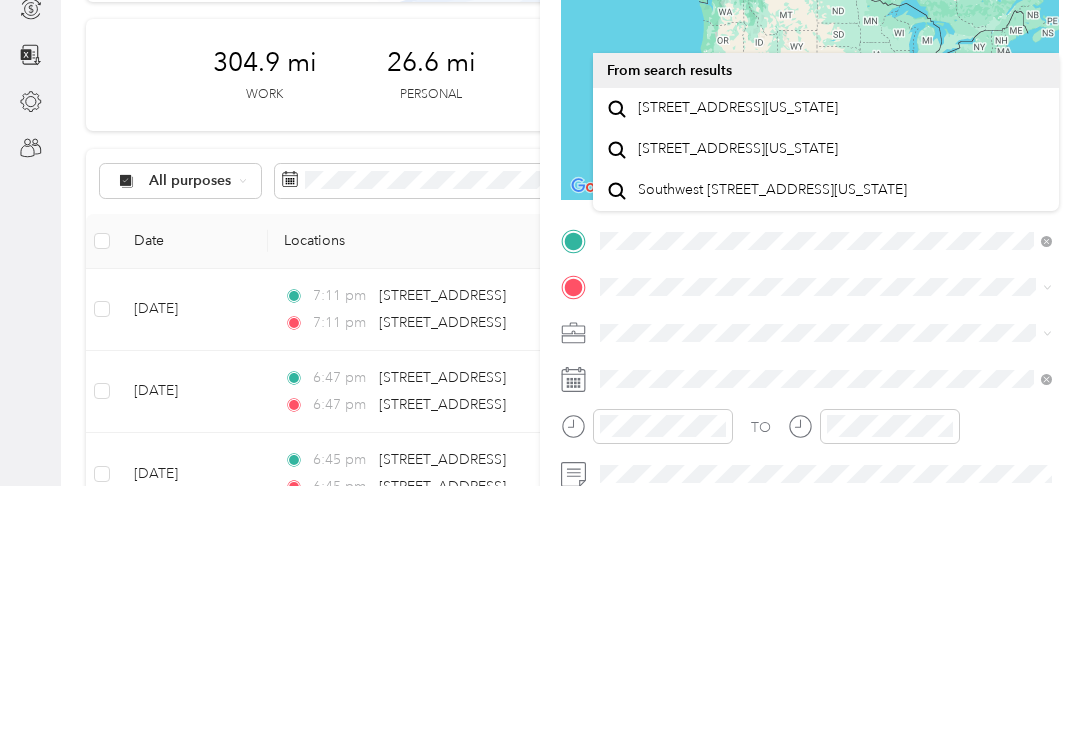 click on "[STREET_ADDRESS][US_STATE]" at bounding box center [738, 362] 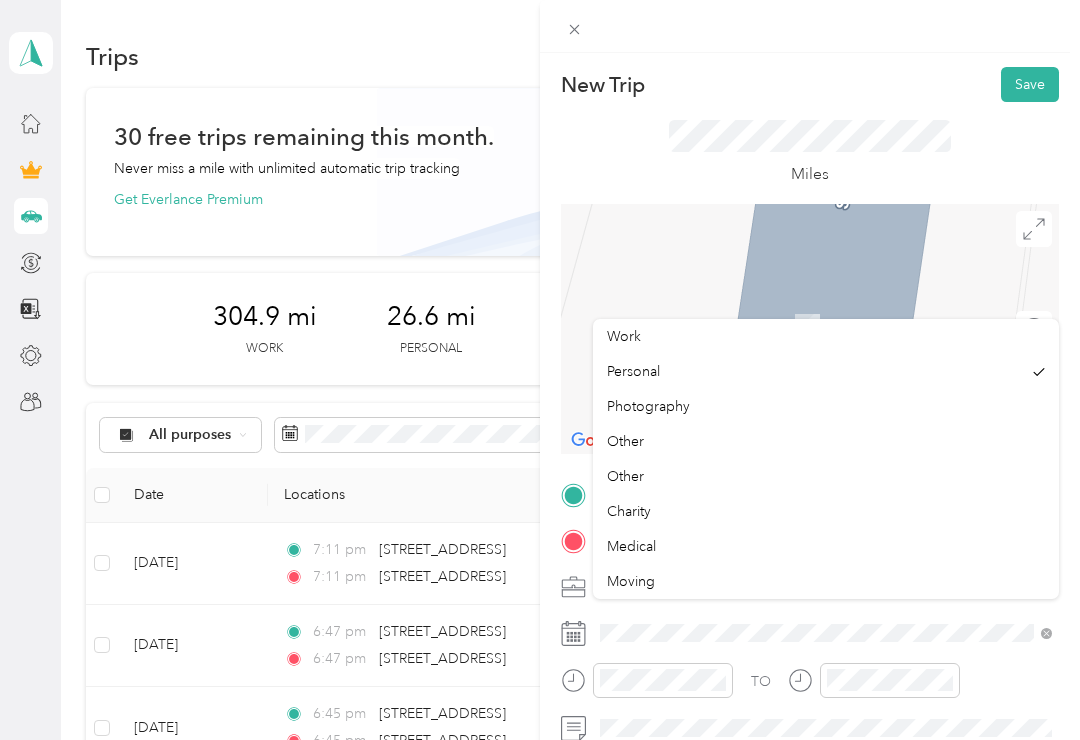 click on "Work" at bounding box center (624, 336) 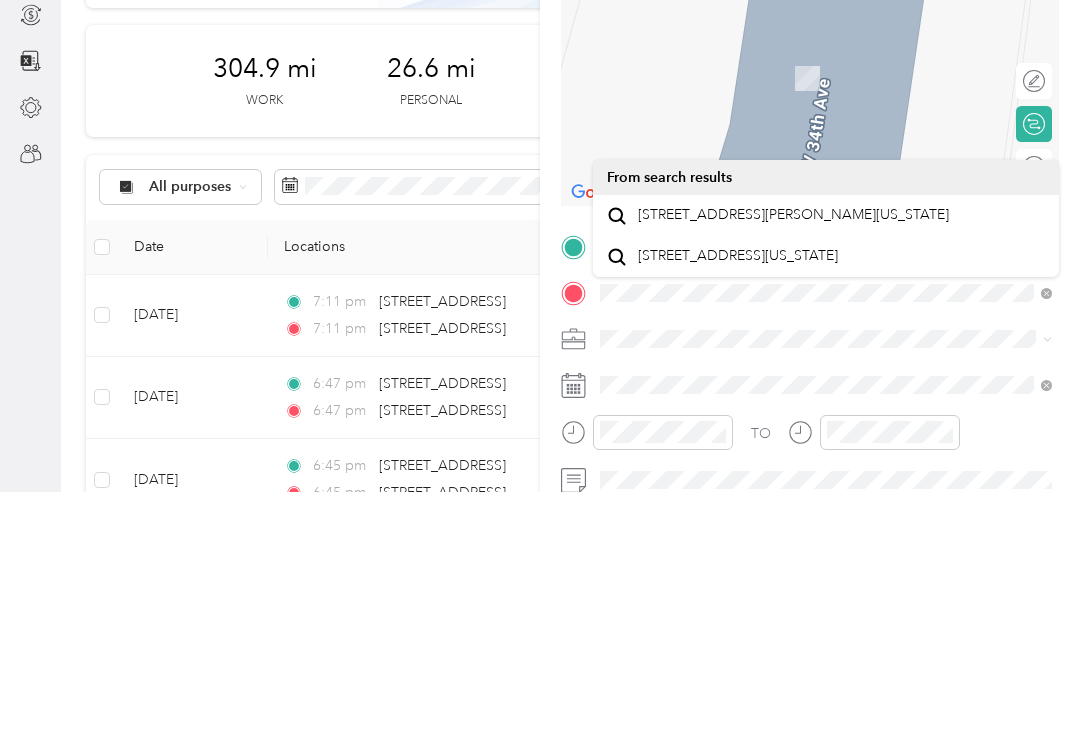 click on "[STREET_ADDRESS][PERSON_NAME][US_STATE]" at bounding box center [793, 463] 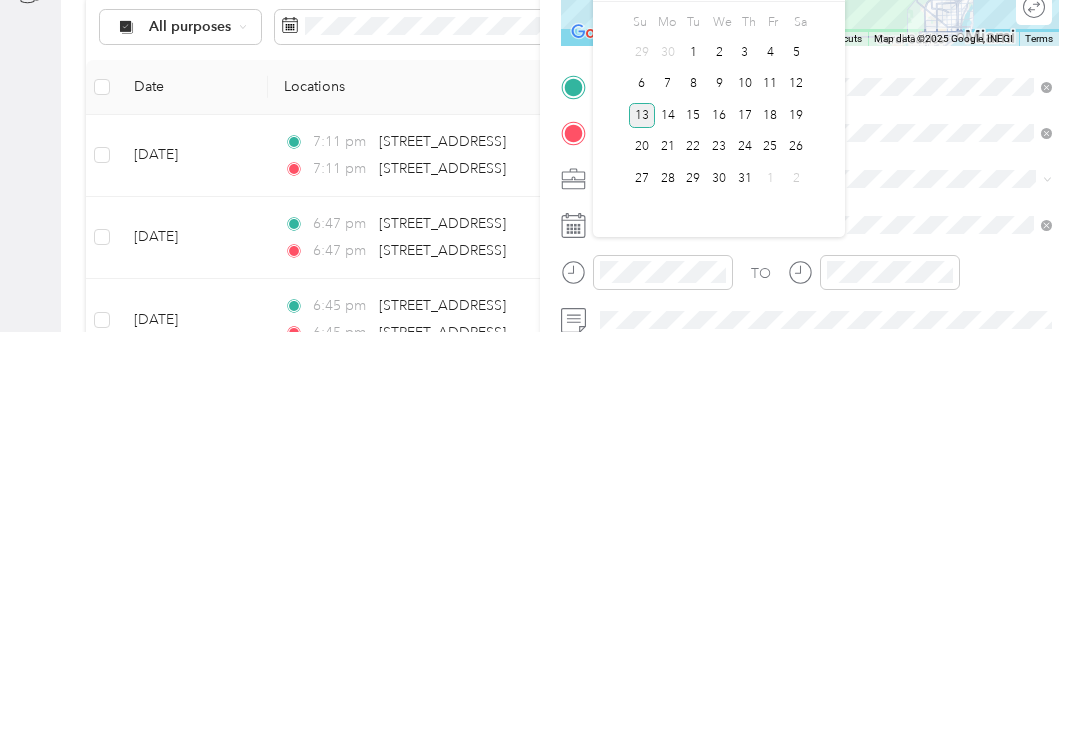 click on "1" at bounding box center (693, 460) 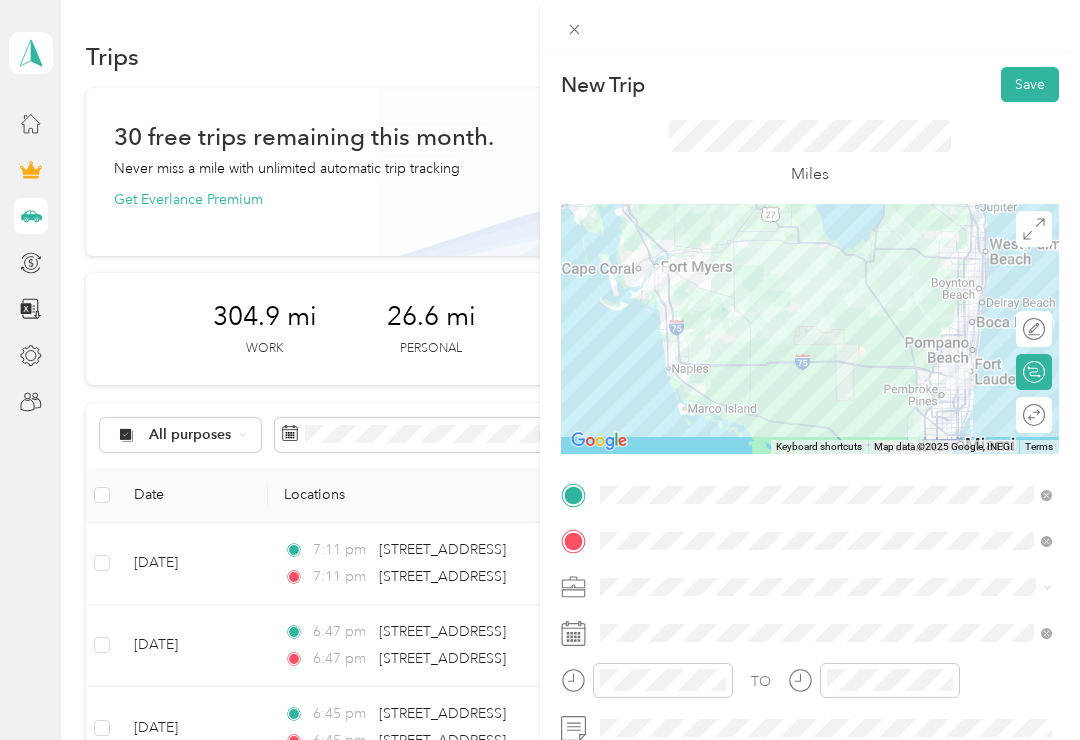 click on "Save" at bounding box center [1030, 84] 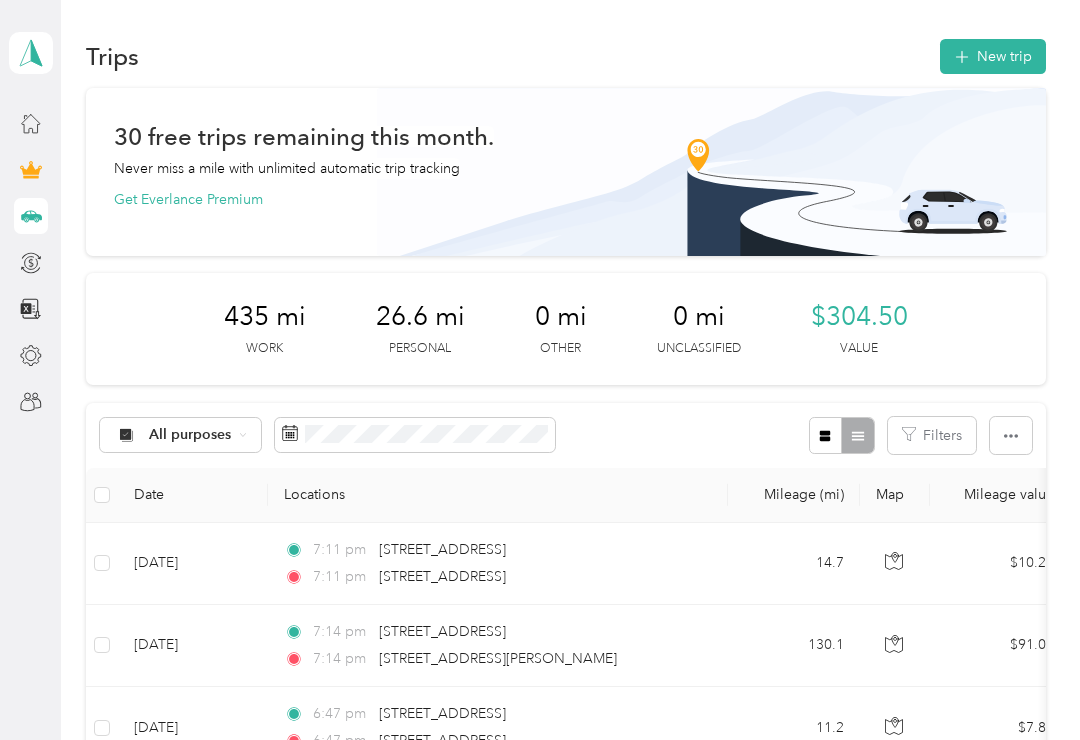 scroll, scrollTop: 0, scrollLeft: 0, axis: both 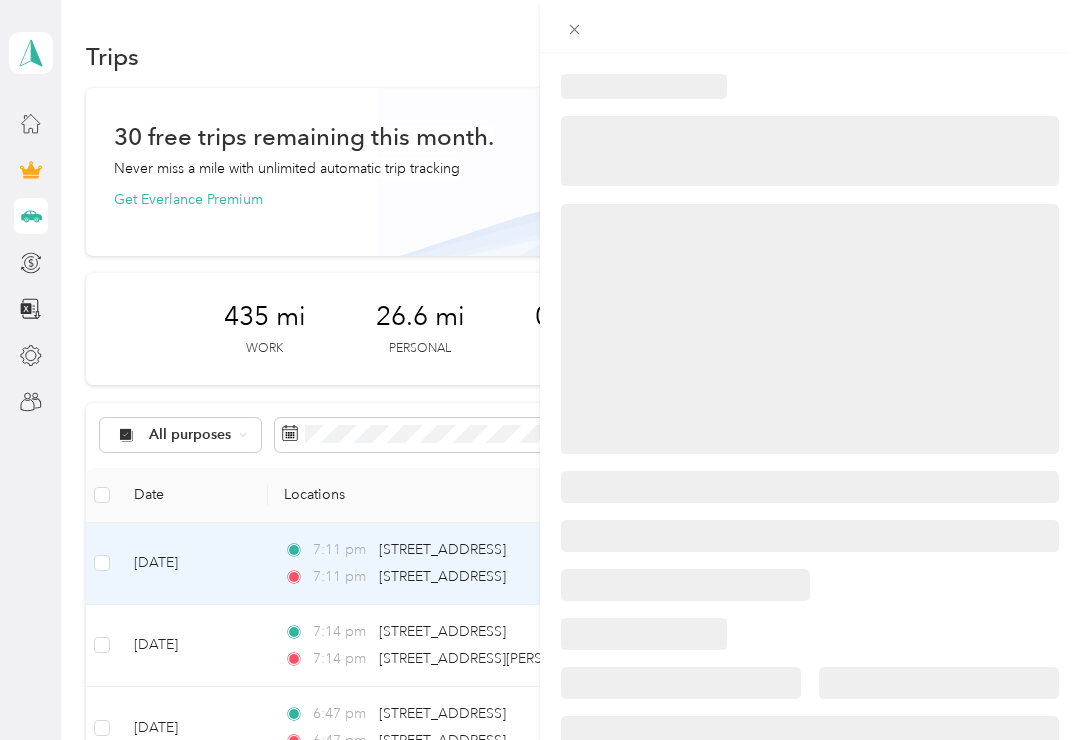 click at bounding box center [540, 370] 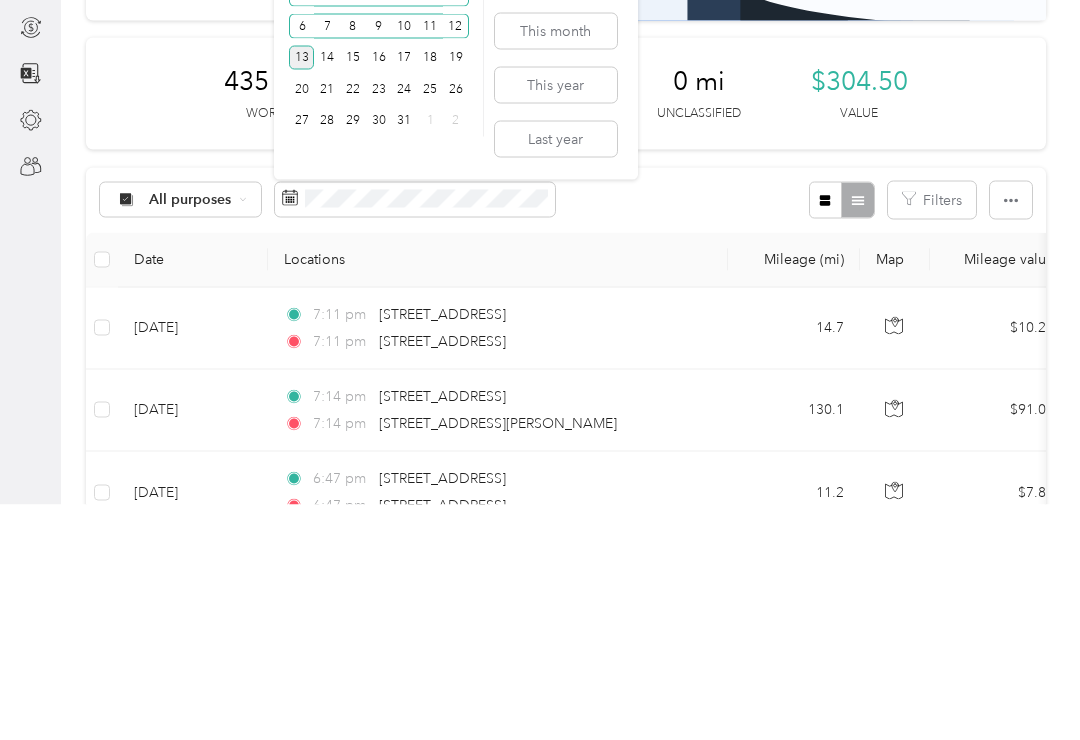 click on "Last year" at bounding box center (556, 374) 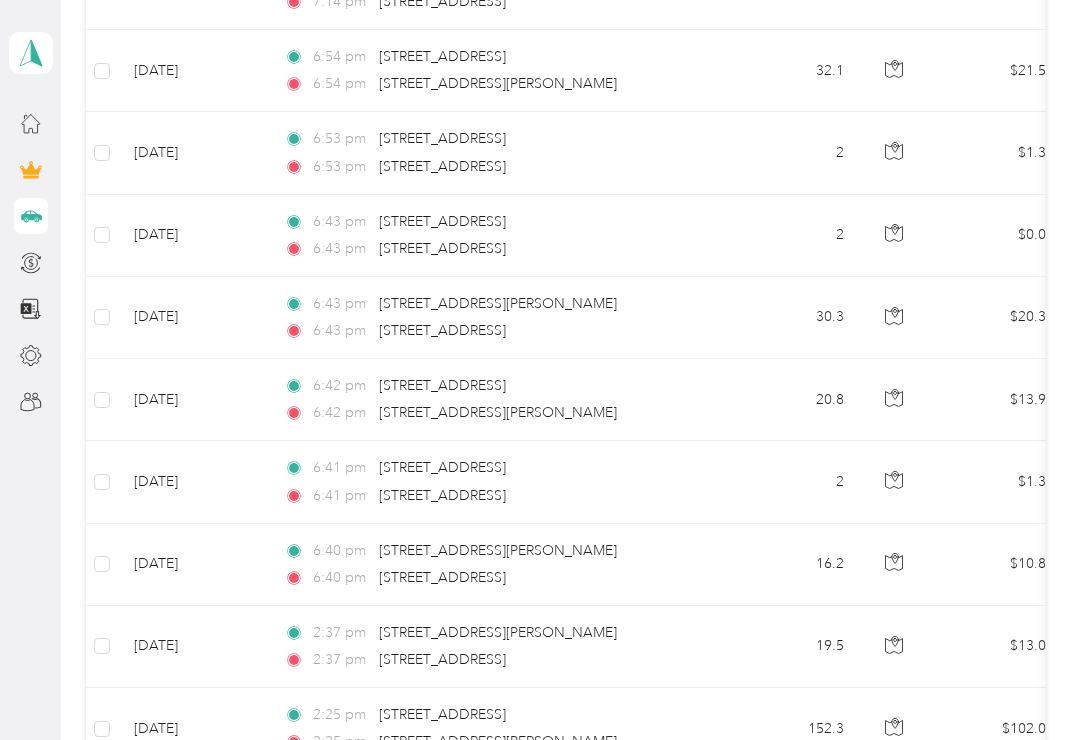 click on "6:40 pm [STREET_ADDRESS]" at bounding box center [494, 578] 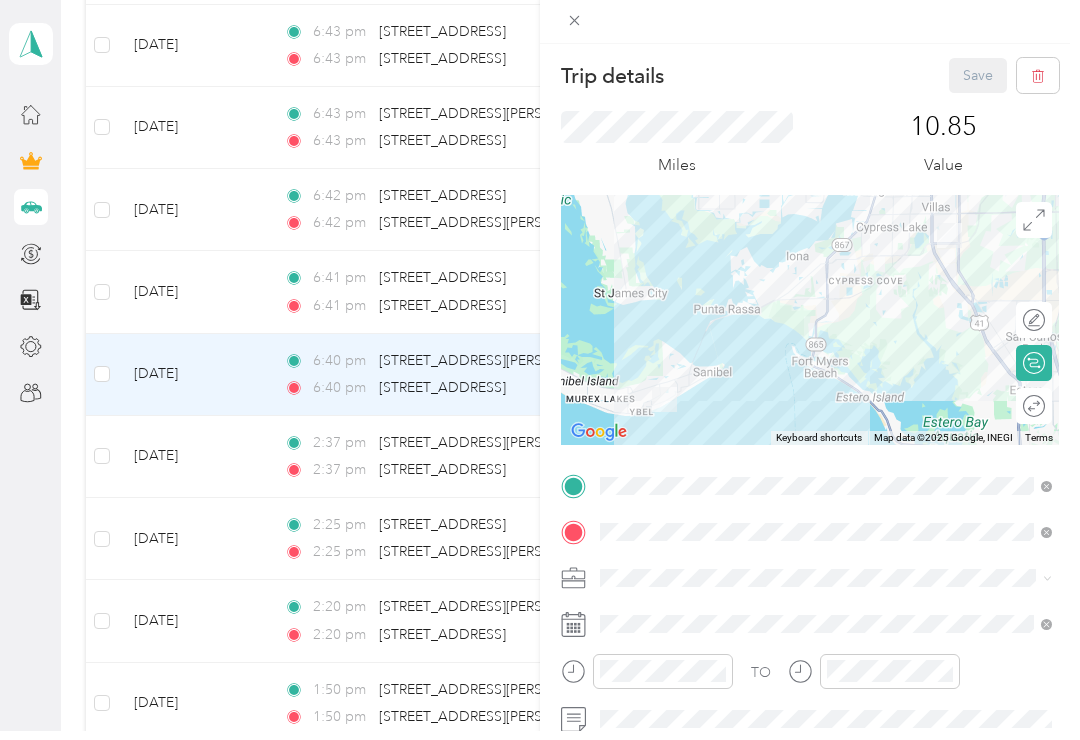 scroll, scrollTop: 1167, scrollLeft: 0, axis: vertical 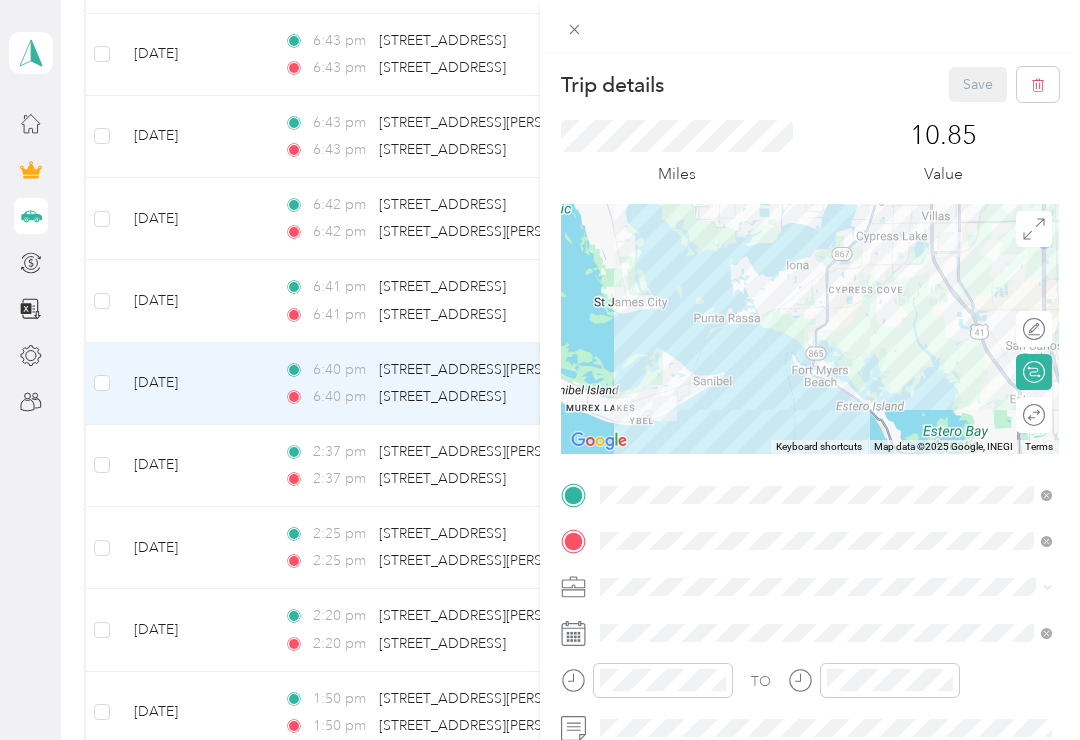click on "Trip details Save This trip cannot be edited because it is either under review, approved, or paid. Contact your Team Manager to edit it. Miles 10.85 Value  To navigate the map with touch gestures double-tap and hold your finger on the map, then drag the map. ← Move left → Move right ↑ Move up ↓ Move down + Zoom in - Zoom out Home Jump left by 75% End Jump right by 75% Page Up Jump up by 75% Page Down Jump down by 75% Keyboard shortcuts Map Data Map data ©2025 Google, INEGI Map data ©2025 Google, INEGI 5 km  Click to toggle between metric and imperial units Terms Report a map error Edit route Calculate route Round trip TO Add photo" at bounding box center [540, 370] 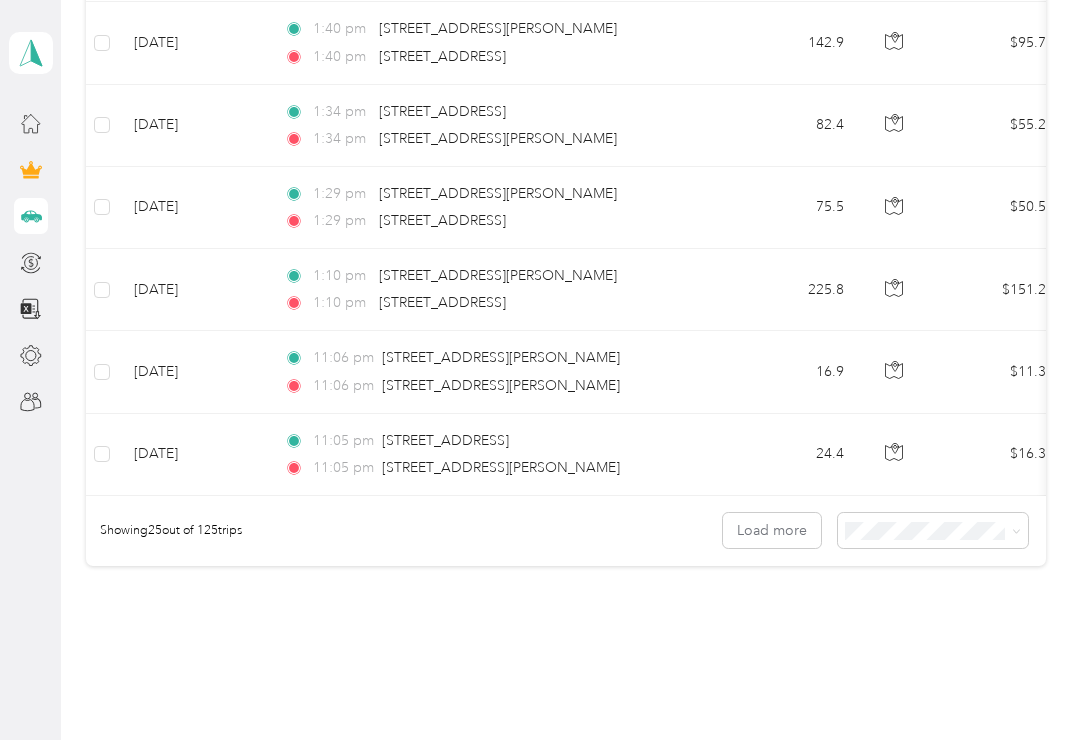 scroll, scrollTop: 2084, scrollLeft: 0, axis: vertical 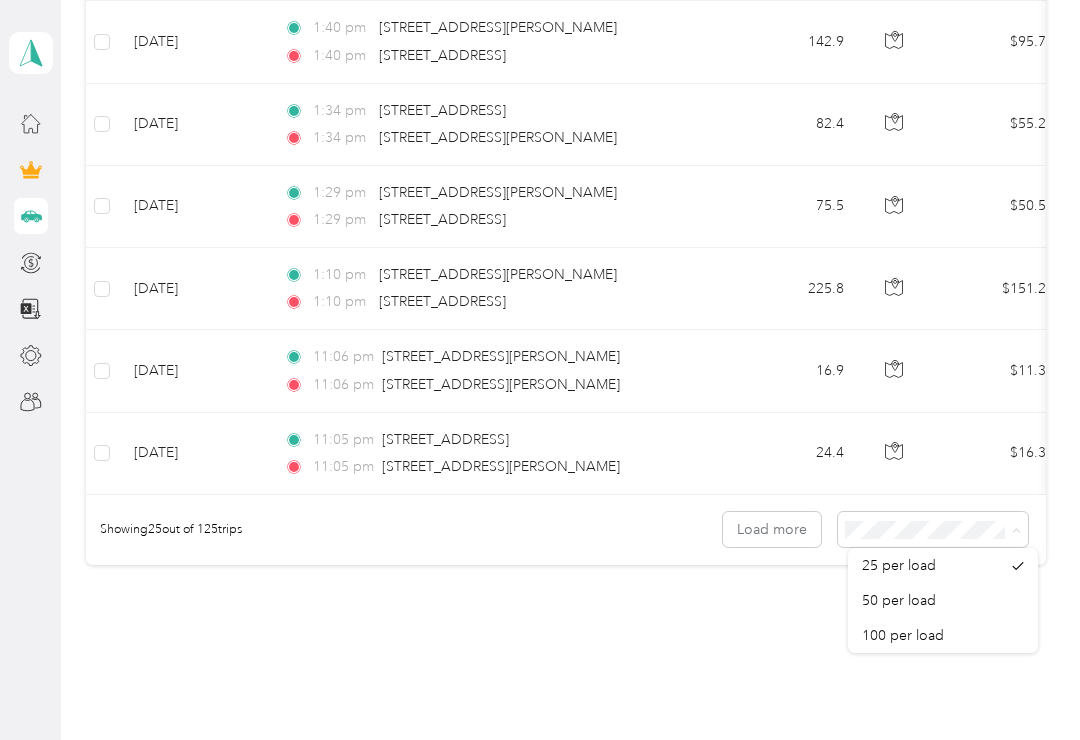 click on "100 per load" at bounding box center [903, 635] 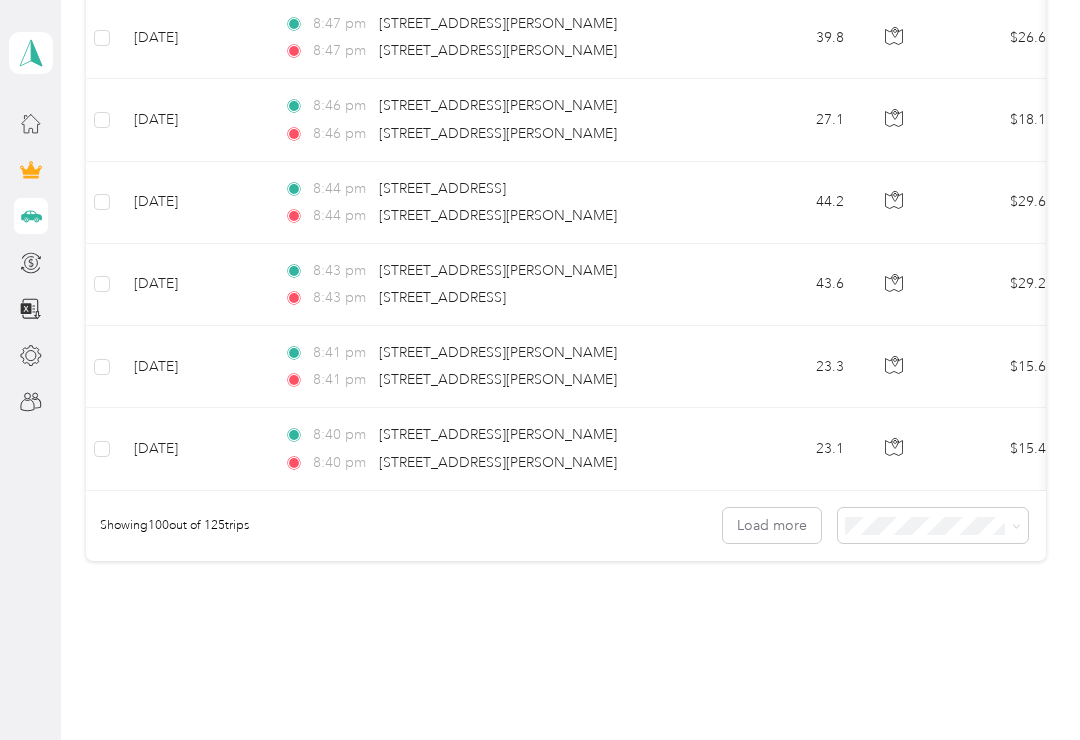 scroll, scrollTop: 8258, scrollLeft: 0, axis: vertical 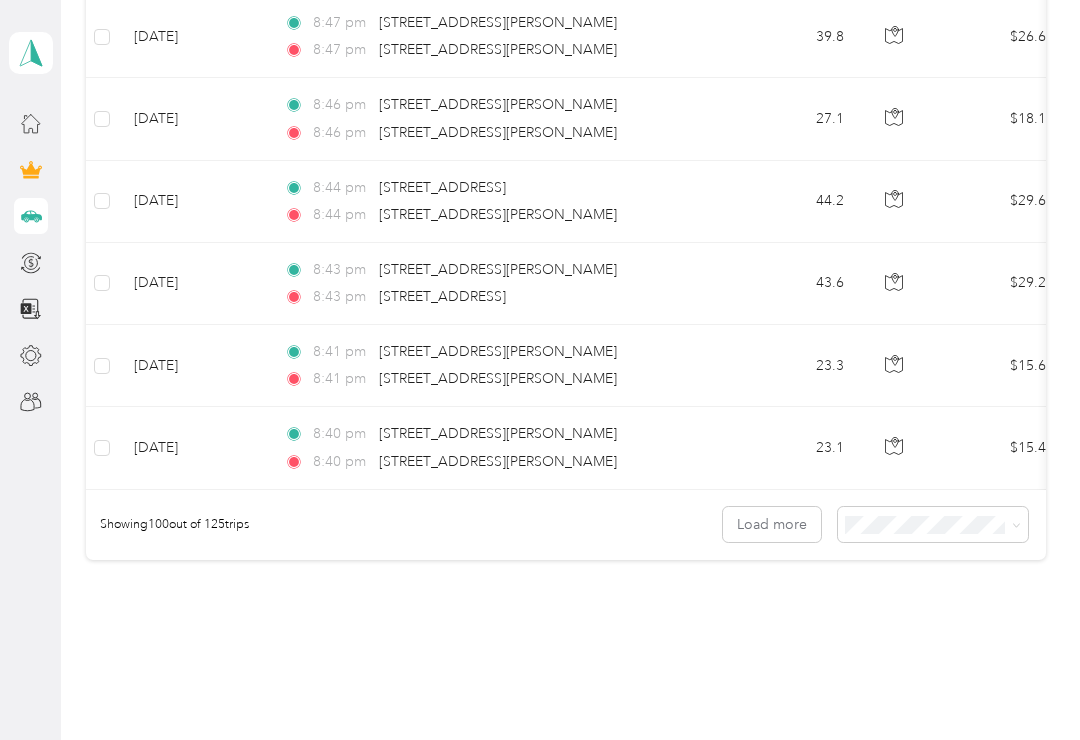 click on "Load more" at bounding box center (772, 524) 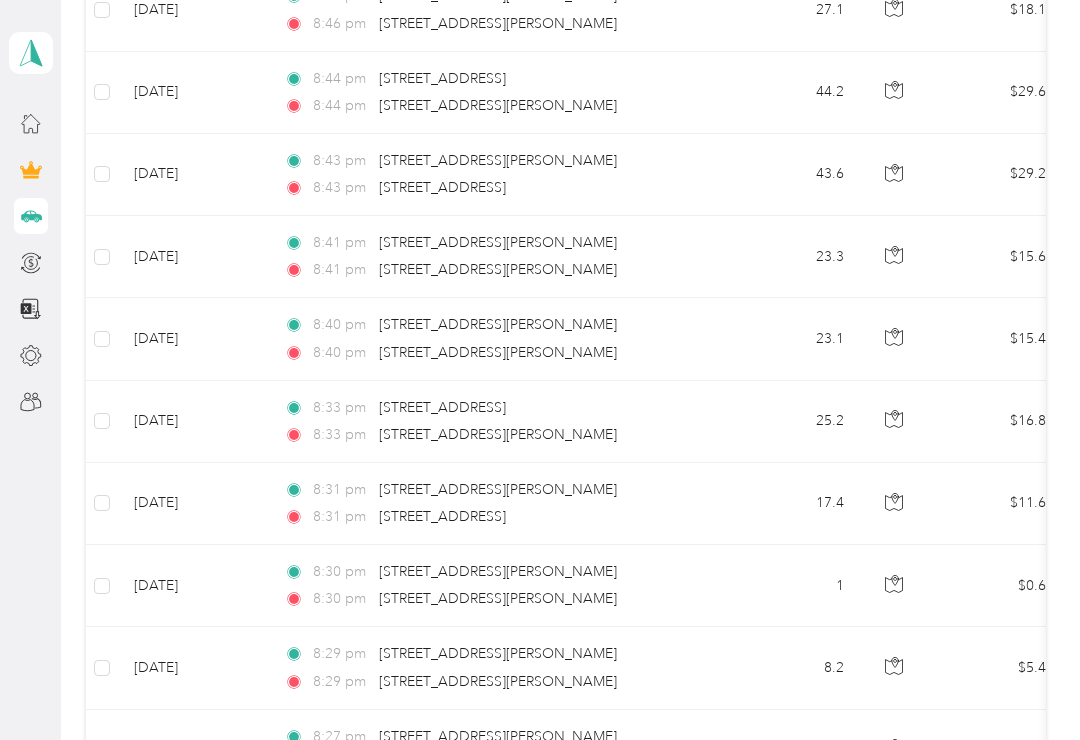 scroll, scrollTop: 8376, scrollLeft: 0, axis: vertical 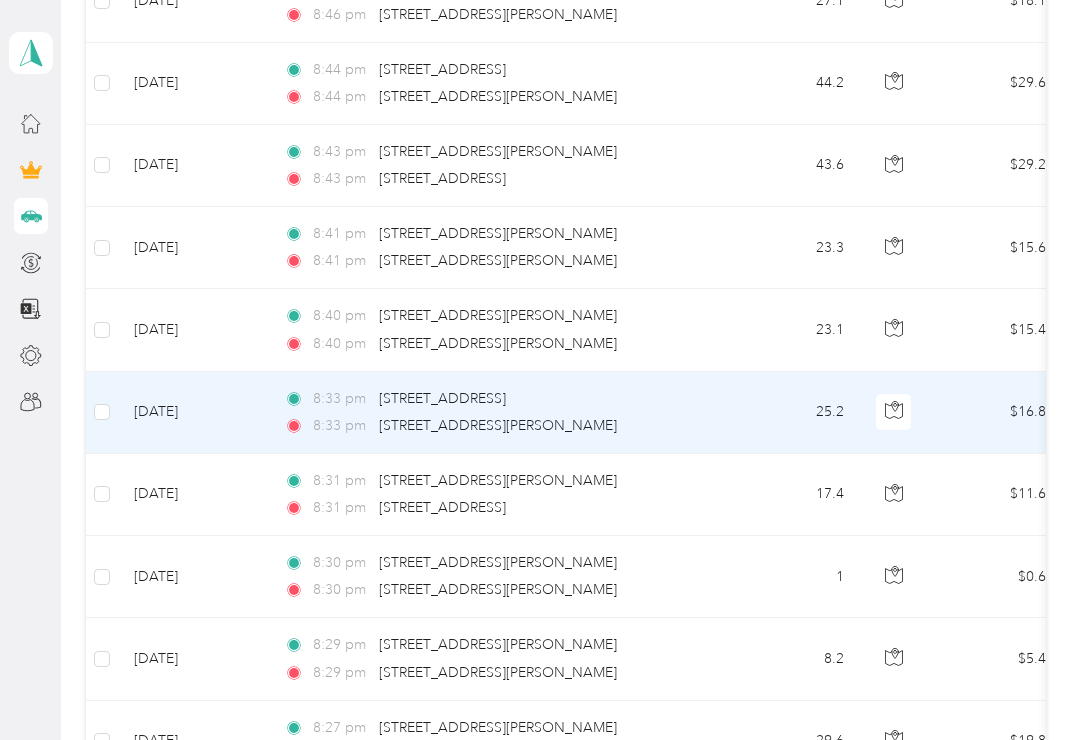 click on "25.2" at bounding box center (794, 413) 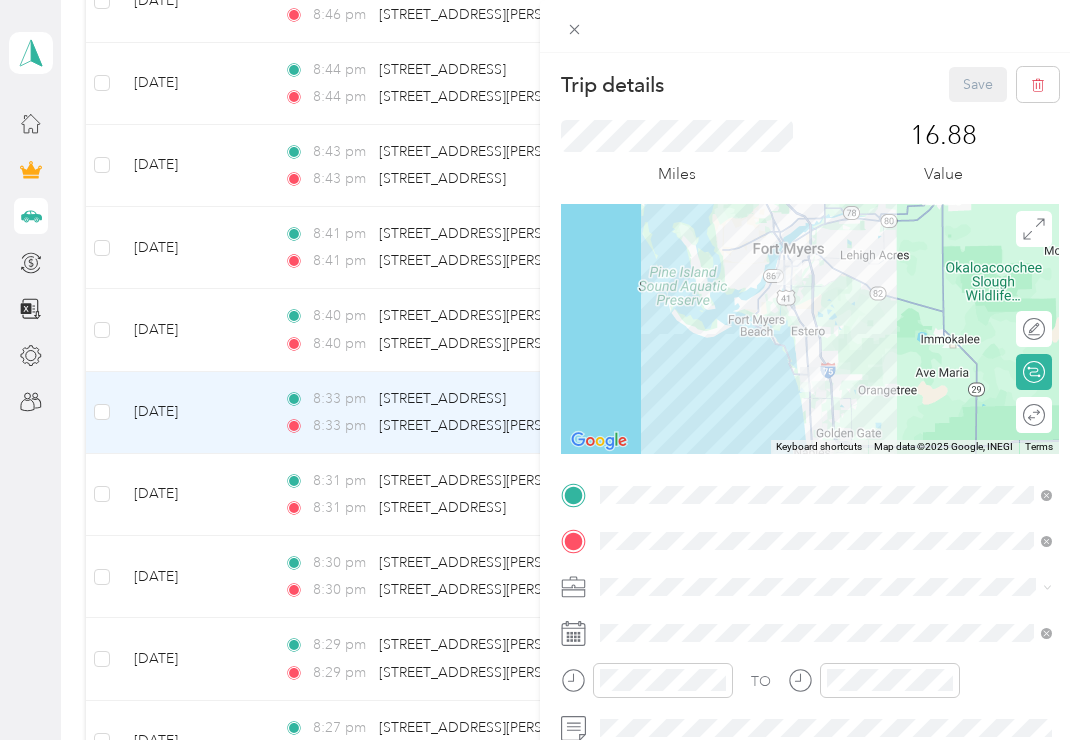 click on "Trip details Save This trip cannot be edited because it is either under review, approved, or paid. Contact your Team Manager to edit it. Miles 16.88 Value  To navigate the map with touch gestures double-tap and hold your finger on the map, then drag the map. ← Move left → Move right ↑ Move up ↓ Move down + Zoom in - Zoom out Home Jump left by 75% End Jump right by 75% Page Up Jump up by 75% Page Down Jump down by 75% Keyboard shortcuts Map Data Map data ©2025 Google, INEGI Map data ©2025 Google, INEGI 20 km  Click to toggle between metric and imperial units Terms Report a map error Edit route Calculate route Round trip TO Add photo" at bounding box center (540, 370) 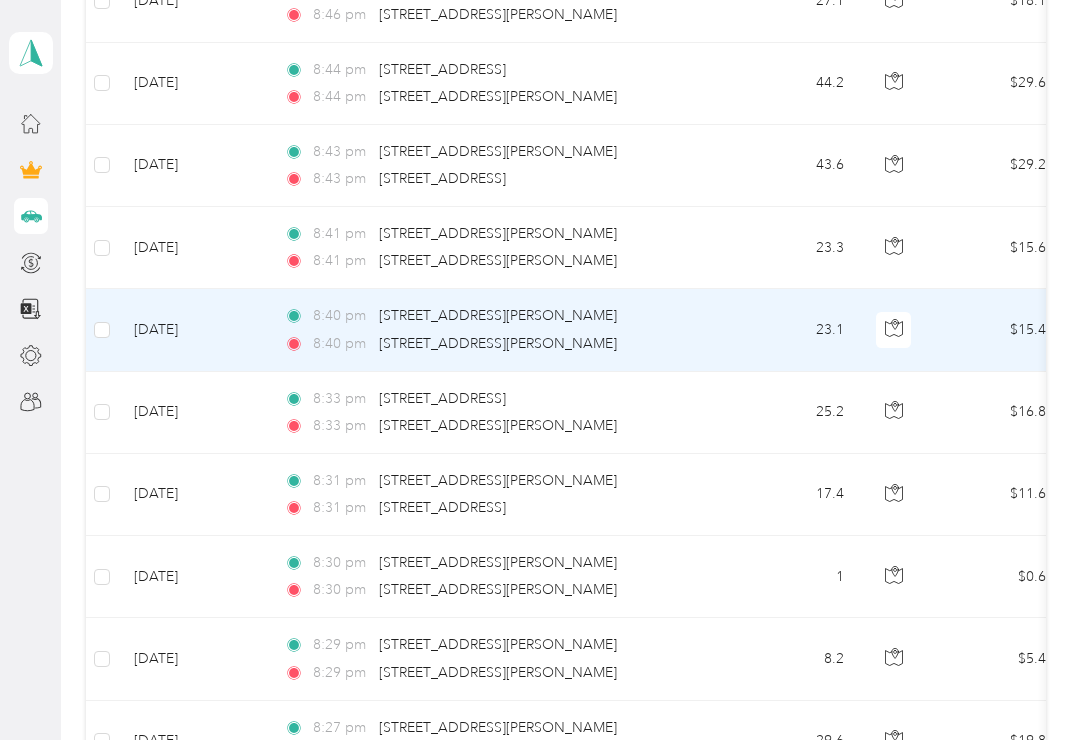 click on "[STREET_ADDRESS][PERSON_NAME]" at bounding box center (498, 343) 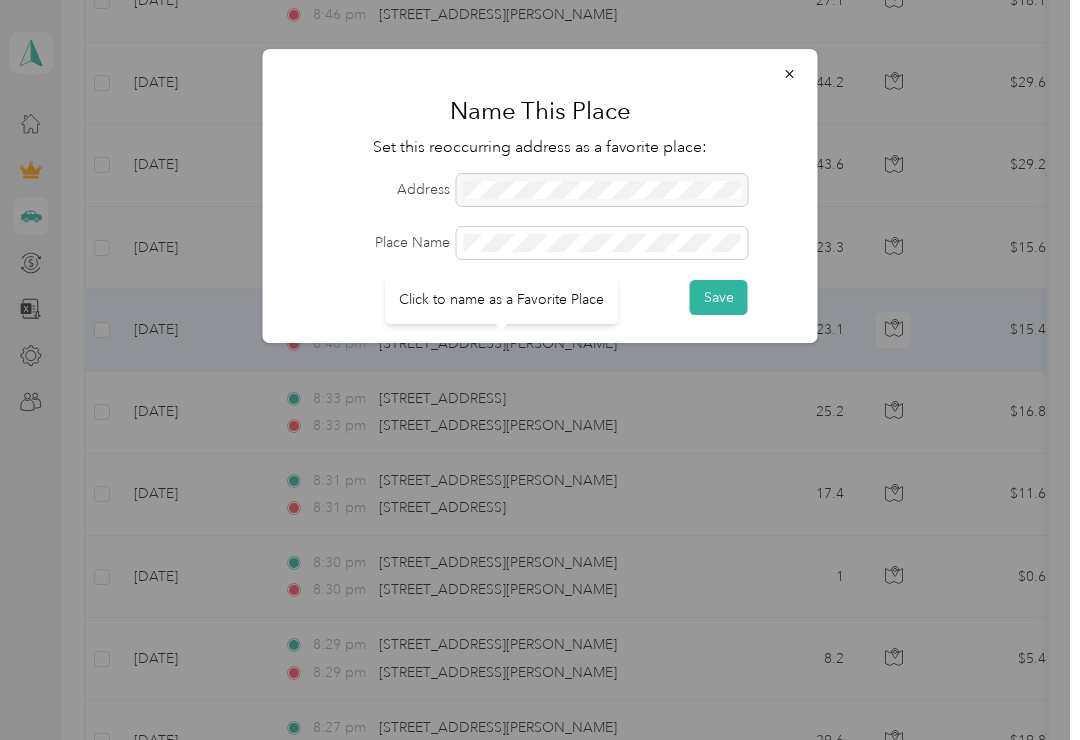 click at bounding box center [790, 73] 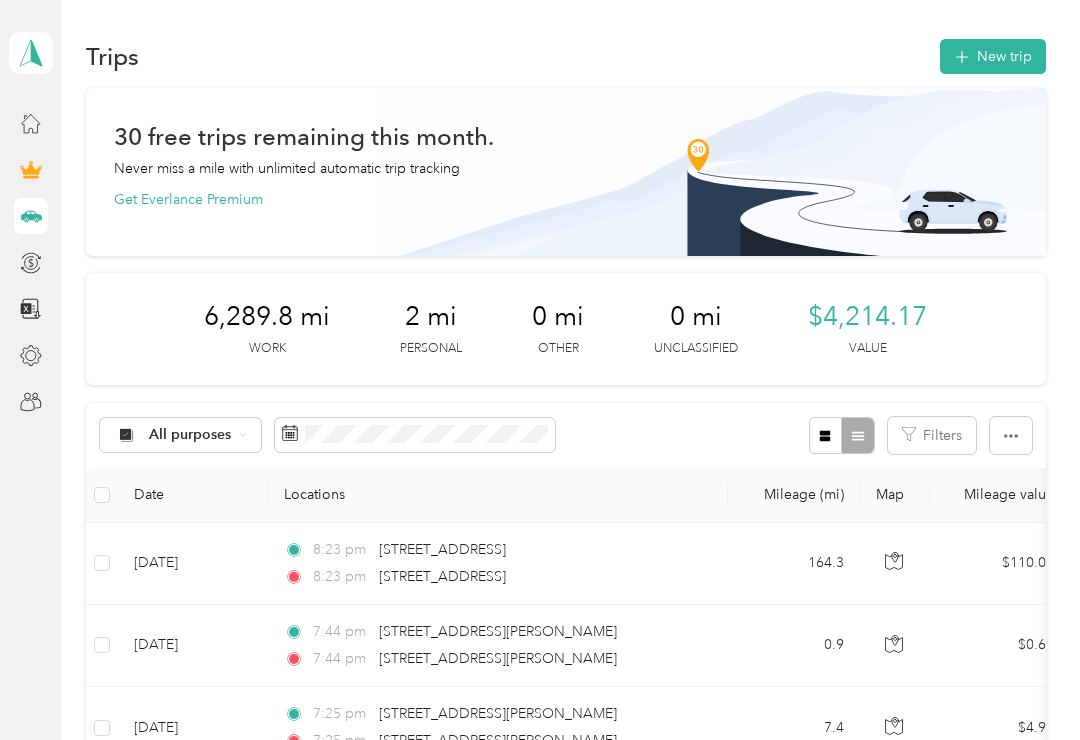 scroll, scrollTop: 0, scrollLeft: 0, axis: both 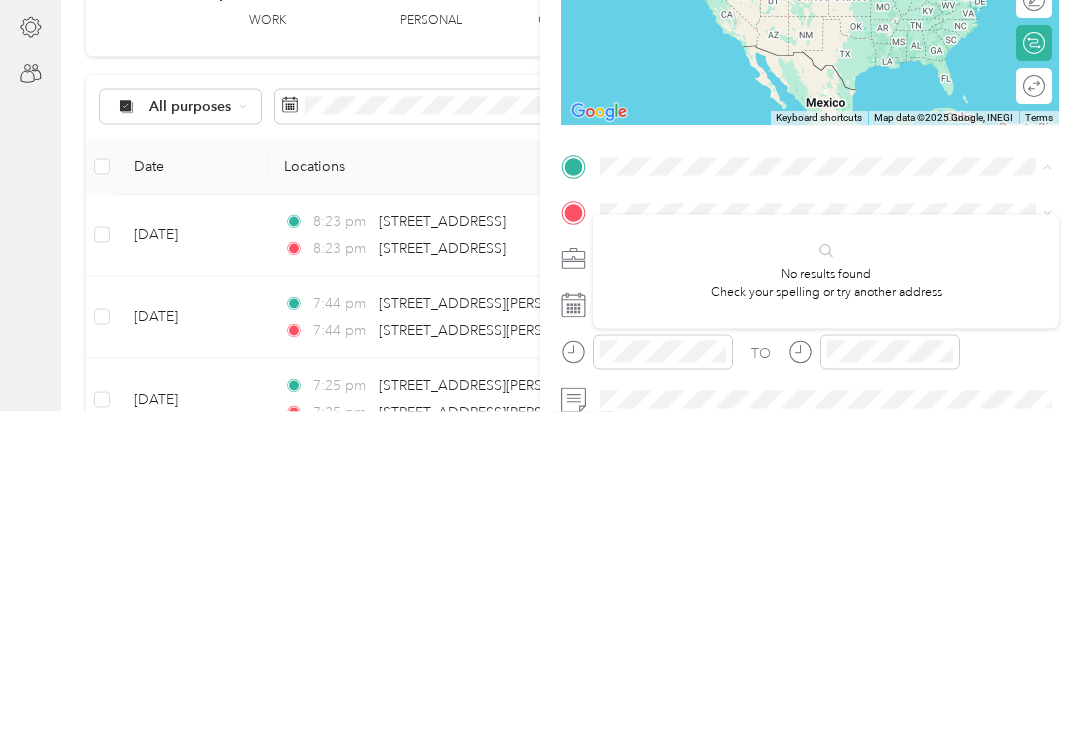 click on "No results found Check your spelling or try another address" at bounding box center [826, 600] 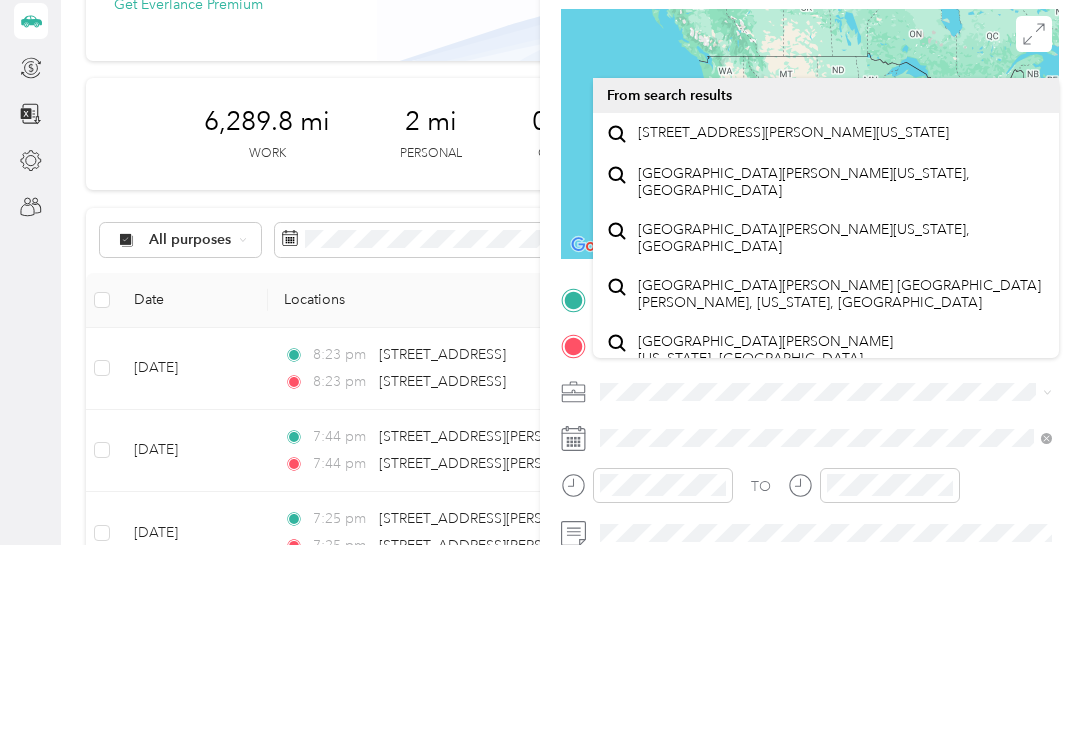 click on "[STREET_ADDRESS][PERSON_NAME][US_STATE]" at bounding box center (793, 328) 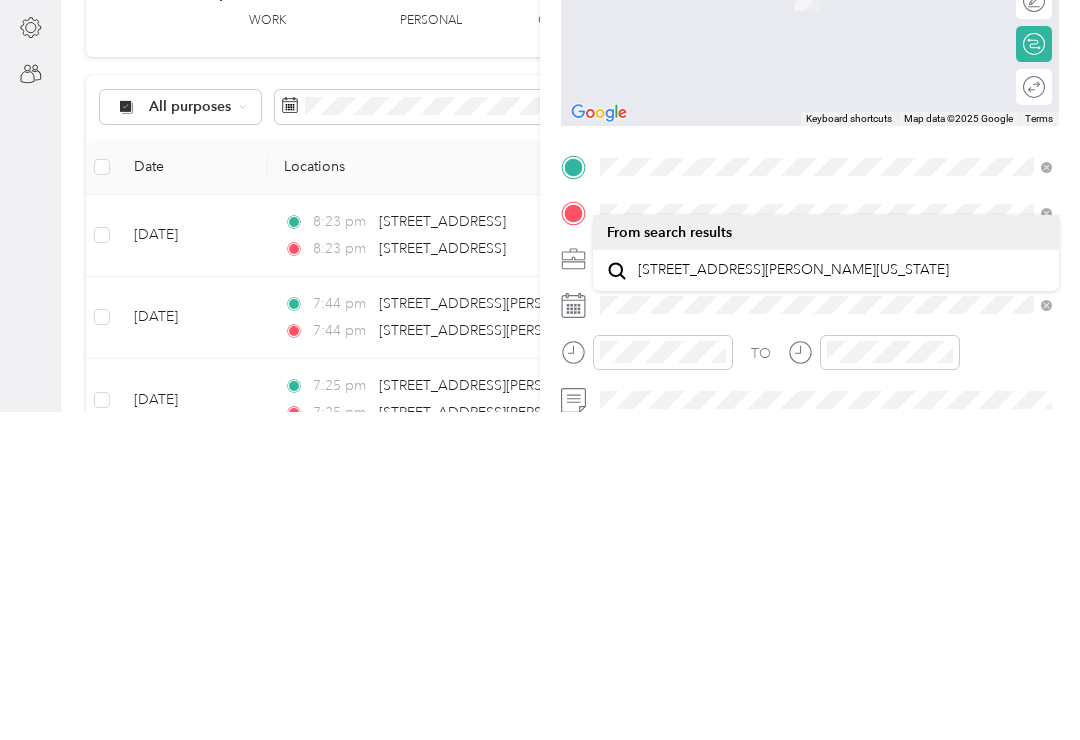 click on "[STREET_ADDRESS][PERSON_NAME][US_STATE]" at bounding box center [793, 598] 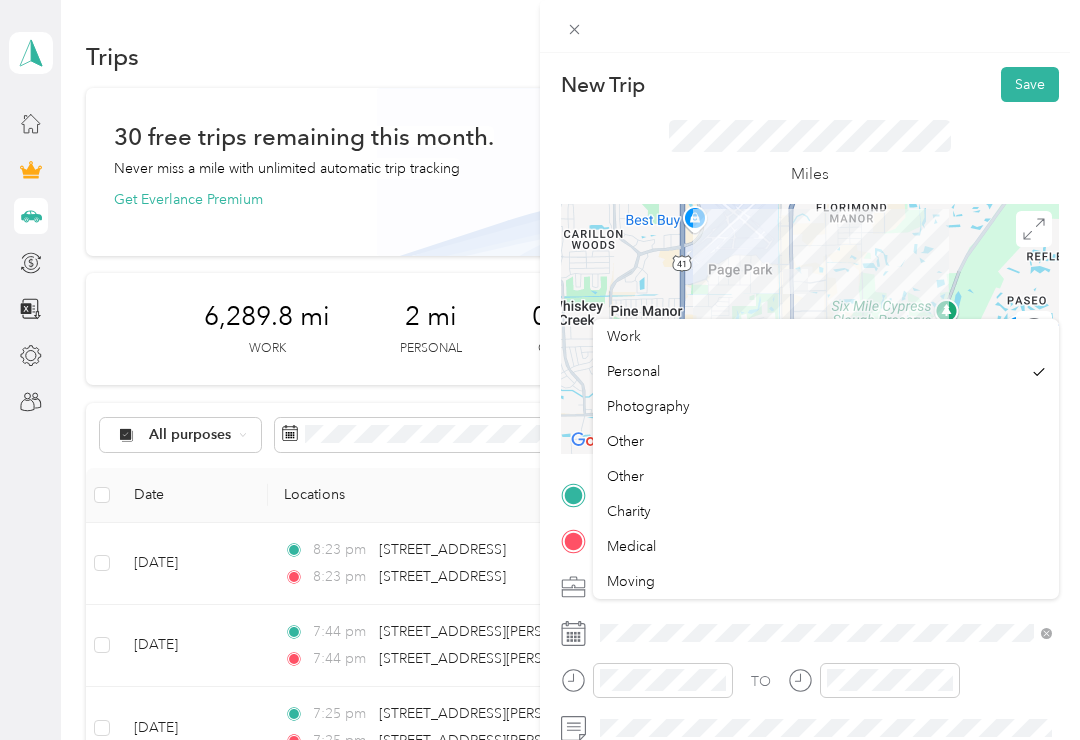 click on "Work" at bounding box center (826, 336) 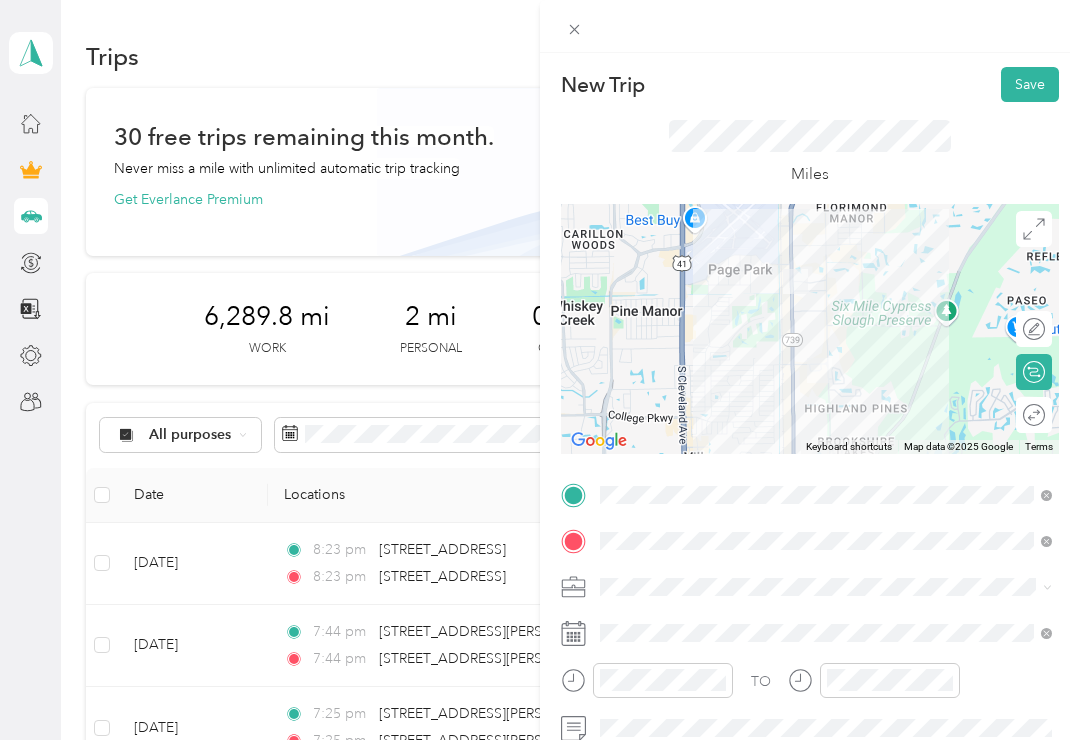 click on "Save" at bounding box center [1030, 84] 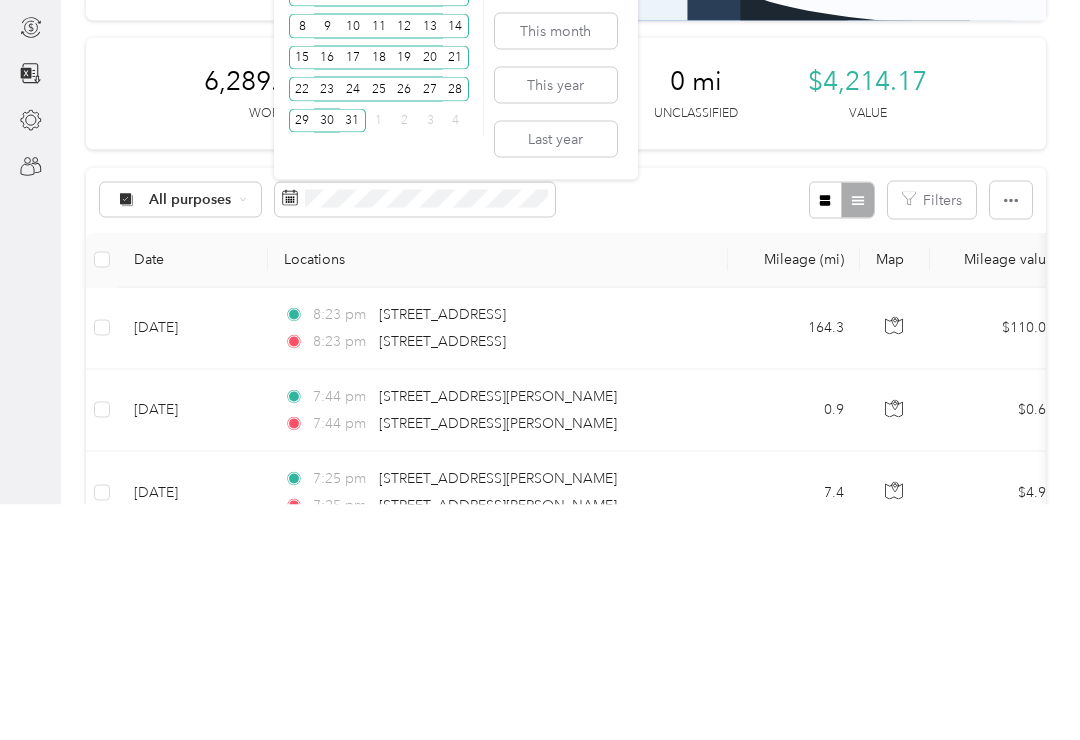 click on "This year" at bounding box center (556, 320) 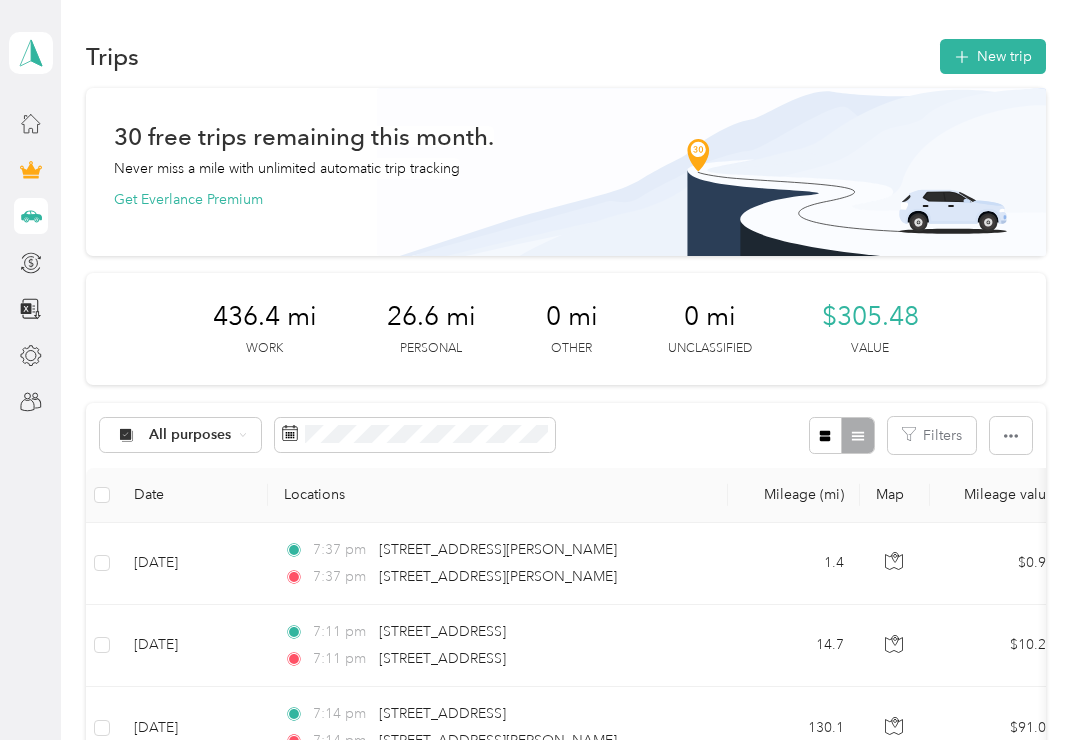scroll, scrollTop: 0, scrollLeft: 0, axis: both 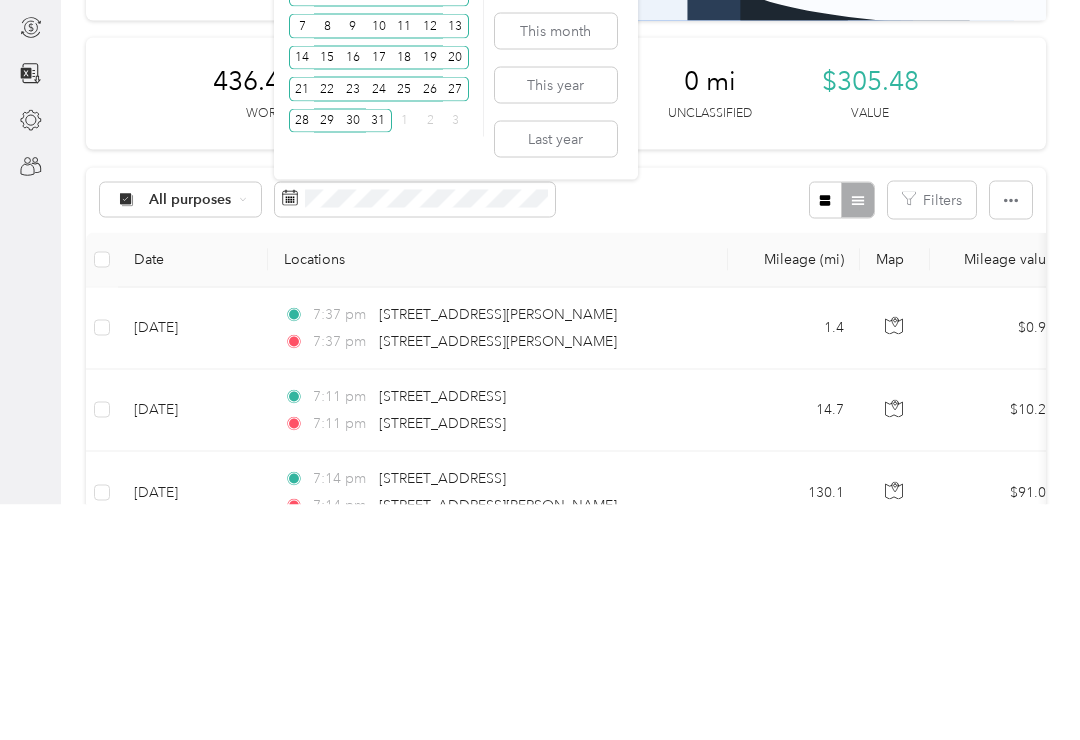click on "Last year" at bounding box center (556, 374) 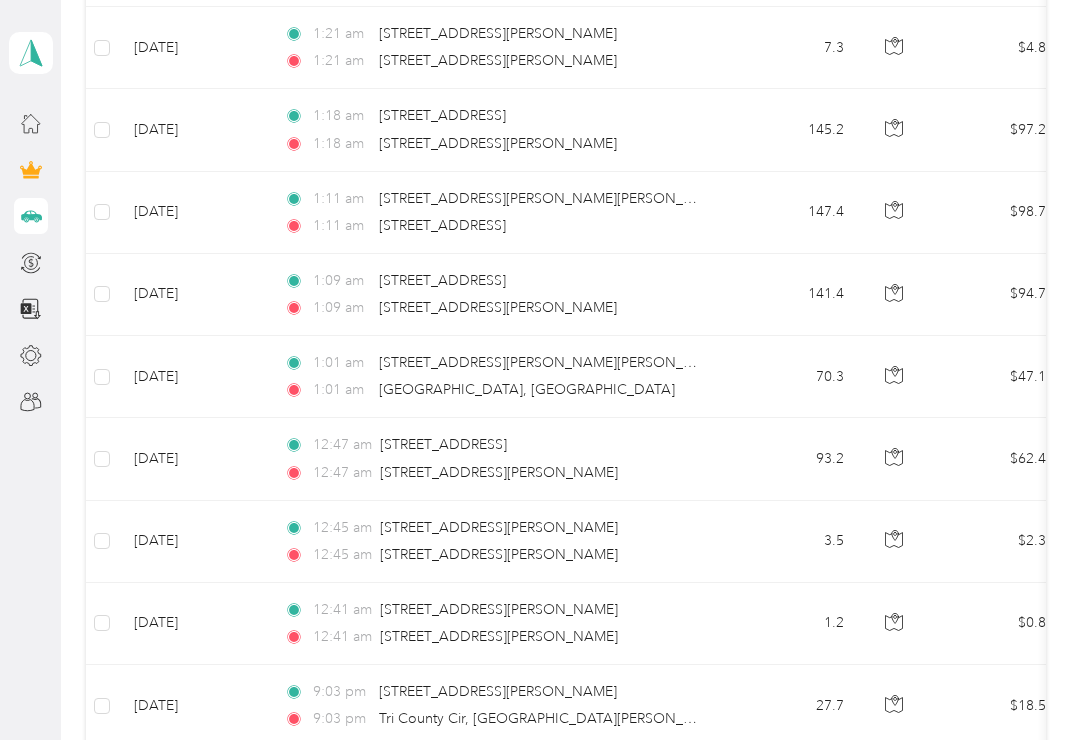 scroll, scrollTop: 7275, scrollLeft: 0, axis: vertical 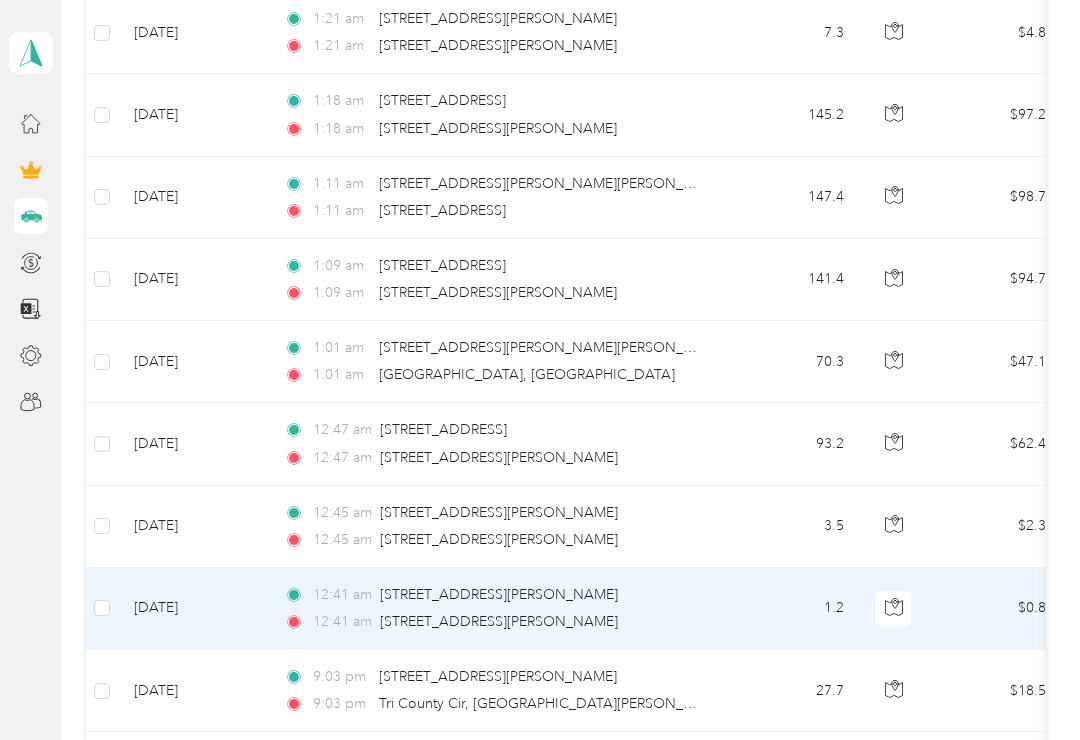 click on "12:41 am [STREET_ADDRESS][PERSON_NAME]" at bounding box center (494, 622) 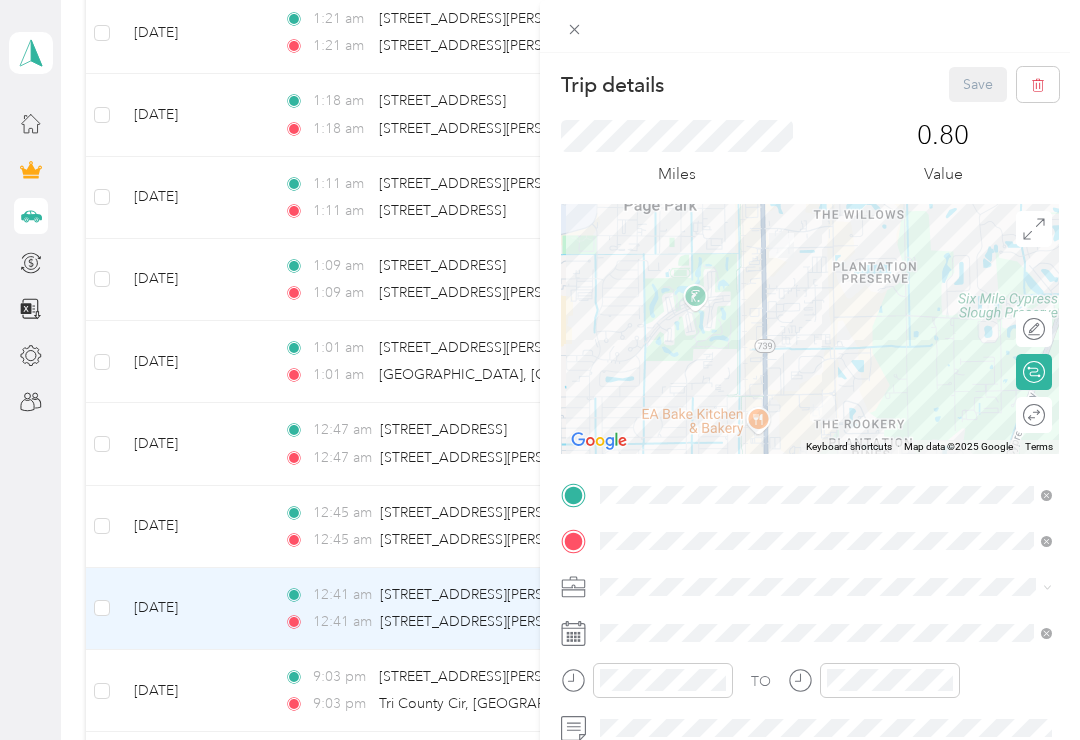 click on "Trip details Save This trip cannot be edited because it is either under review, approved, or paid. Contact your Team Manager to edit it. Miles 0.80 Value  To navigate the map with touch gestures double-tap and hold your finger on the map, then drag the map. ← Move left → Move right ↑ Move up ↓ Move down + Zoom in - Zoom out Home Jump left by 75% End Jump right by 75% Page Up Jump up by 75% Page Down Jump down by 75% Keyboard shortcuts Map Data Map data ©2025 Google Map data ©2025 Google 500 m  Click to toggle between metric and imperial units Terms Report a map error Edit route Calculate route Round trip TO Add photo" at bounding box center (540, 370) 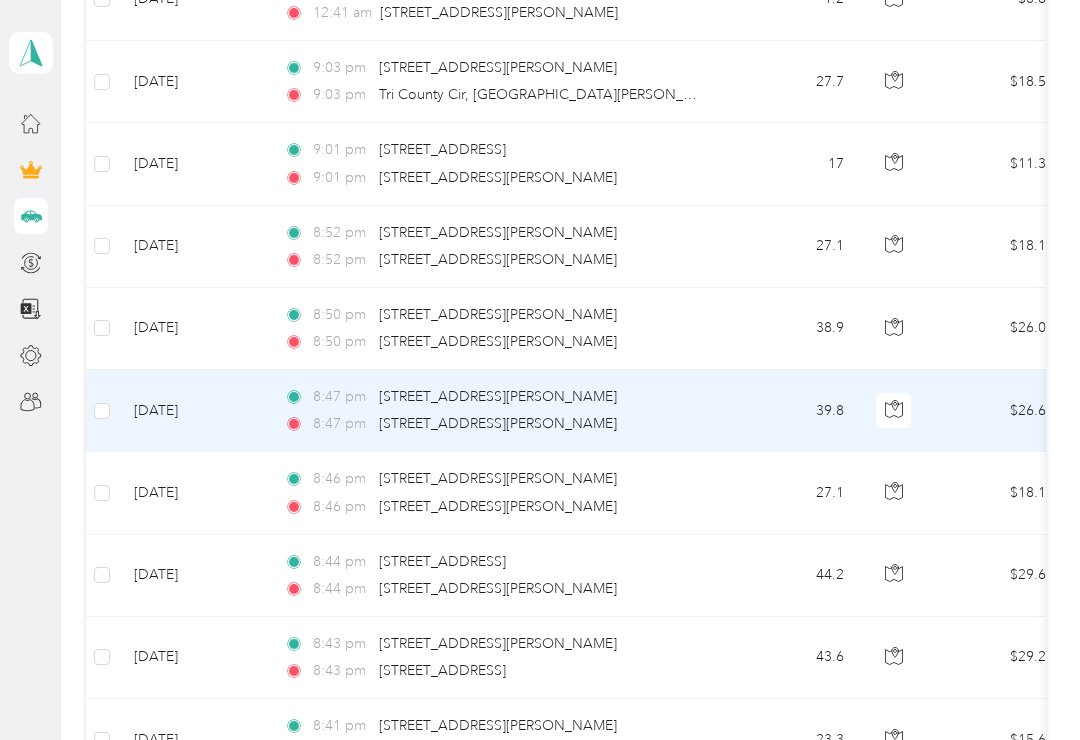 scroll, scrollTop: 7884, scrollLeft: 0, axis: vertical 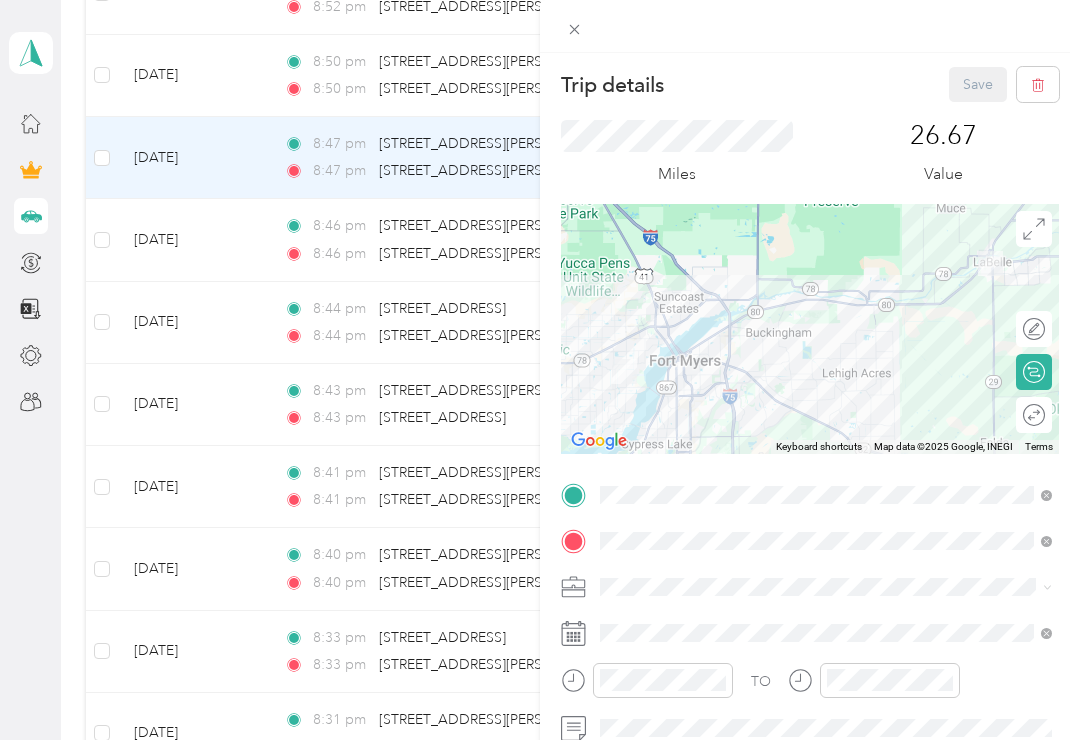 click 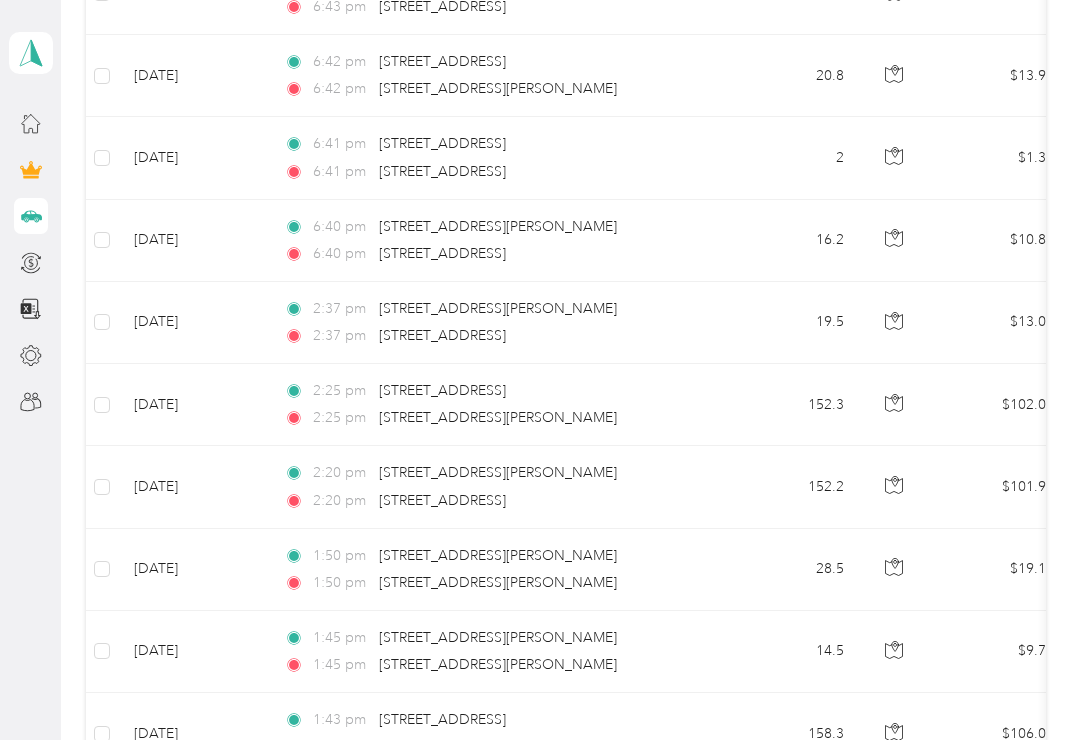 scroll, scrollTop: 1308, scrollLeft: 0, axis: vertical 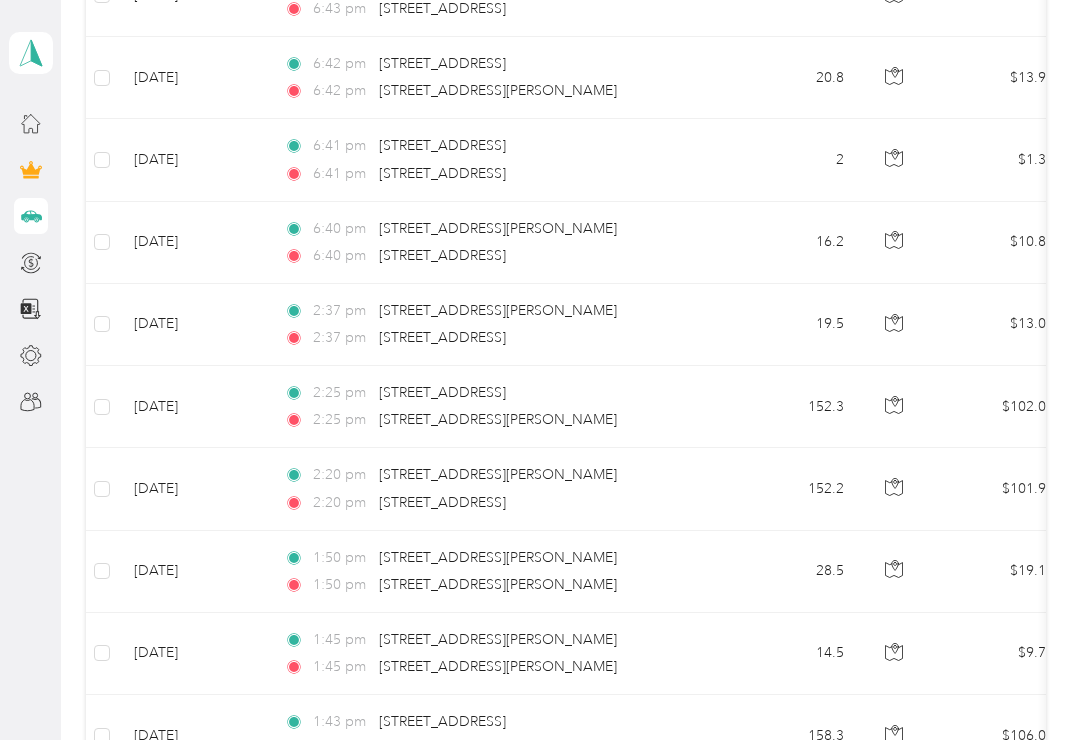copy on "[STREET_ADDRESS]" 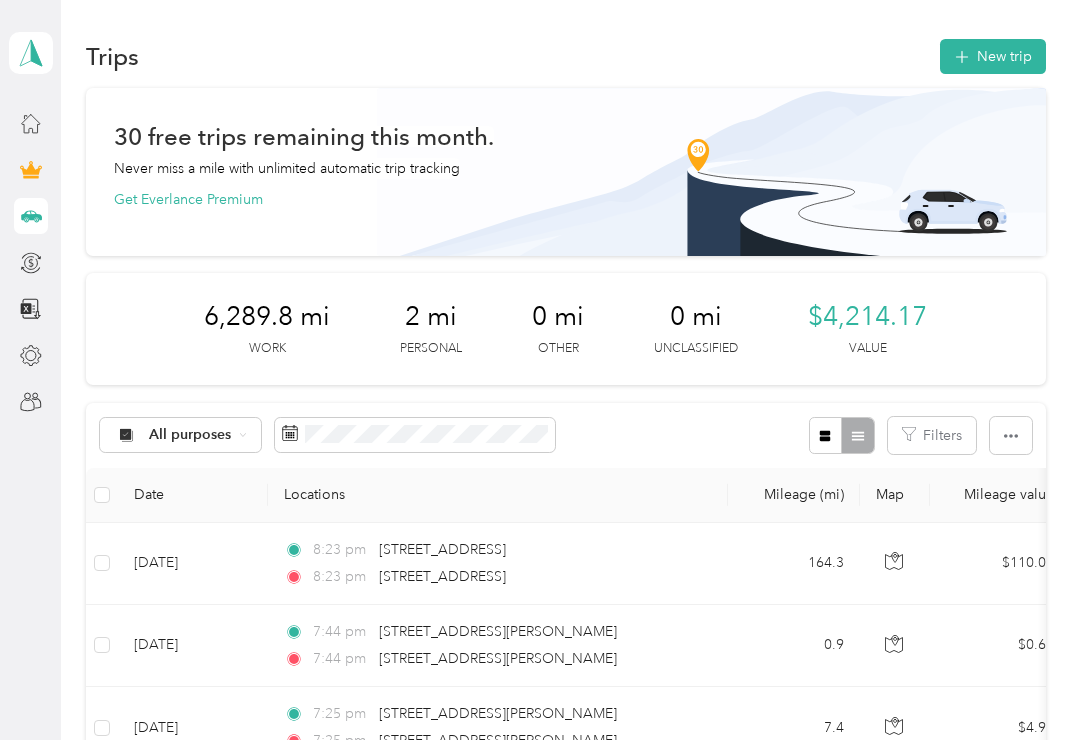 scroll, scrollTop: 0, scrollLeft: 0, axis: both 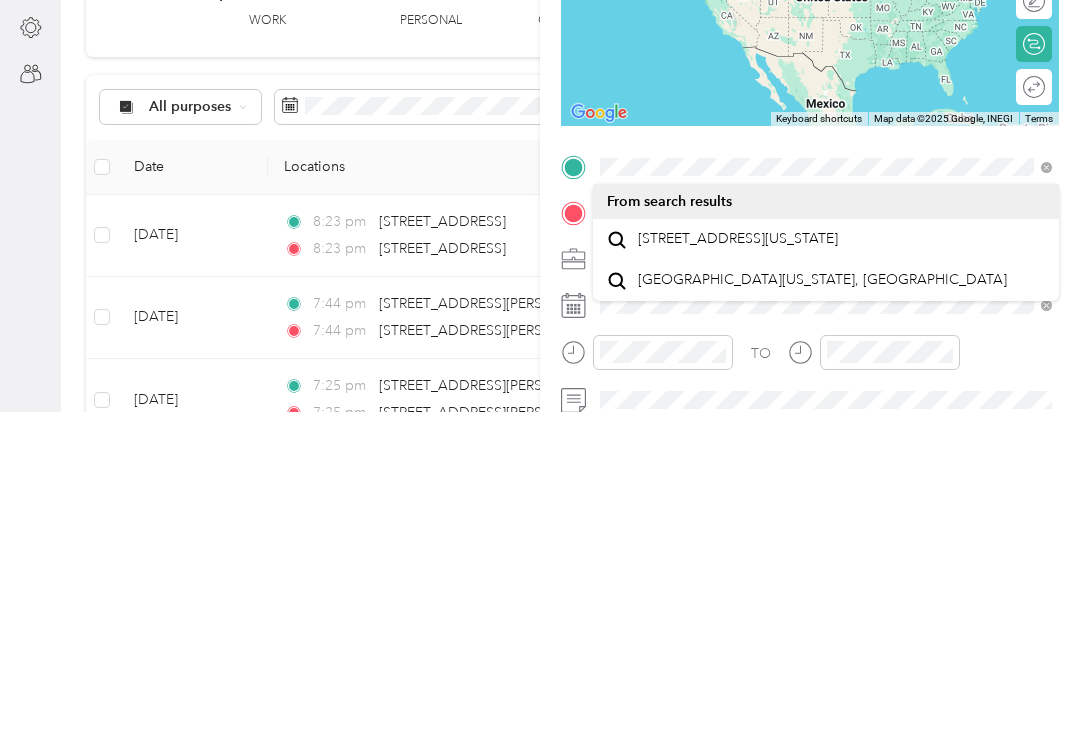 click on "[STREET_ADDRESS][US_STATE]" at bounding box center [738, 567] 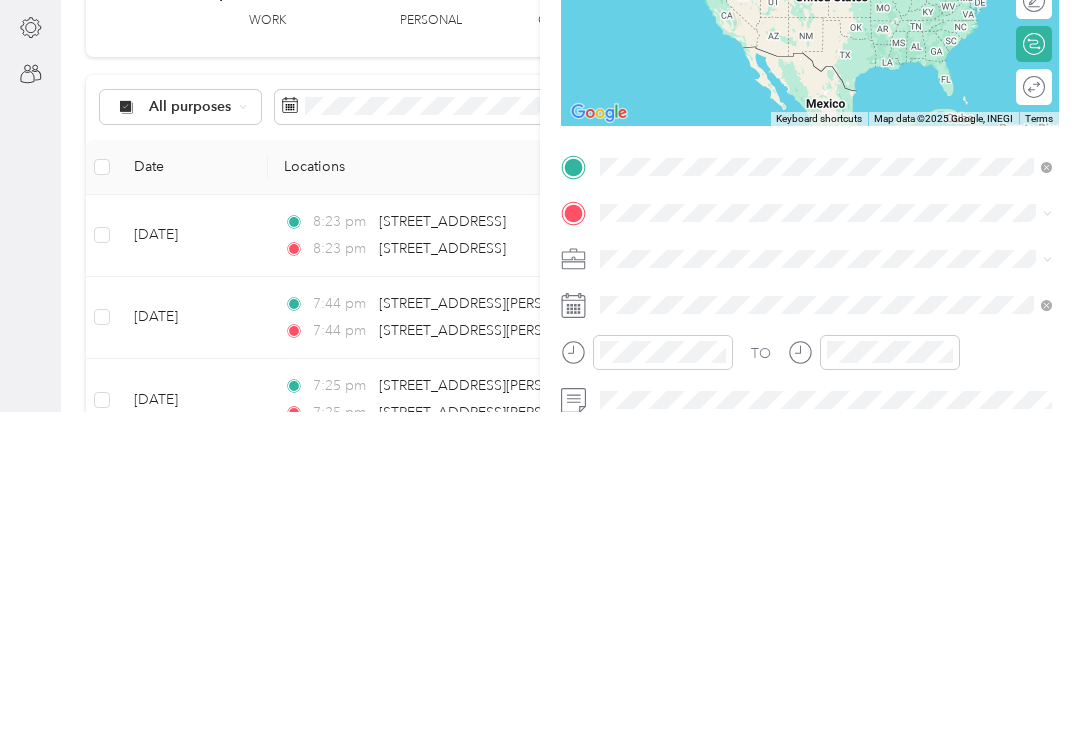 scroll, scrollTop: 31, scrollLeft: 0, axis: vertical 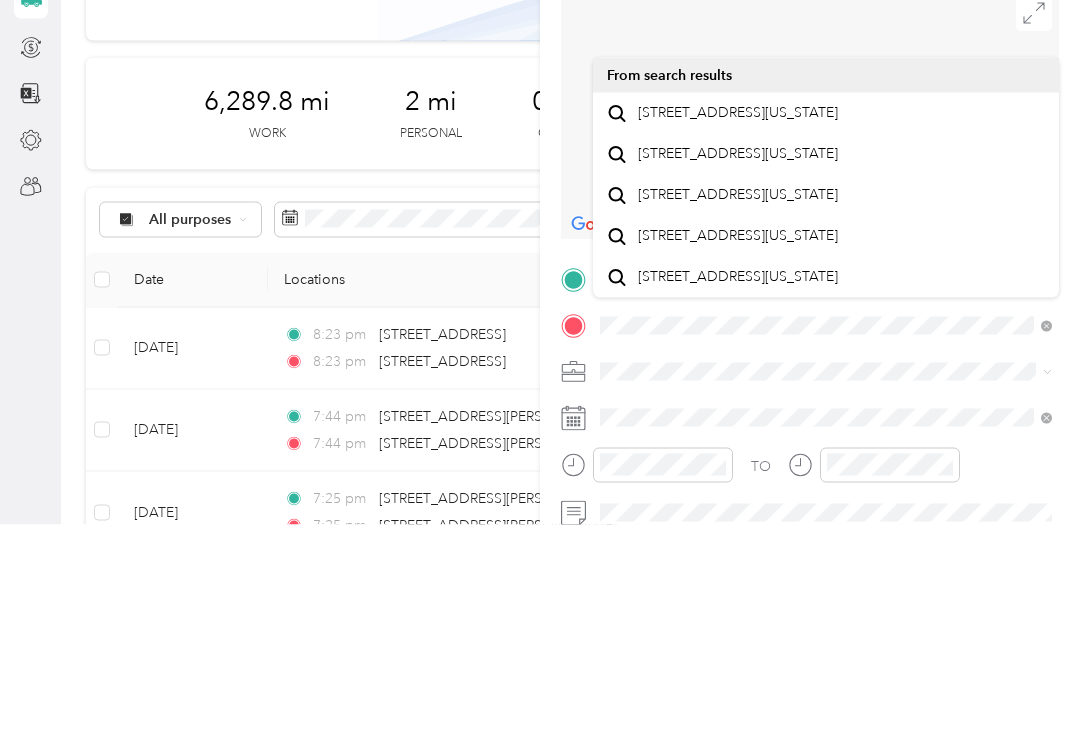 click on "[STREET_ADDRESS][US_STATE]" at bounding box center [738, 328] 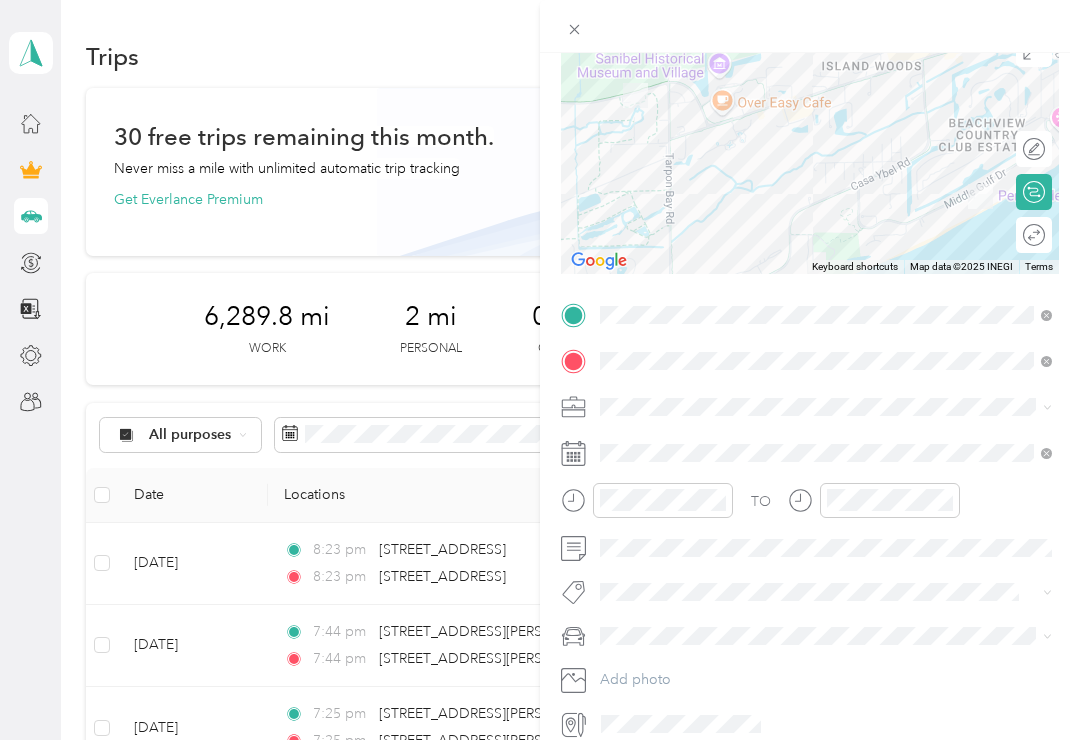 scroll, scrollTop: 187, scrollLeft: 0, axis: vertical 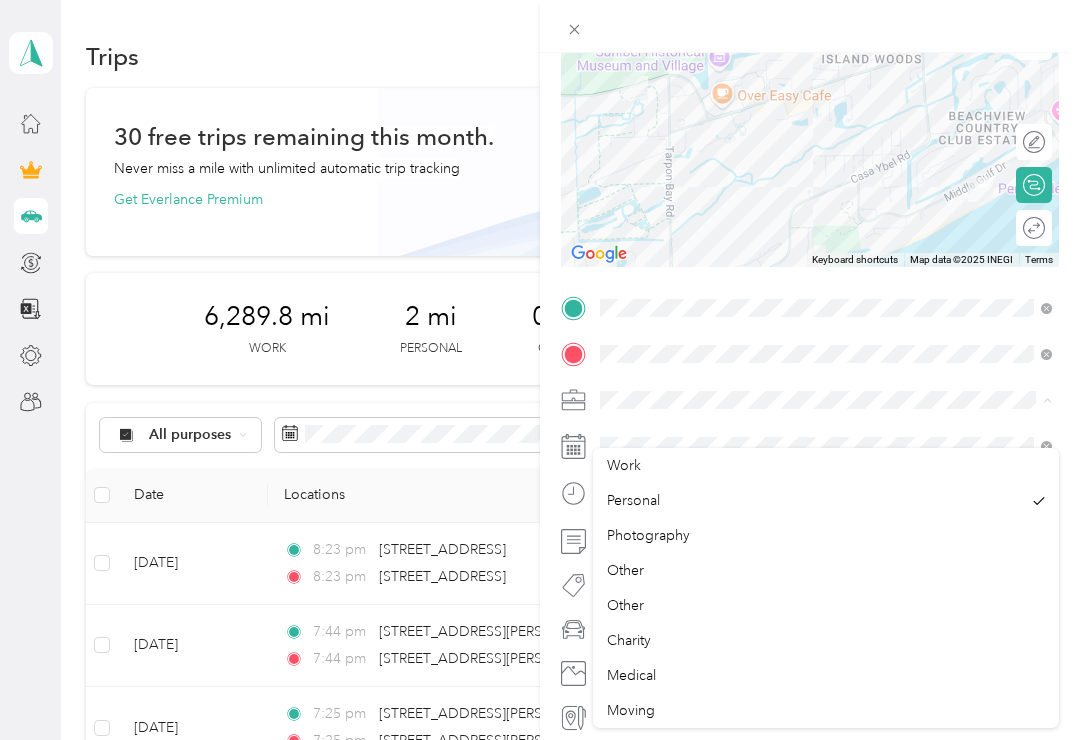 click on "Work" at bounding box center (624, 465) 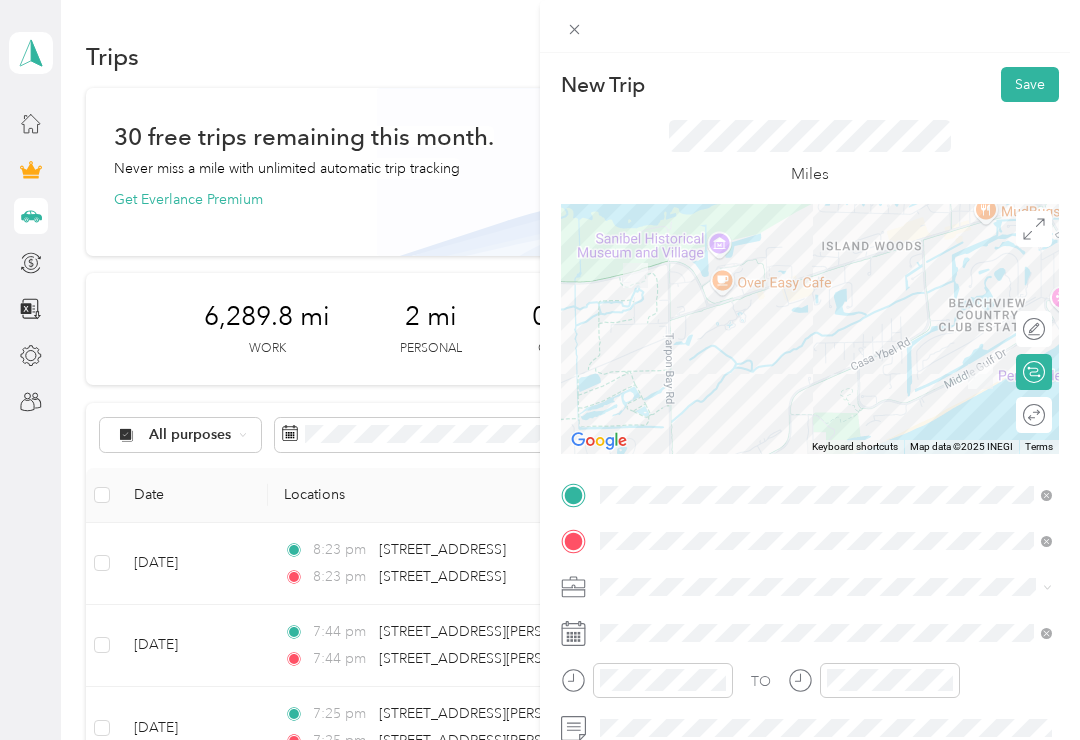 scroll, scrollTop: 0, scrollLeft: 0, axis: both 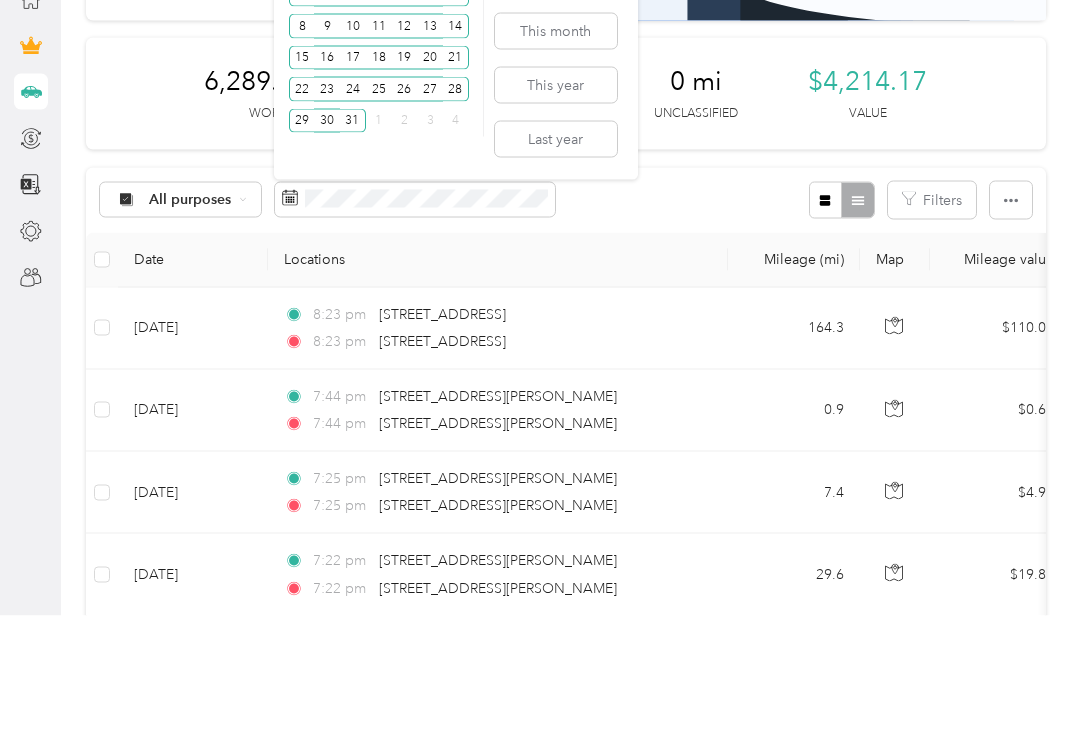 click on "This year" at bounding box center (556, 209) 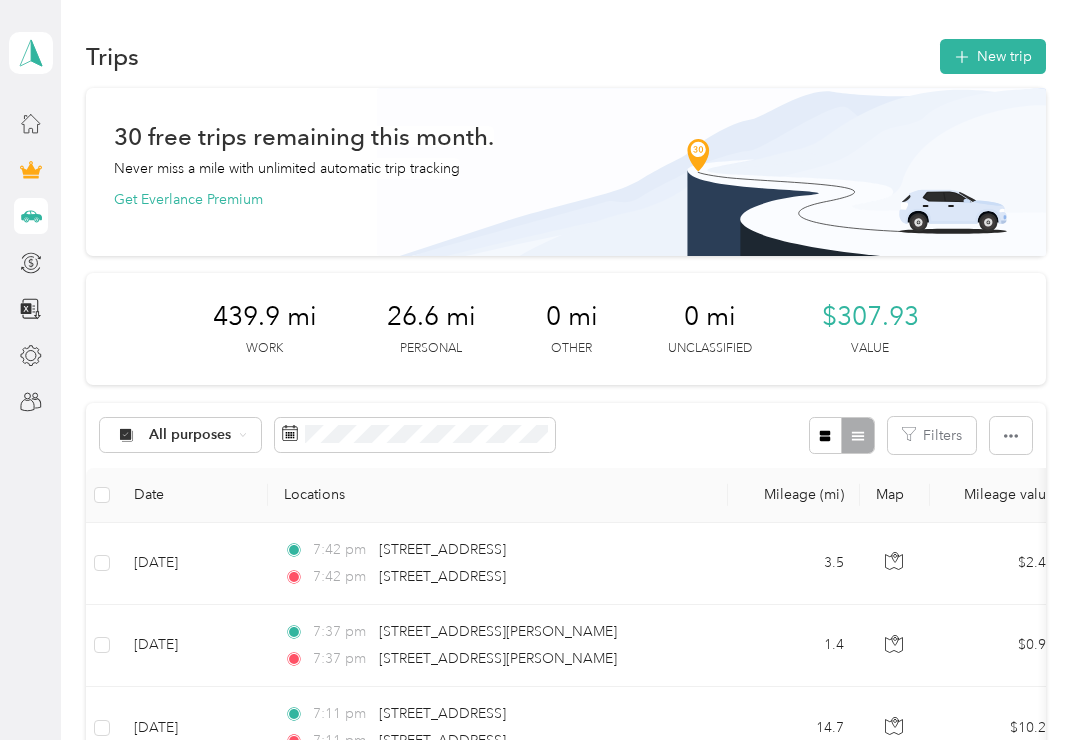 scroll, scrollTop: 0, scrollLeft: 0, axis: both 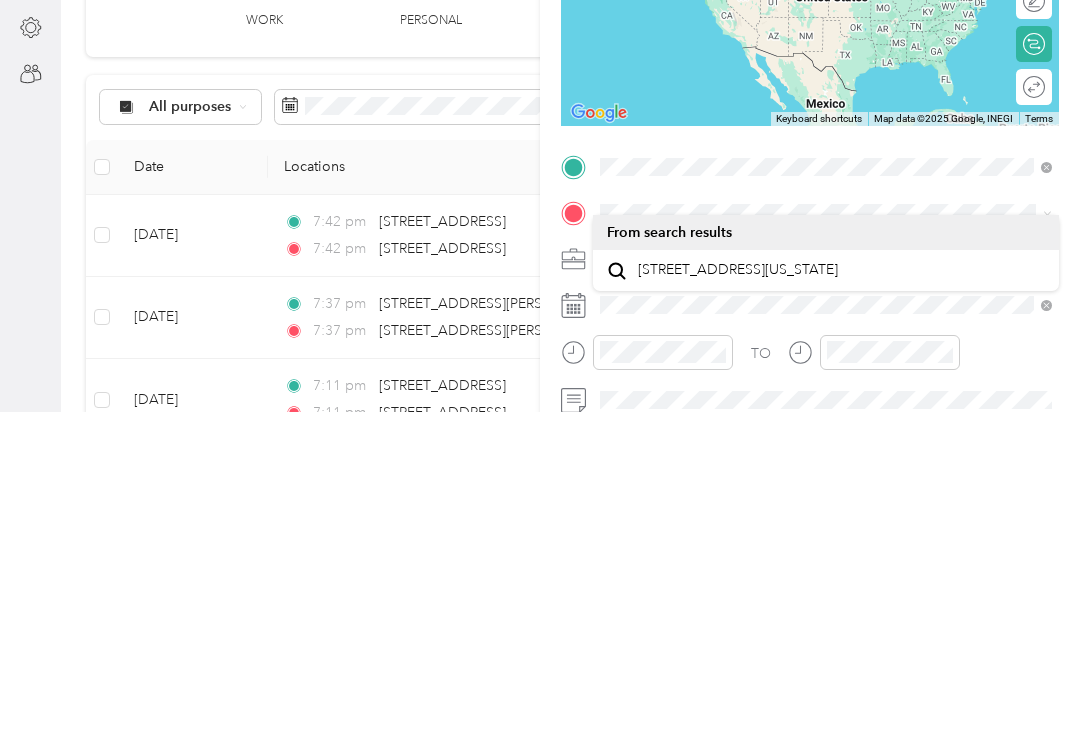 click on "[STREET_ADDRESS][US_STATE]" at bounding box center [738, 598] 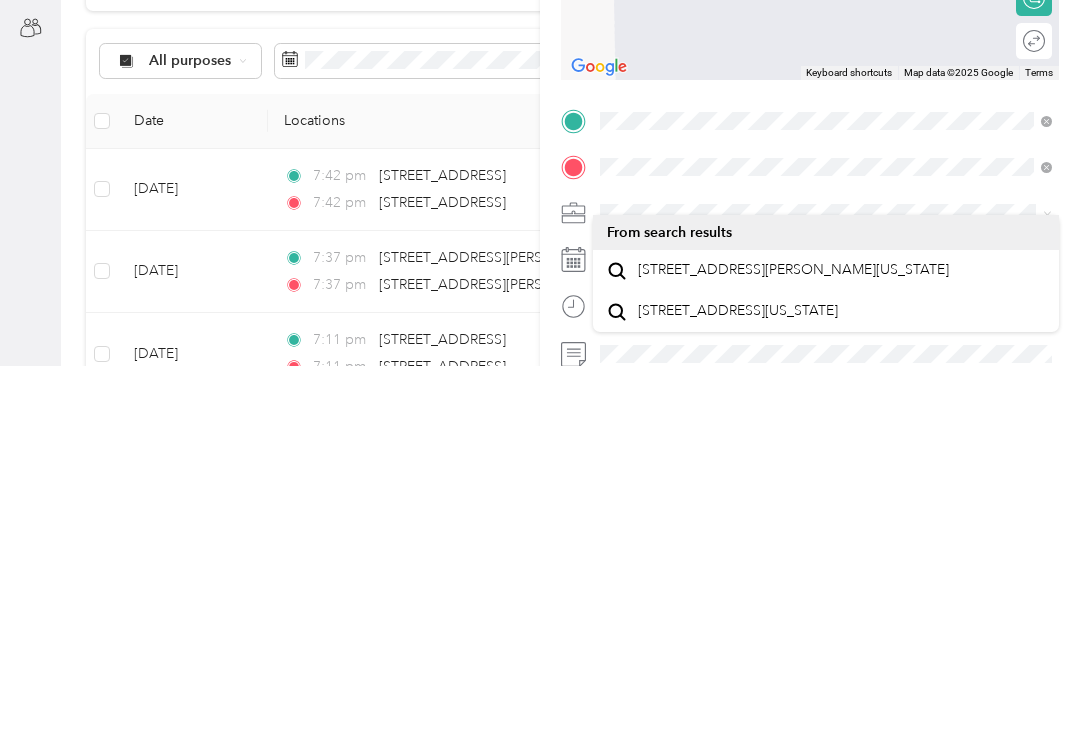 click on "[STREET_ADDRESS][PERSON_NAME][US_STATE]" at bounding box center [793, 644] 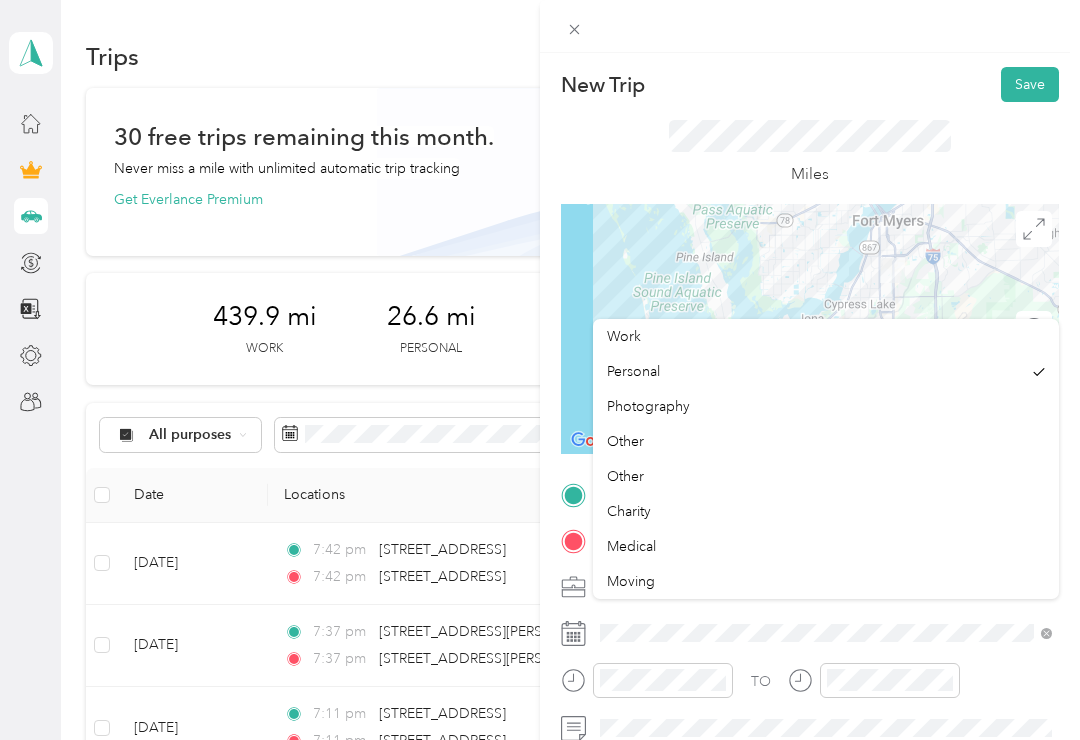 click on "Work" at bounding box center [624, 336] 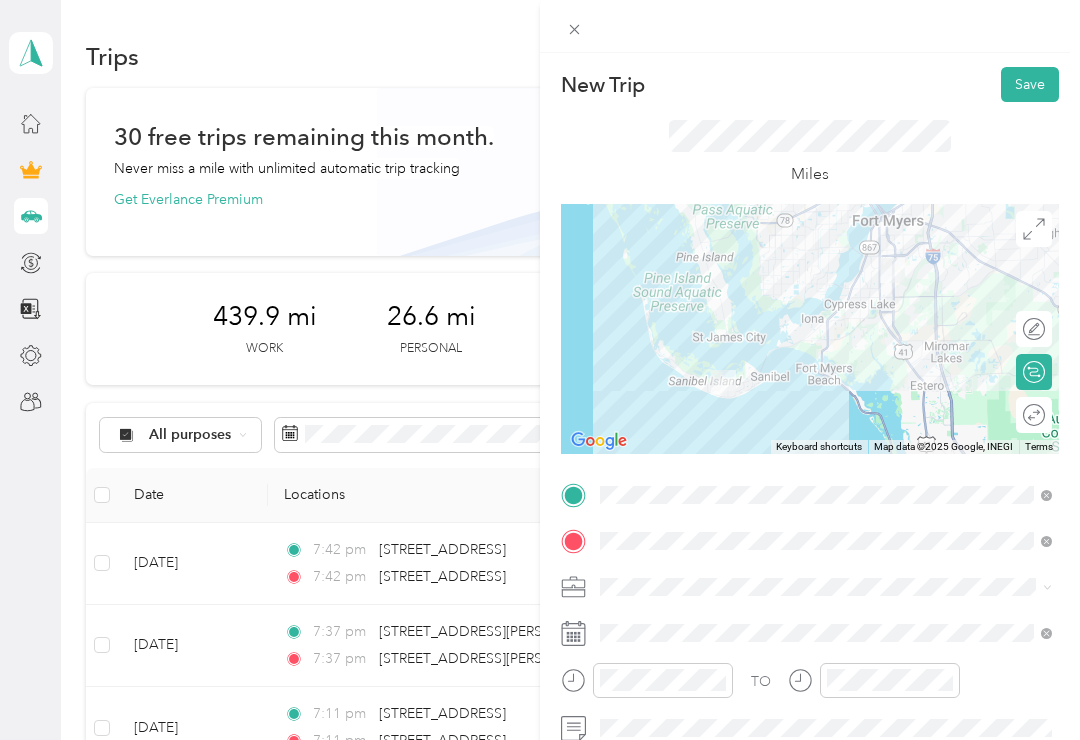 click on "Save" at bounding box center [1030, 84] 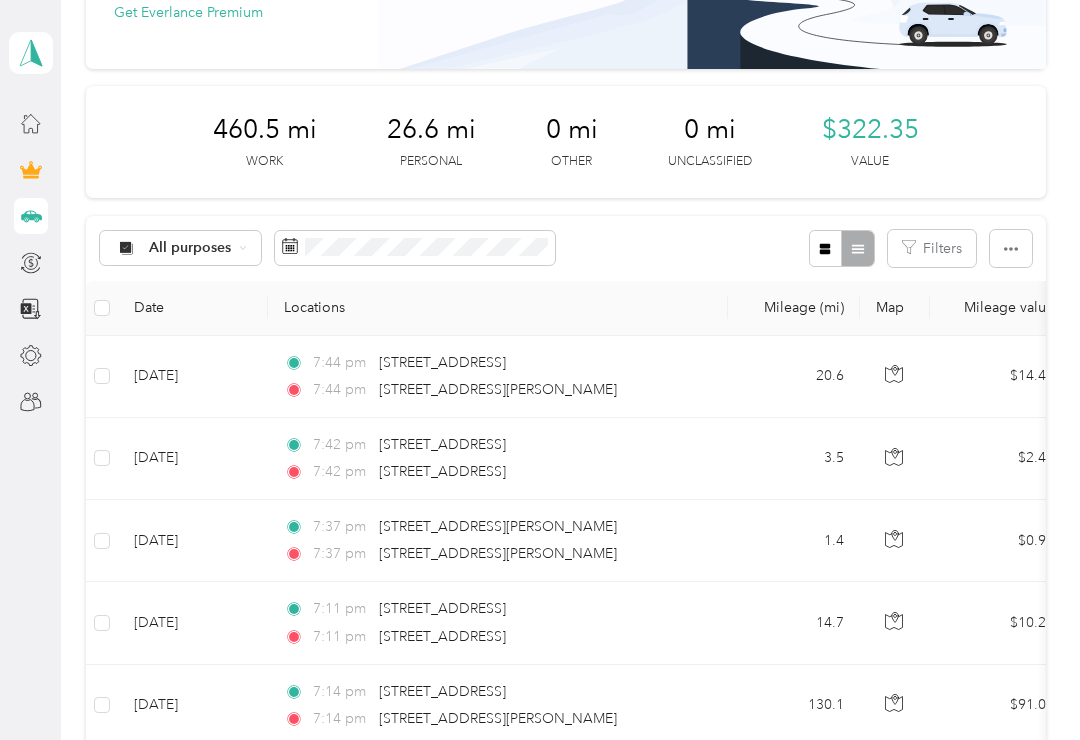 scroll, scrollTop: 171, scrollLeft: 0, axis: vertical 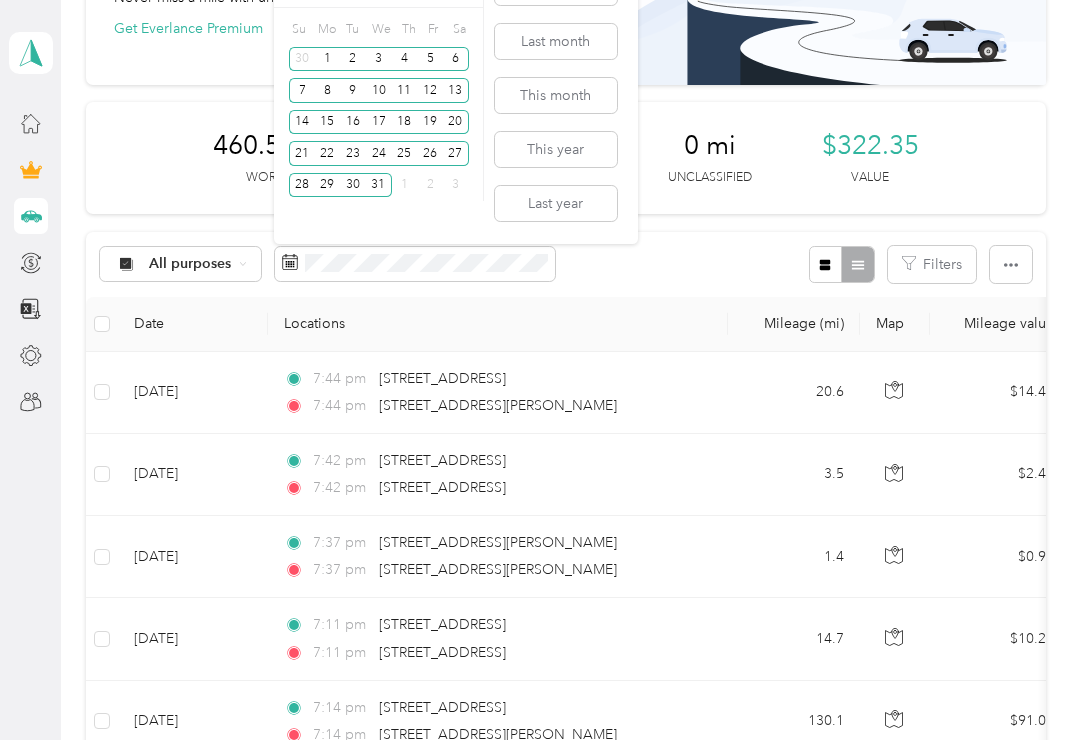 click on "Last year" at bounding box center [556, 203] 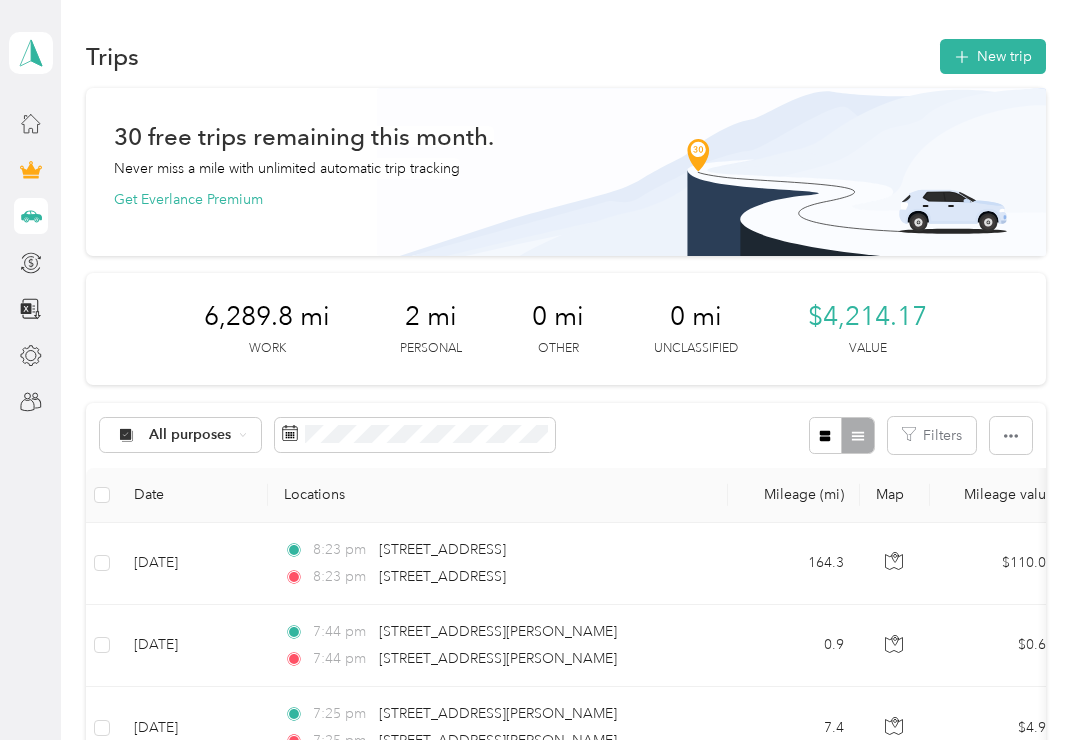 scroll, scrollTop: 0, scrollLeft: 0, axis: both 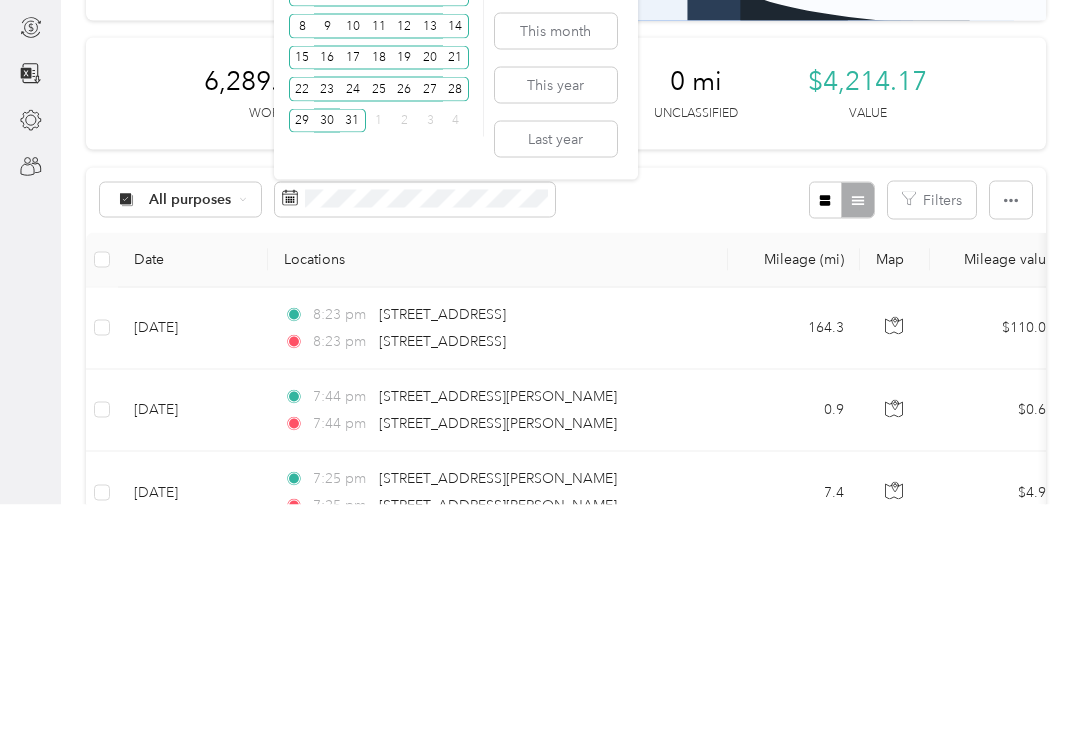 click on "This year" at bounding box center [556, 320] 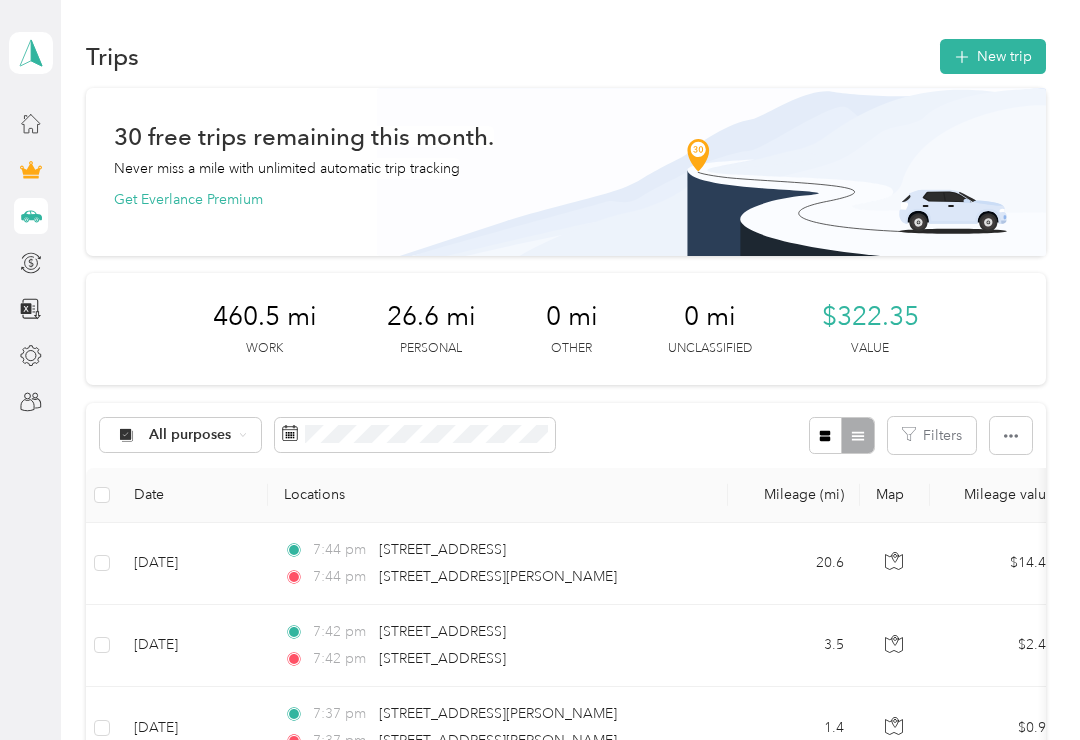 scroll, scrollTop: 0, scrollLeft: 0, axis: both 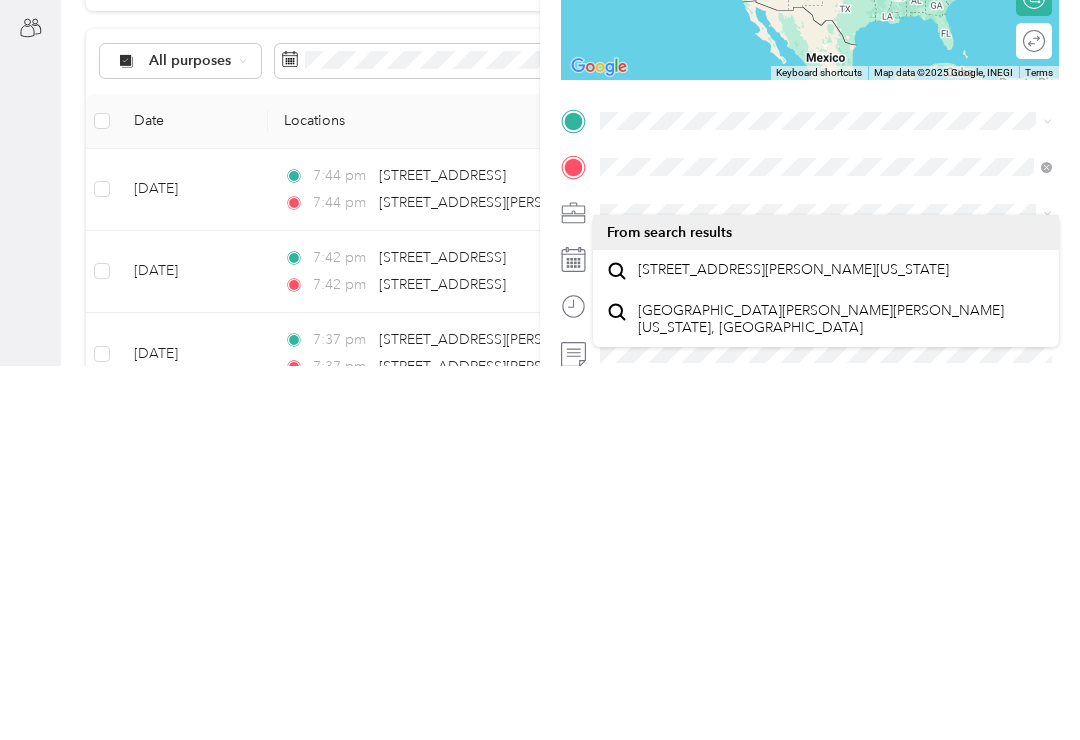 click on "[STREET_ADDRESS][PERSON_NAME][US_STATE]" at bounding box center [793, 644] 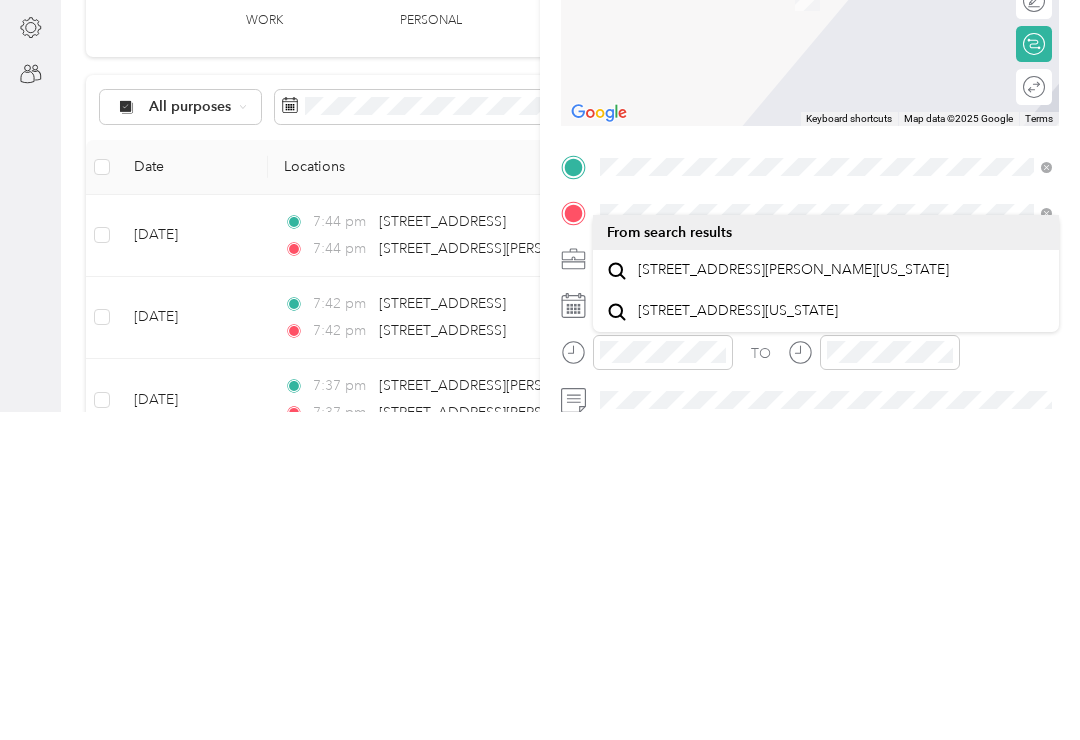 click on "[STREET_ADDRESS][PERSON_NAME][US_STATE]" at bounding box center (793, 598) 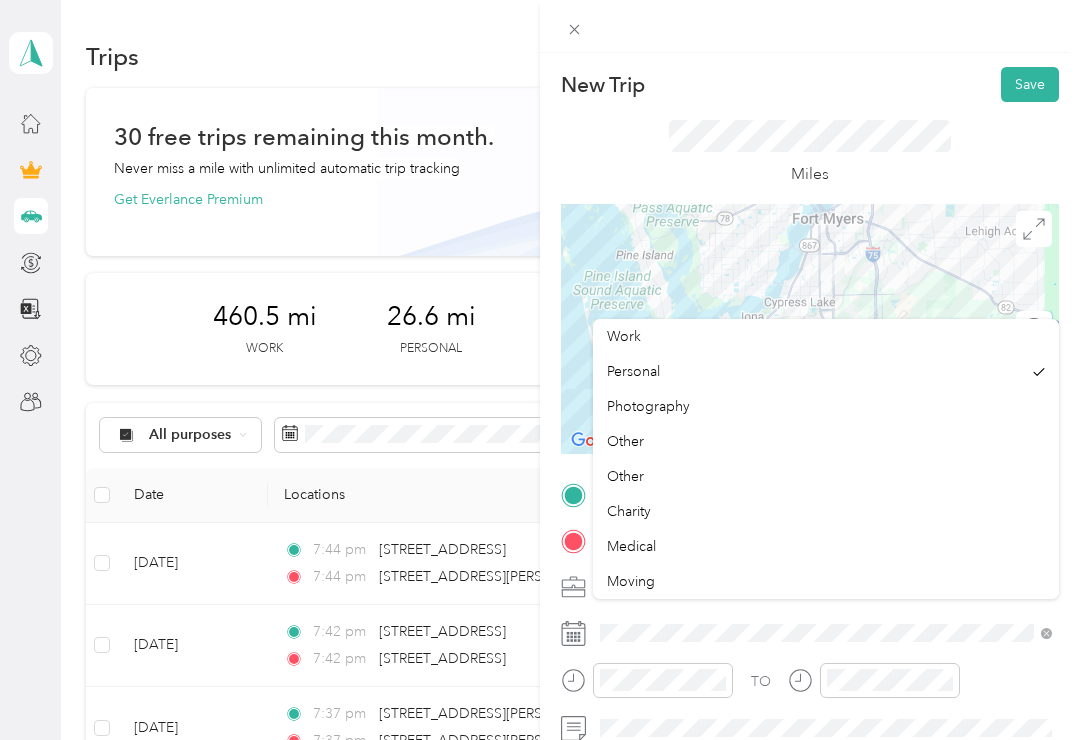 click on "Work" at bounding box center [624, 336] 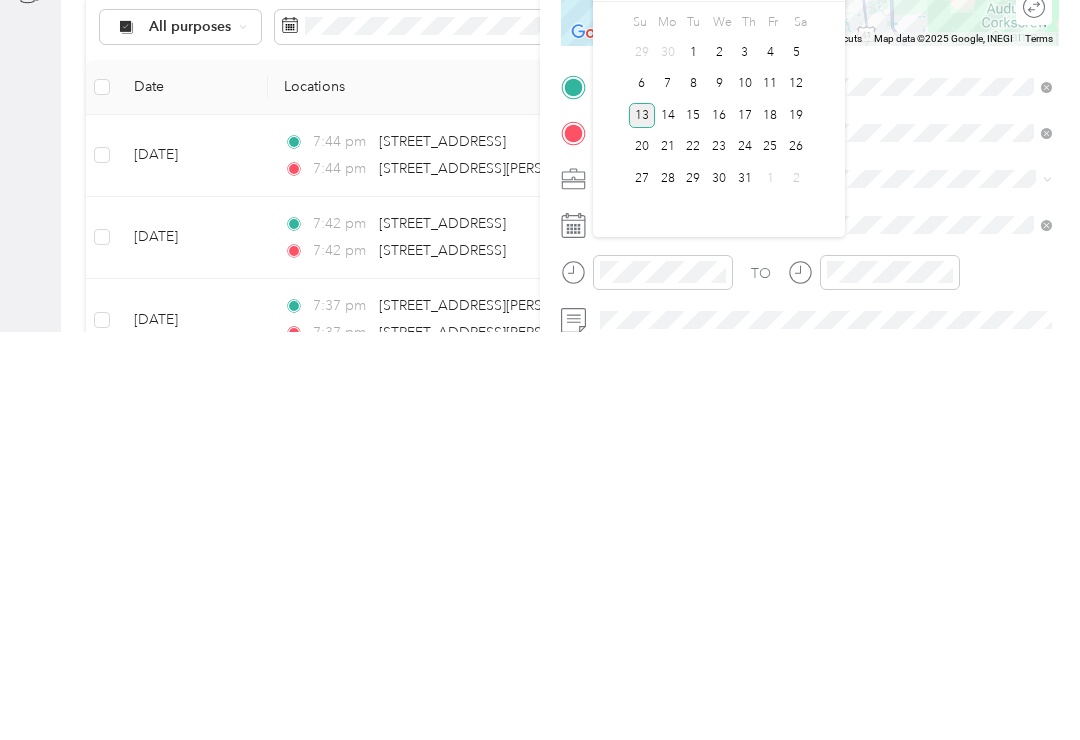click on "1" at bounding box center [693, 460] 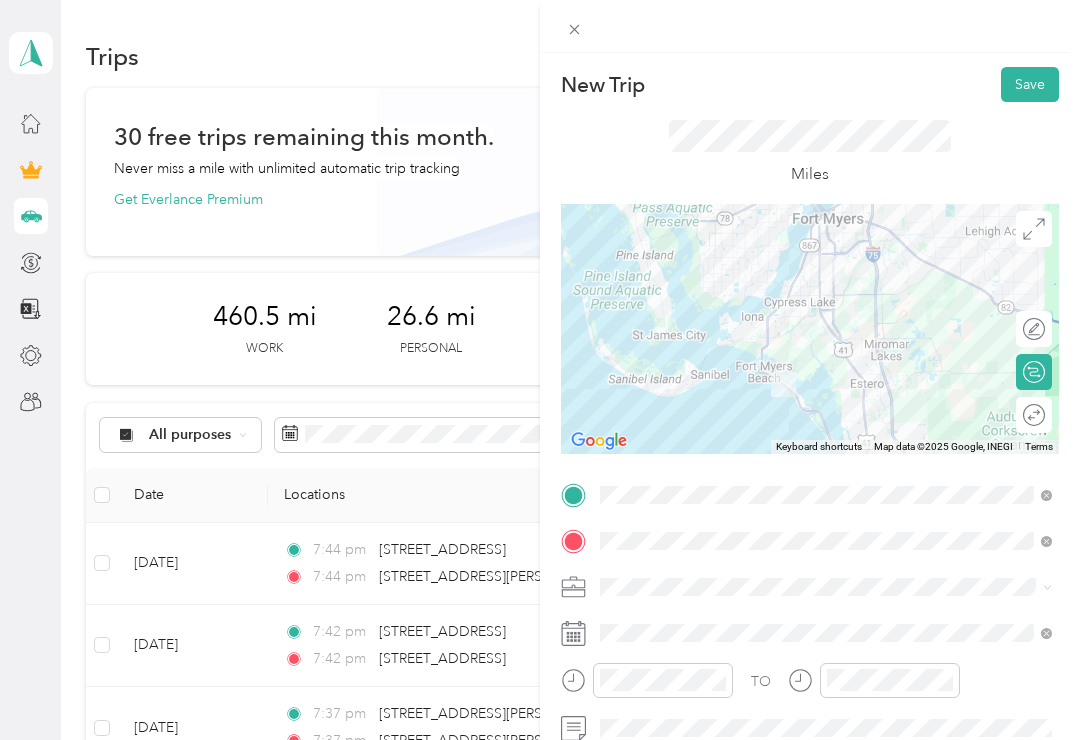 click on "Save" at bounding box center (1030, 84) 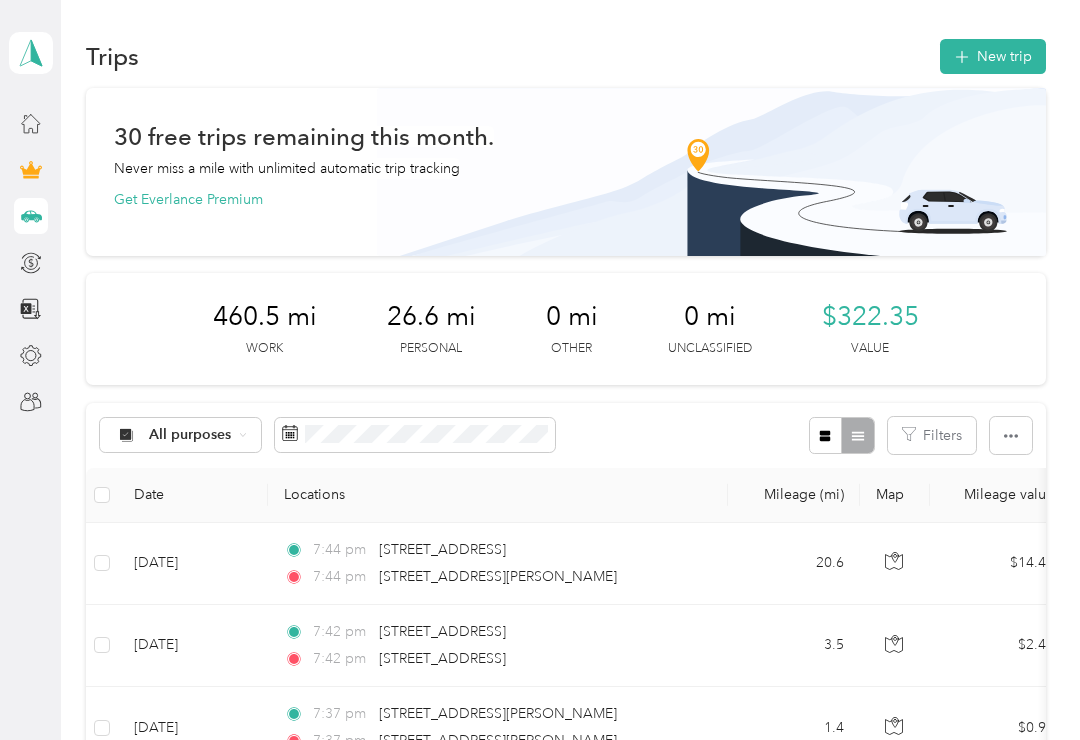 scroll, scrollTop: -1, scrollLeft: 0, axis: vertical 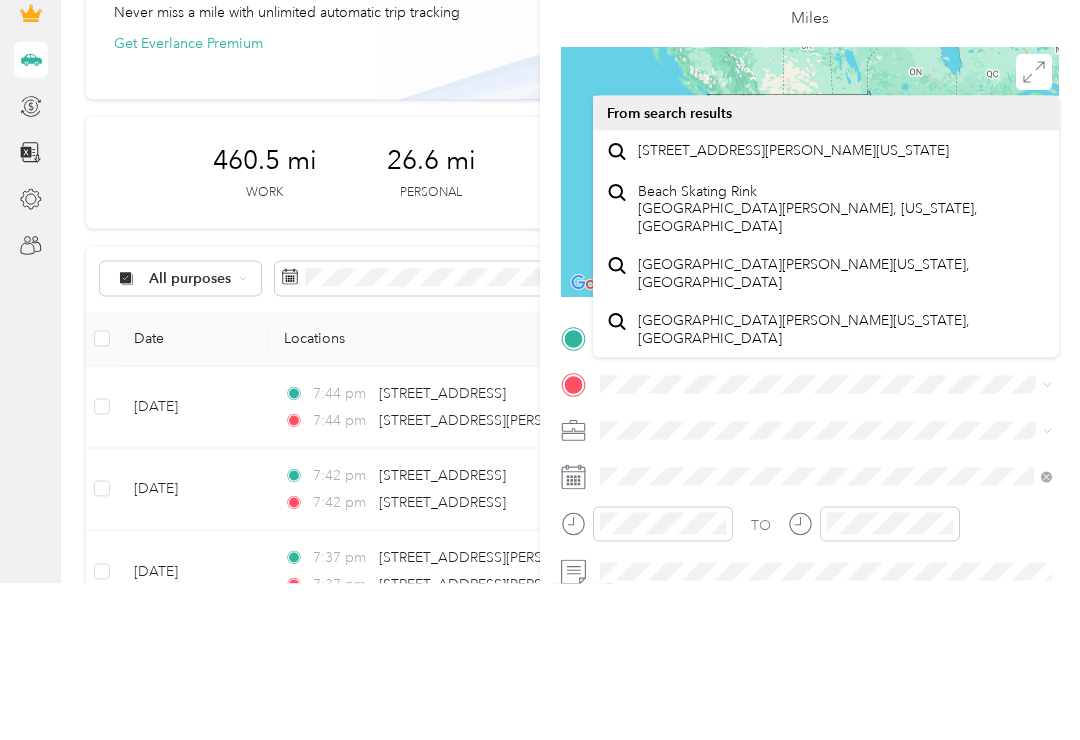 click on "[STREET_ADDRESS][PERSON_NAME][US_STATE]" at bounding box center [793, 307] 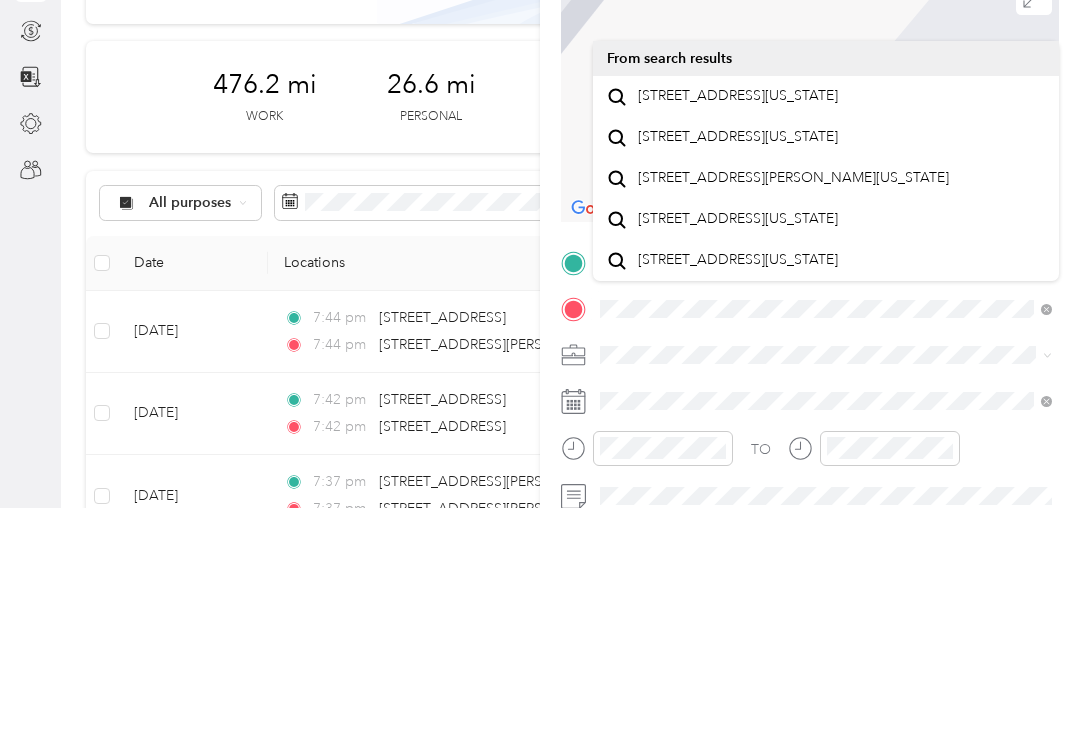 click on "[STREET_ADDRESS][US_STATE]" at bounding box center (738, 328) 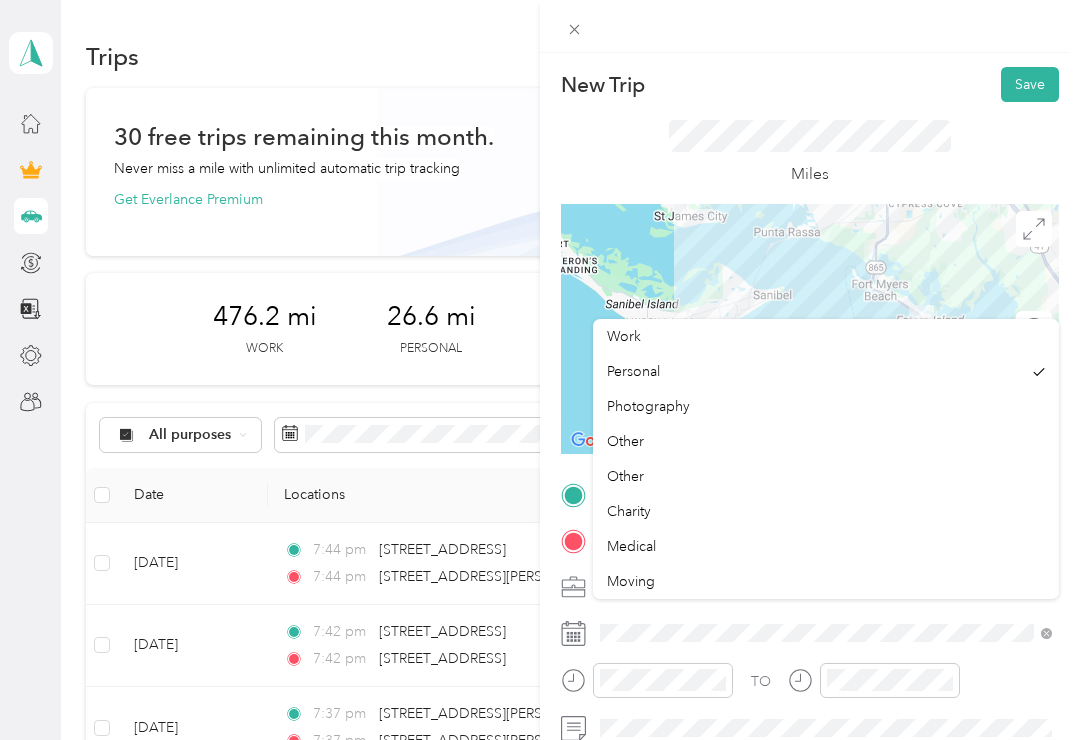 click on "Work" at bounding box center (624, 336) 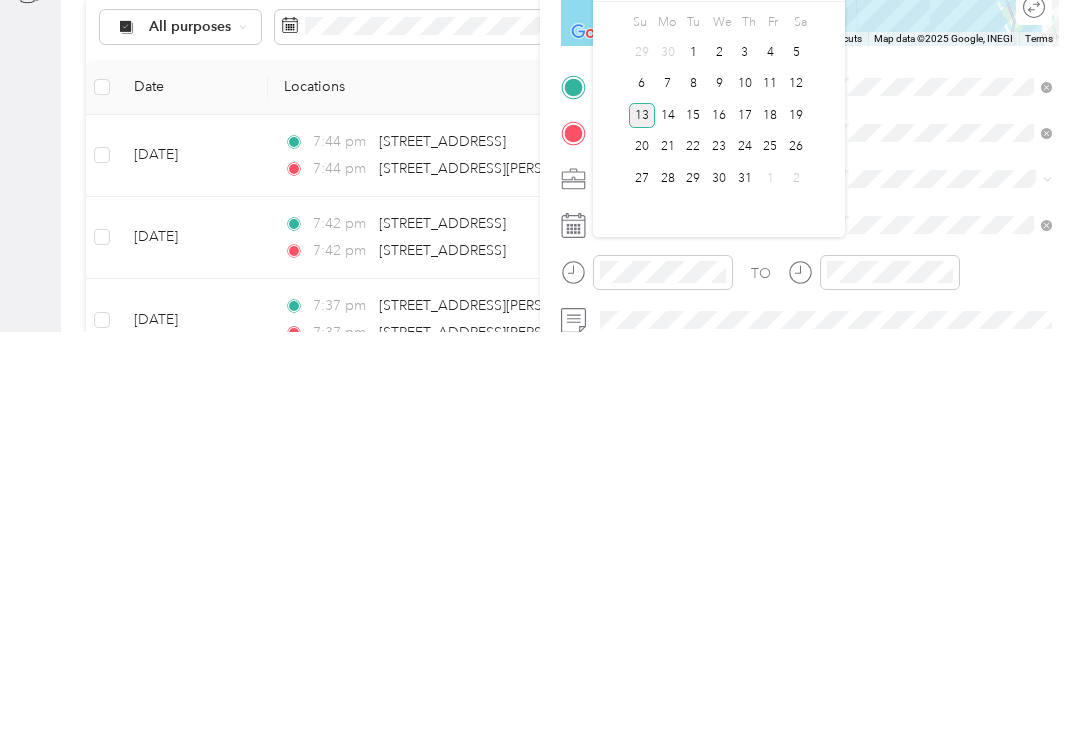 click on "1" at bounding box center [693, 460] 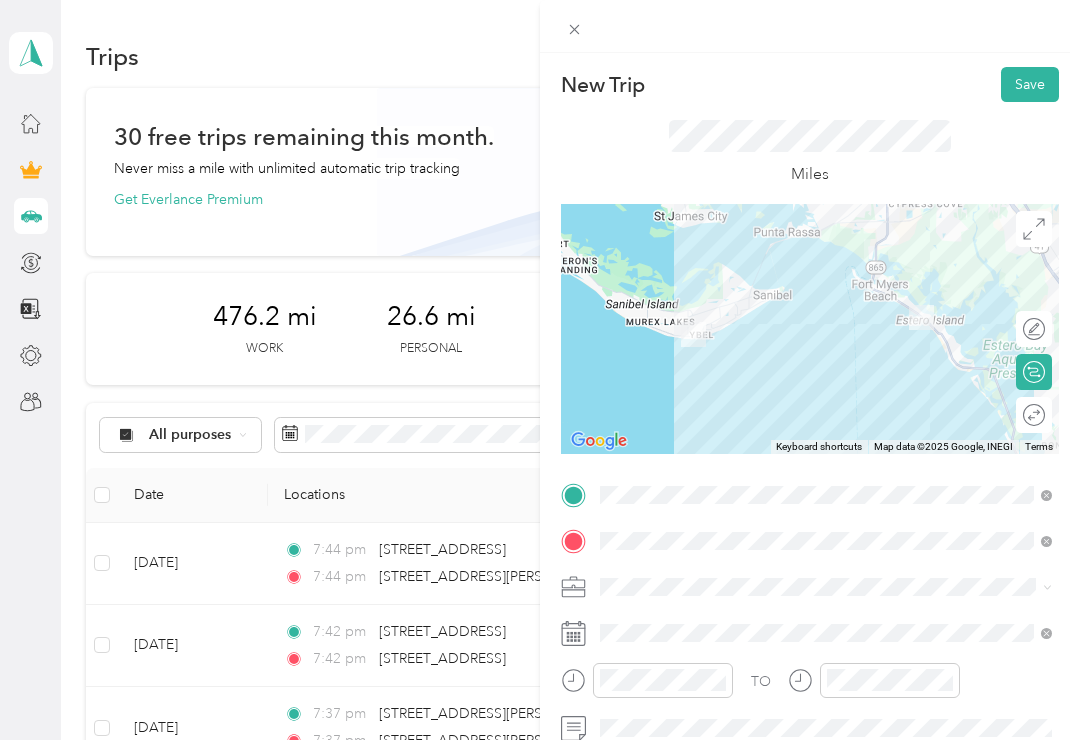 click on "Save" at bounding box center [1030, 84] 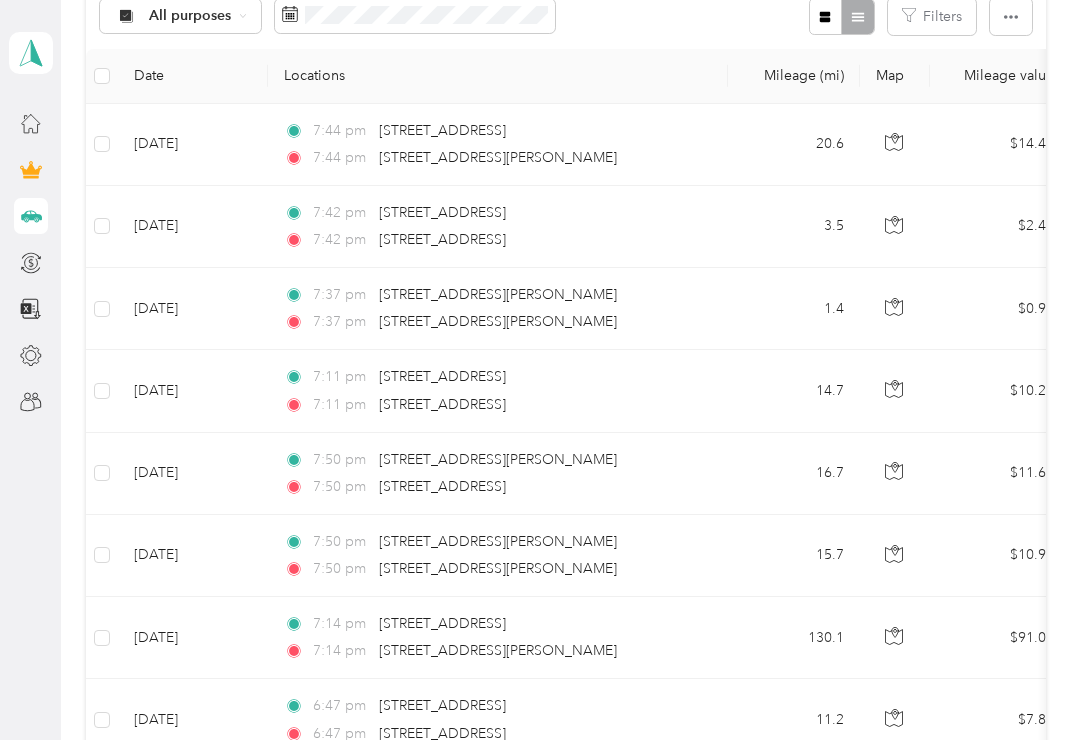 scroll, scrollTop: 419, scrollLeft: 0, axis: vertical 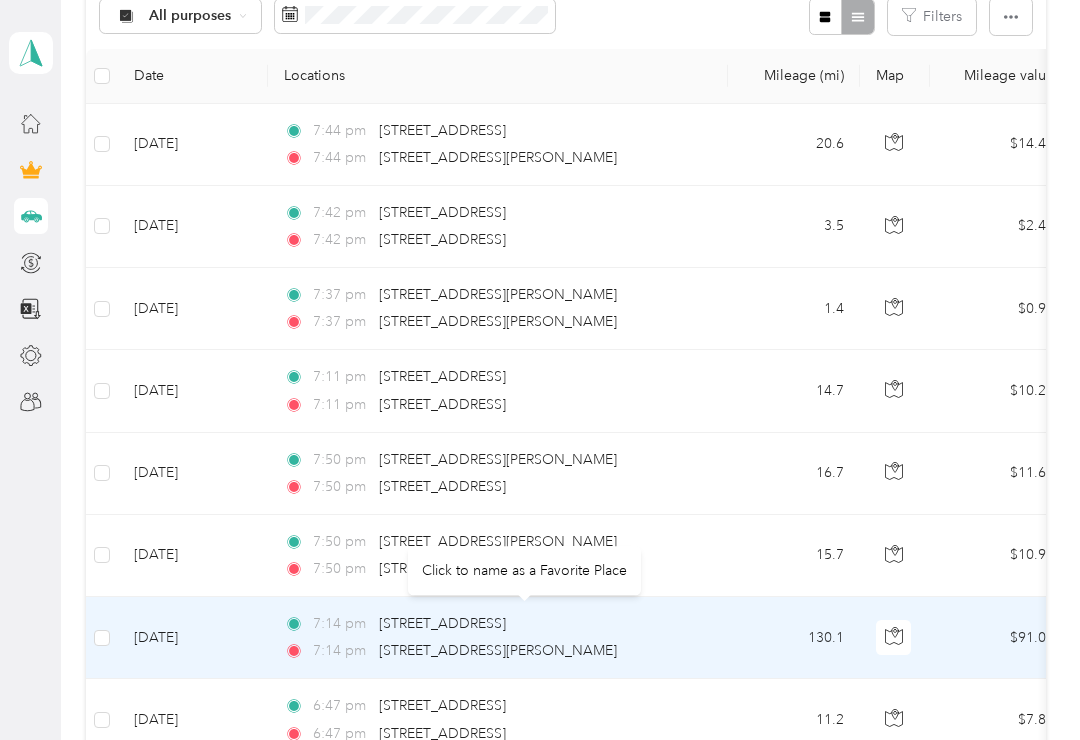 click on "[STREET_ADDRESS]" at bounding box center (442, 623) 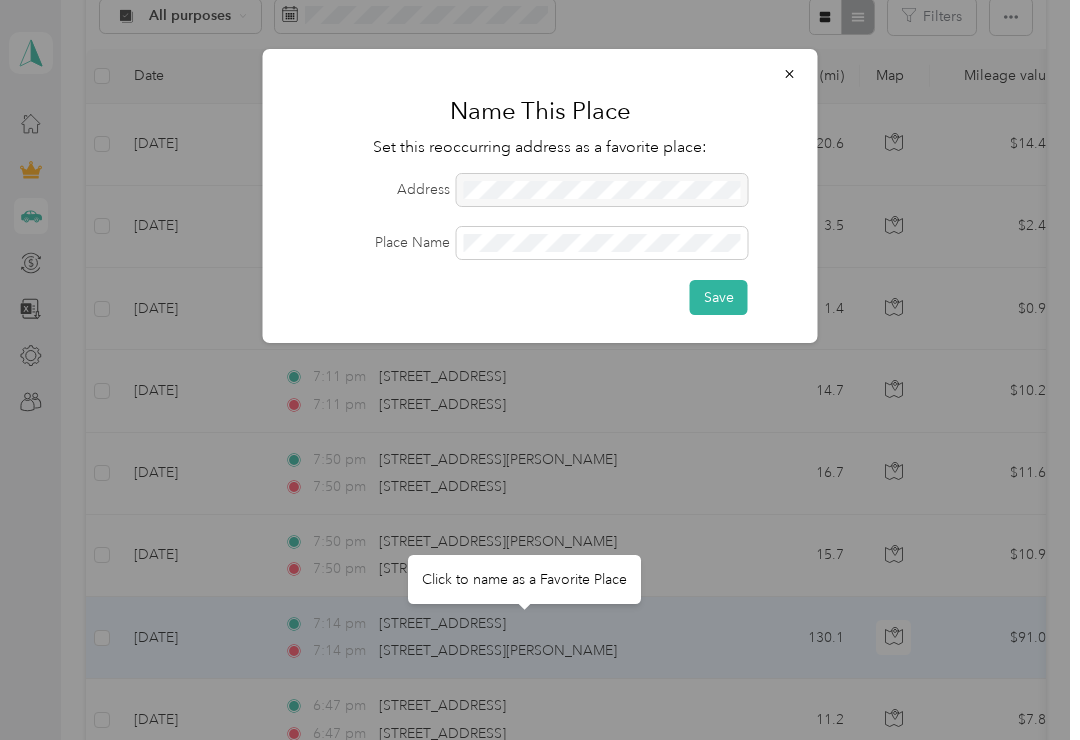 click 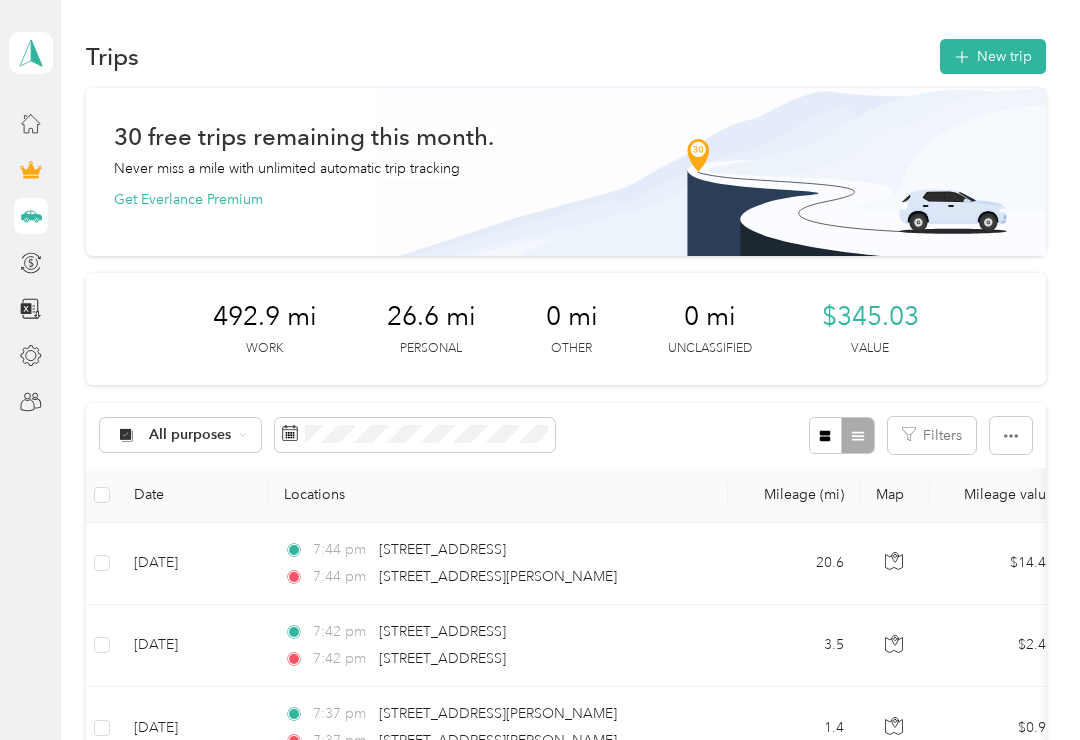 scroll, scrollTop: 0, scrollLeft: 0, axis: both 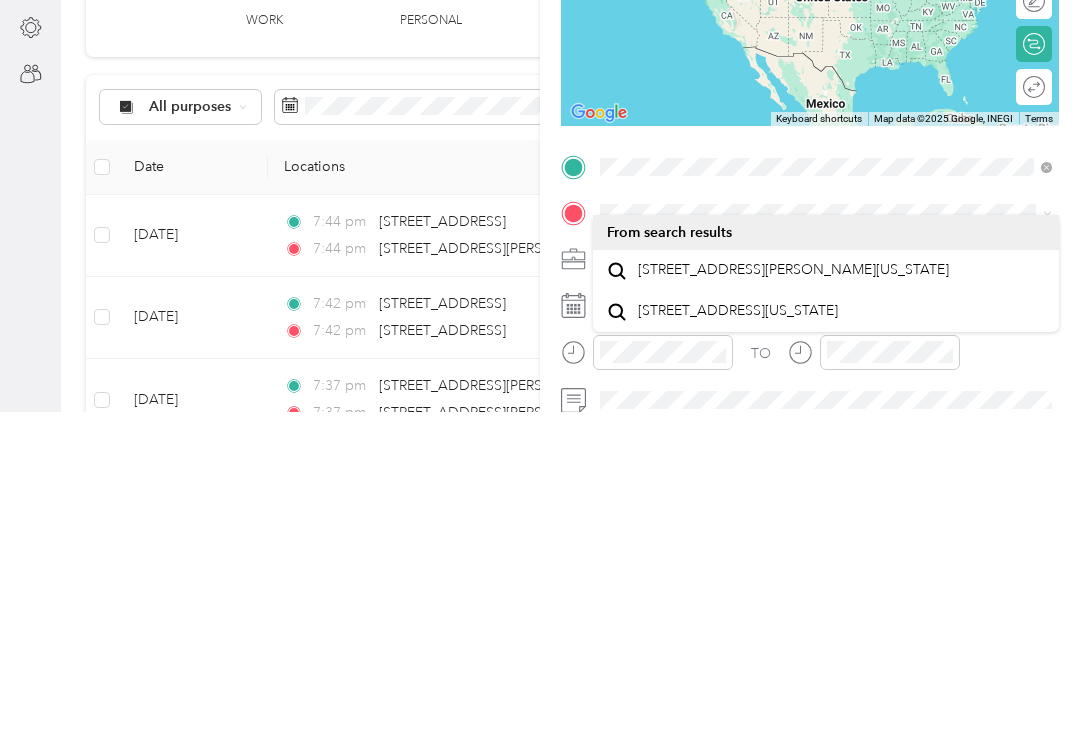 click on "[STREET_ADDRESS][PERSON_NAME][US_STATE]" at bounding box center (793, 598) 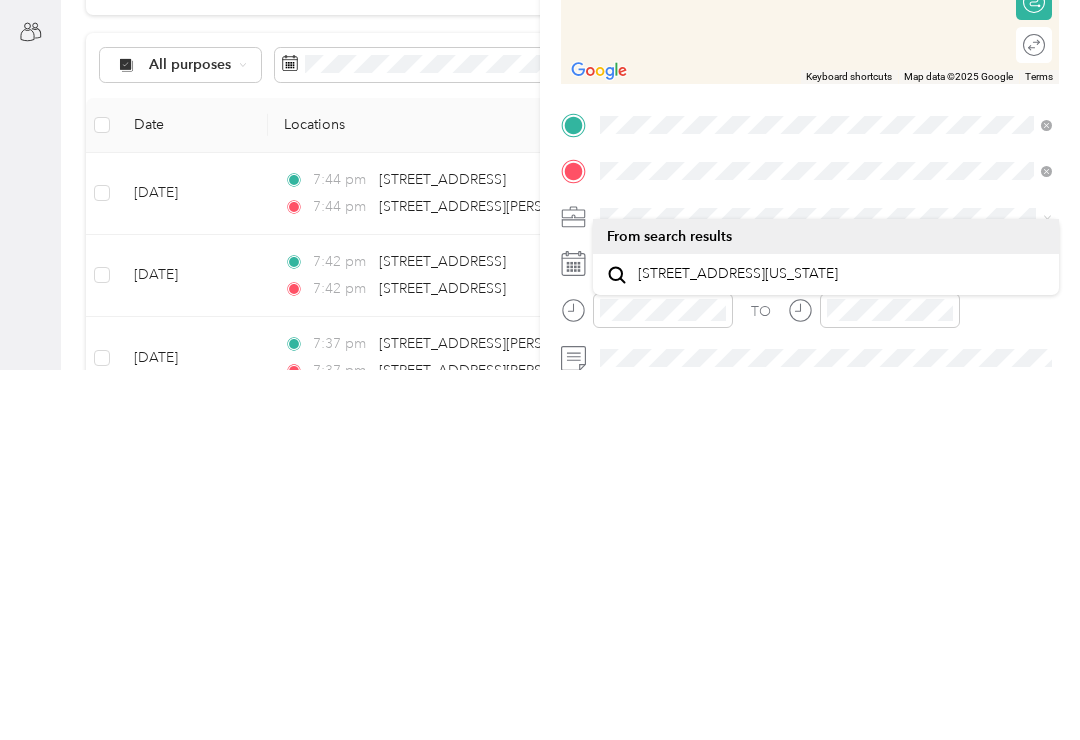 click on "[STREET_ADDRESS][US_STATE]" at bounding box center (738, 644) 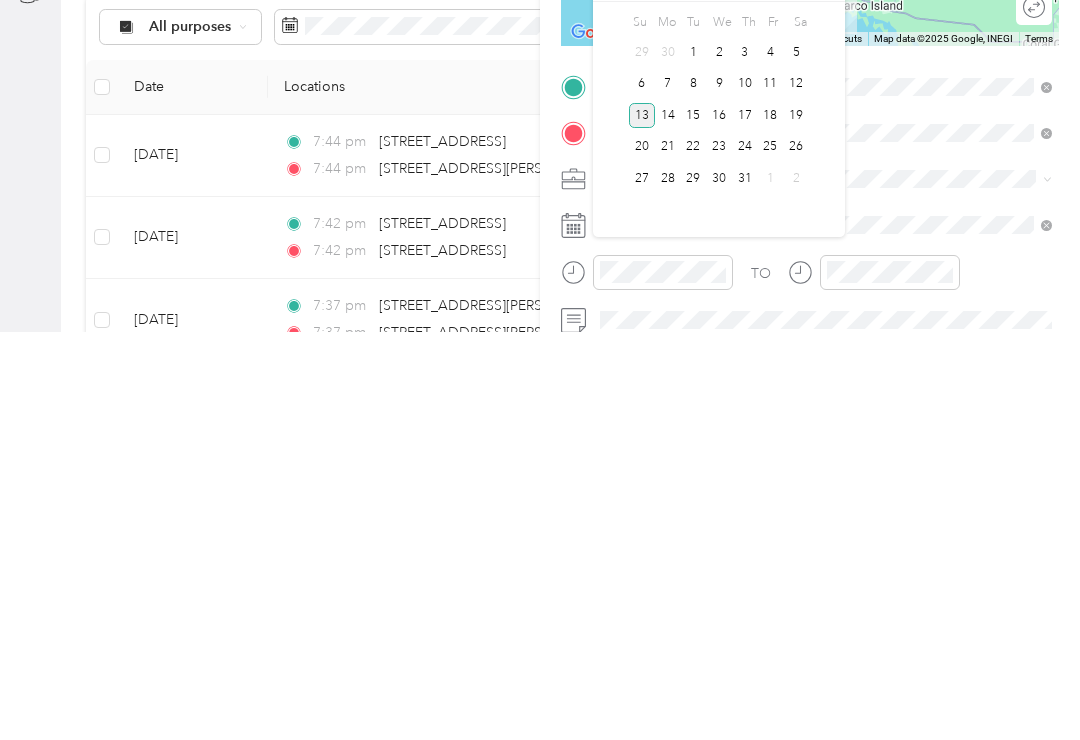 click on "1" at bounding box center [693, 460] 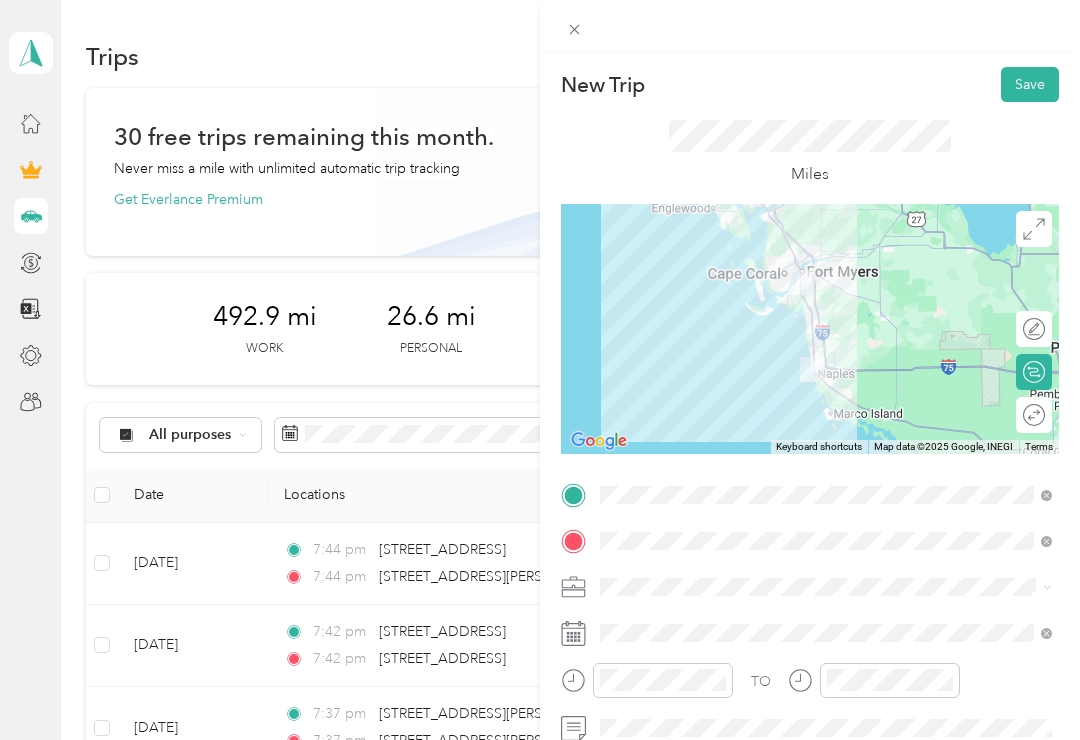 click on "Save" at bounding box center [1030, 84] 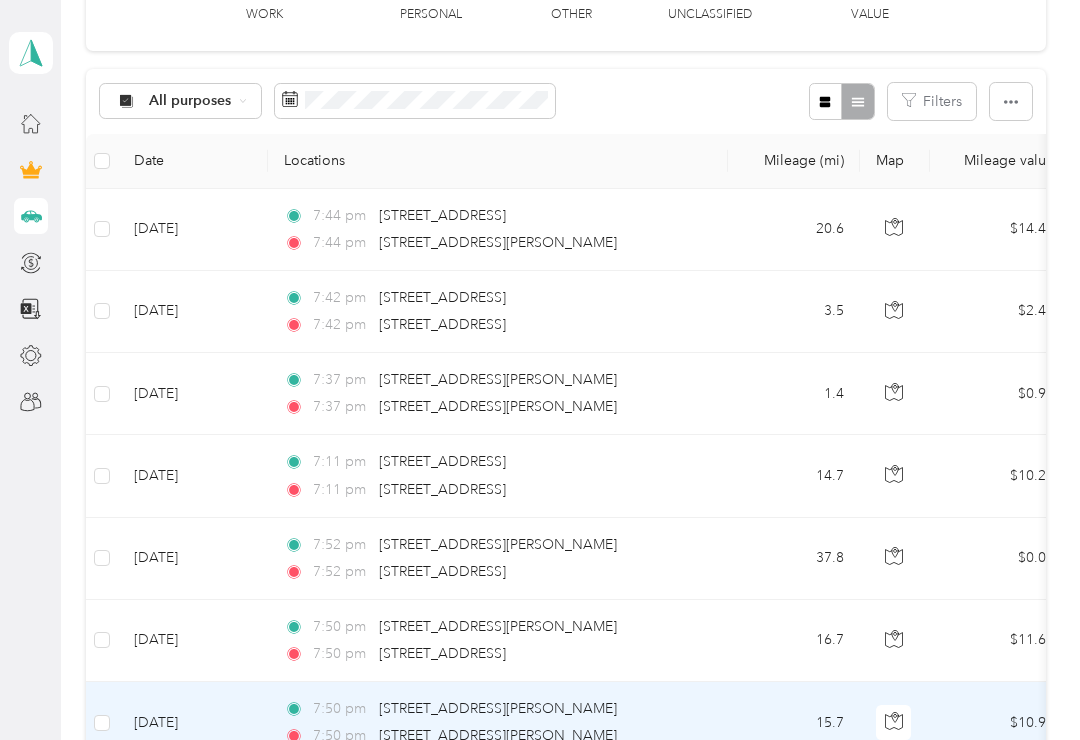 scroll, scrollTop: 331, scrollLeft: 0, axis: vertical 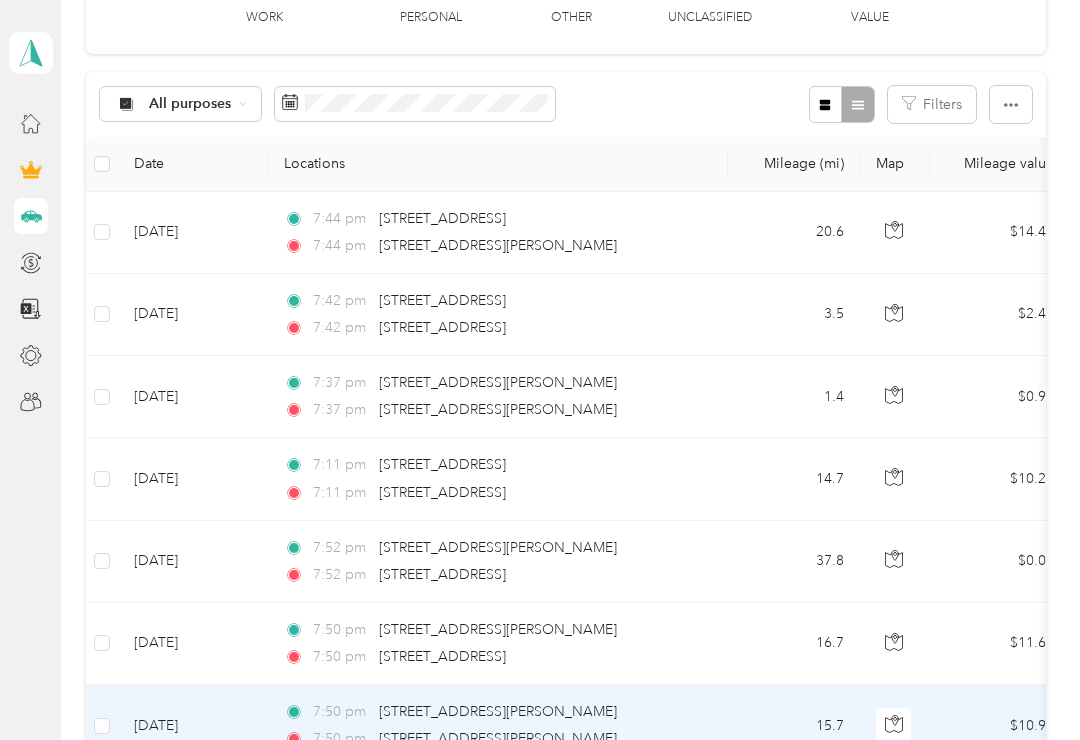 click on "7:52 pm [STREET_ADDRESS]" at bounding box center (494, 575) 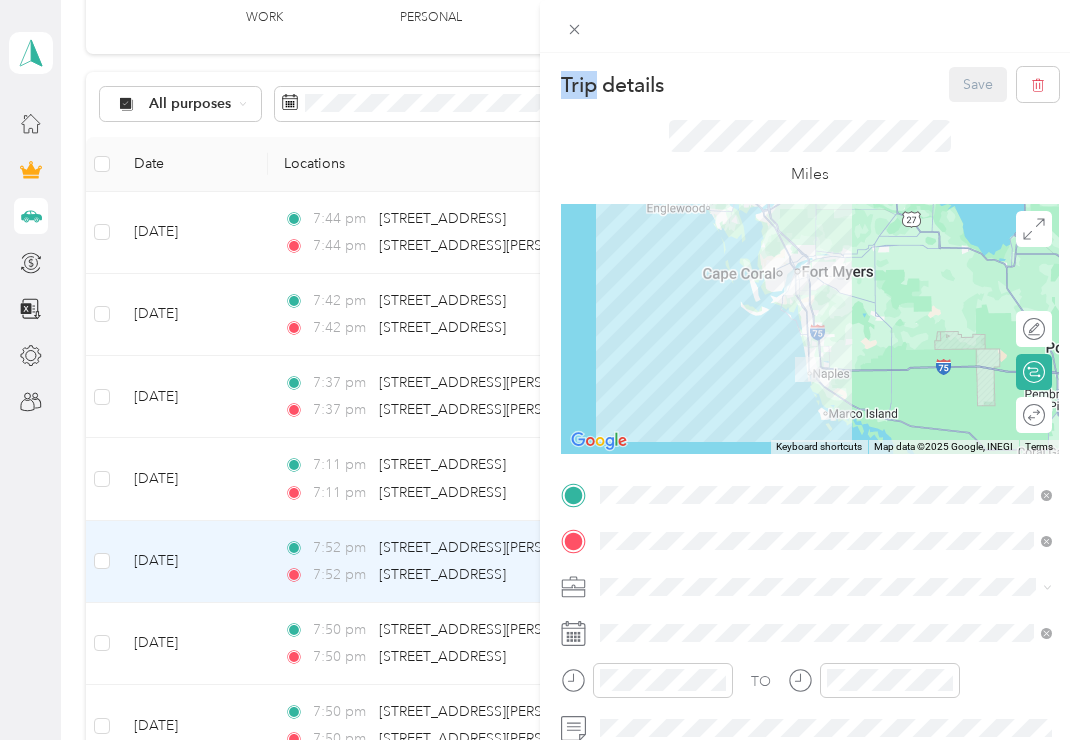 click on "Miles" at bounding box center (810, 153) 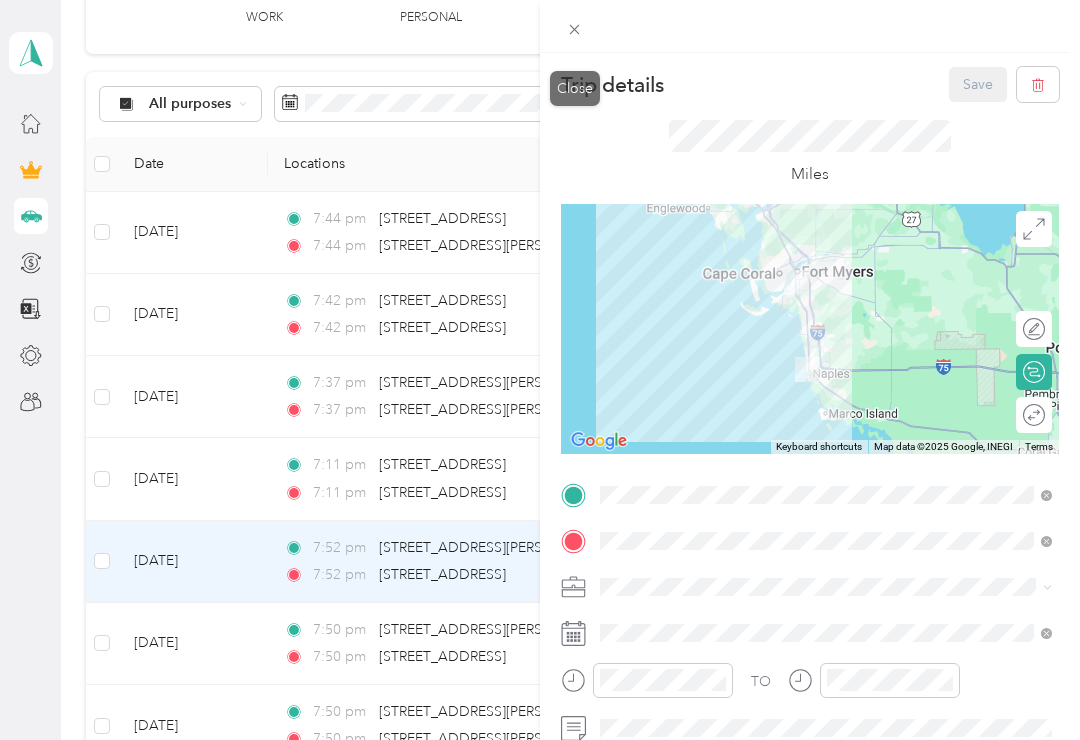 click at bounding box center [575, 29] 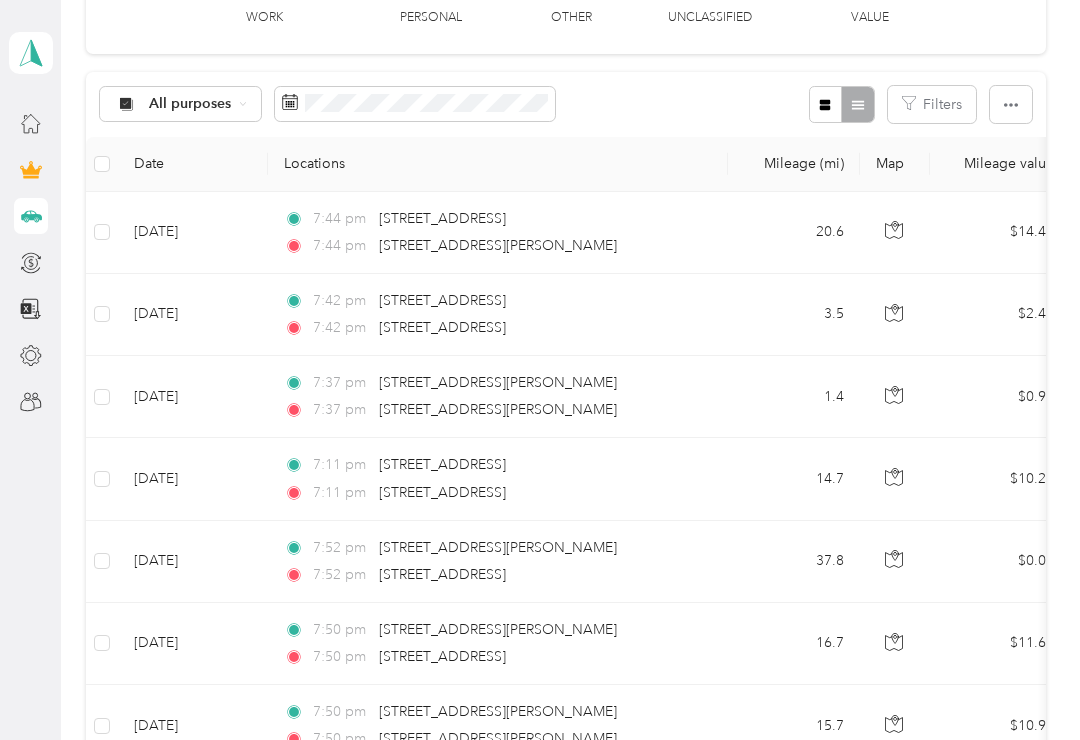 copy on "[STREET_ADDRESS]" 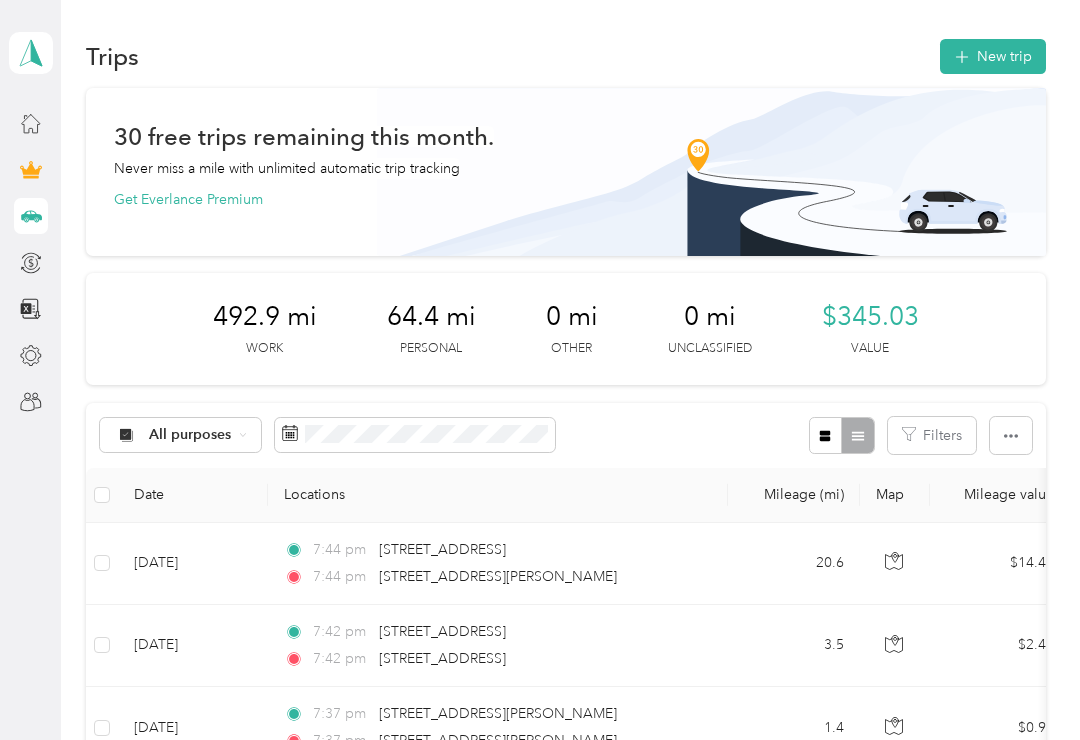 scroll, scrollTop: 0, scrollLeft: 0, axis: both 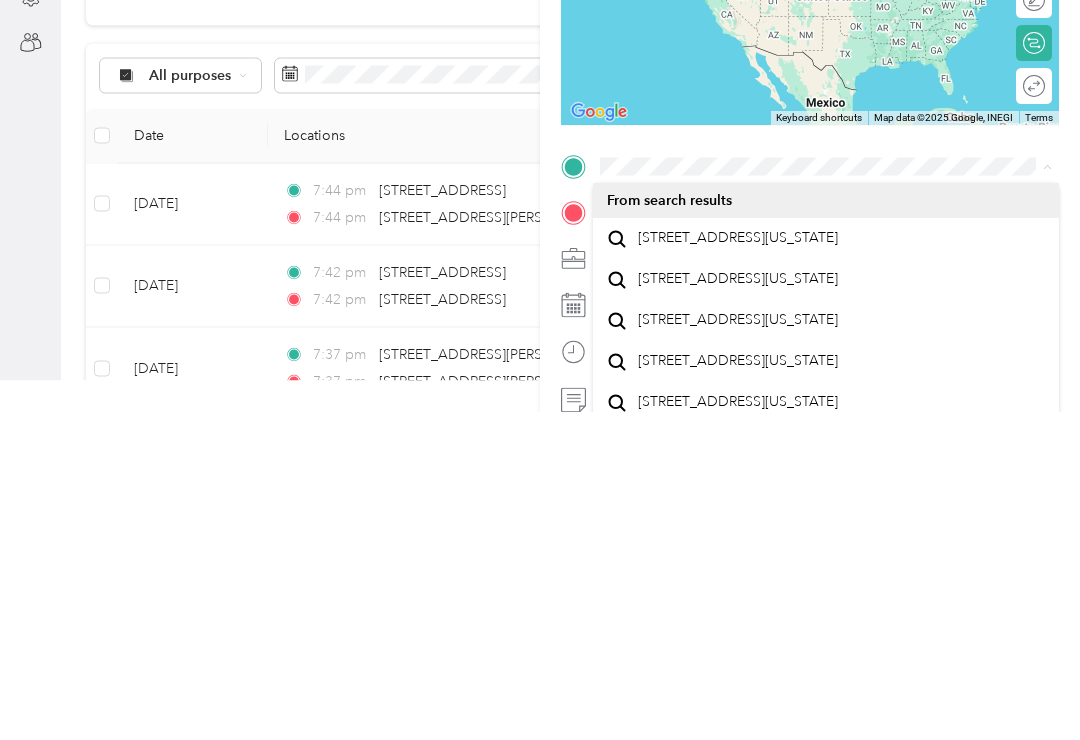 click on "[STREET_ADDRESS][US_STATE]" at bounding box center [738, 567] 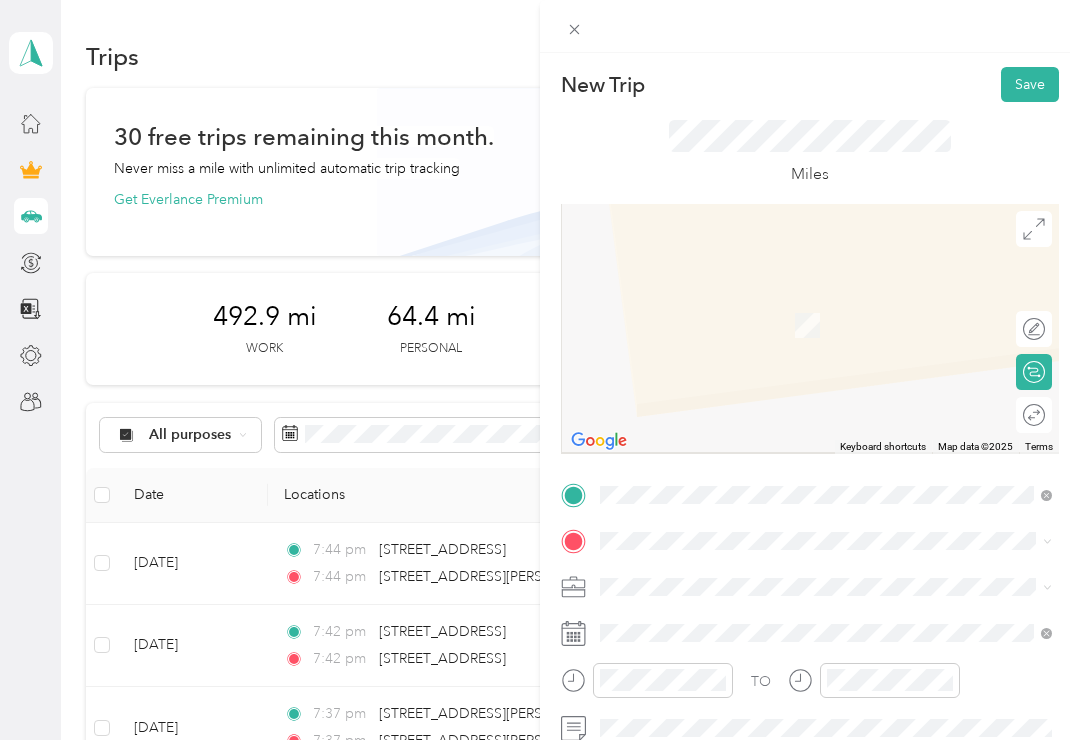 scroll, scrollTop: 31, scrollLeft: 0, axis: vertical 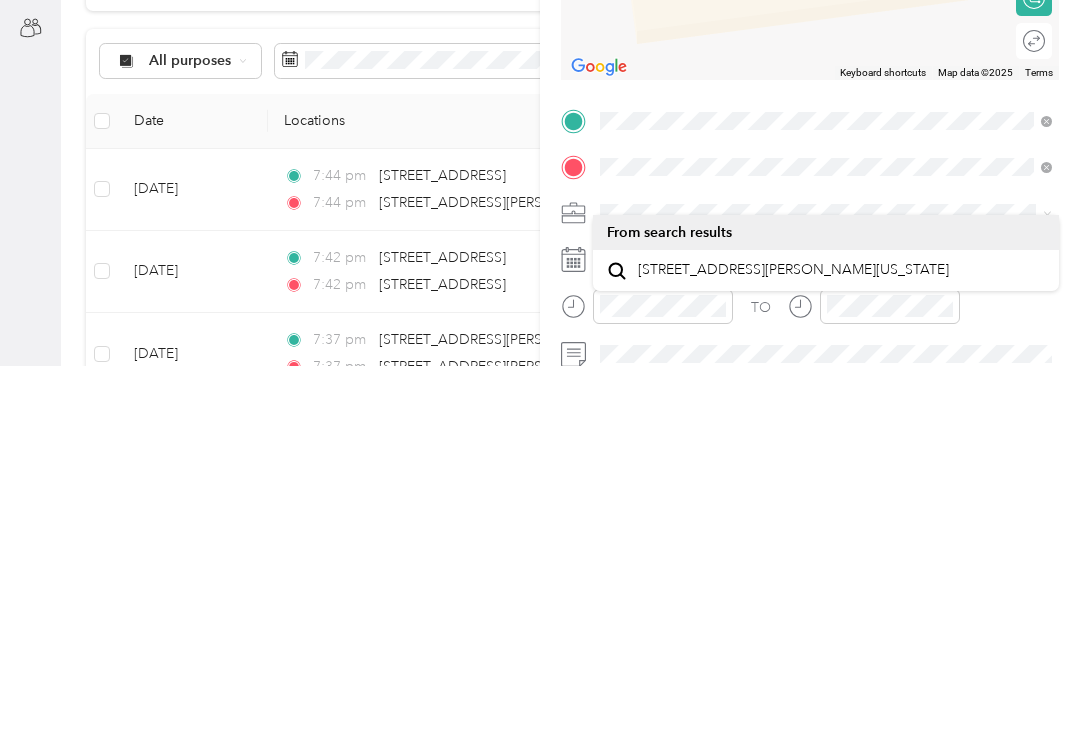click on "[STREET_ADDRESS][PERSON_NAME][US_STATE]" at bounding box center [793, 644] 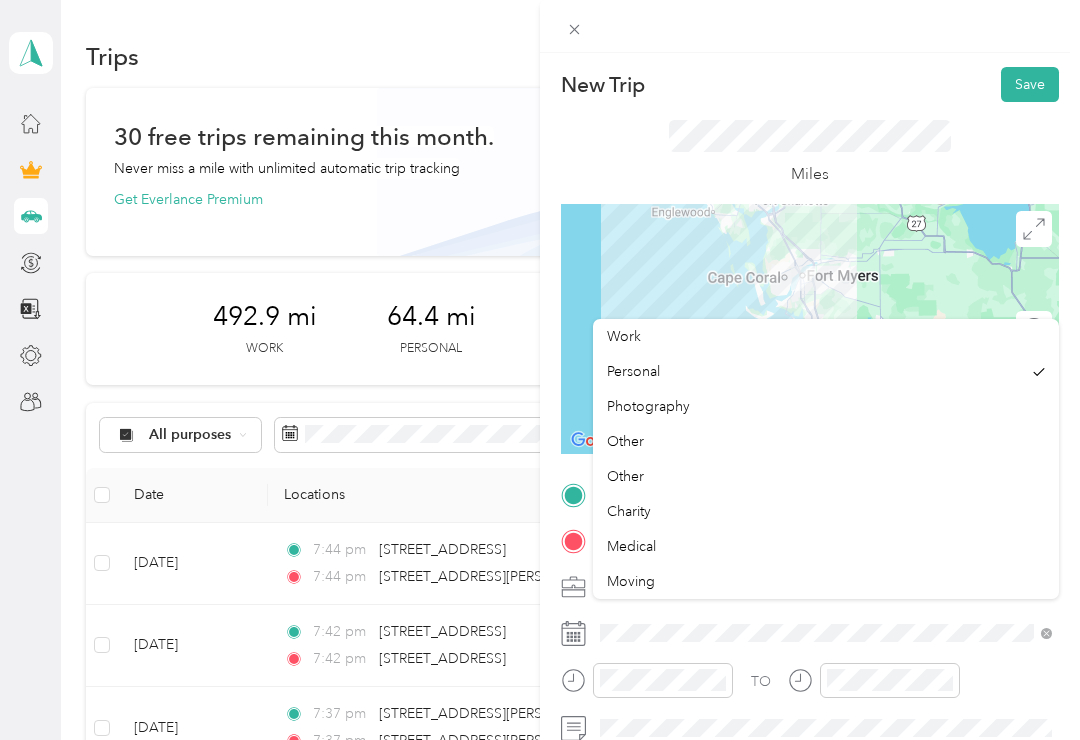 click on "Work" at bounding box center (624, 336) 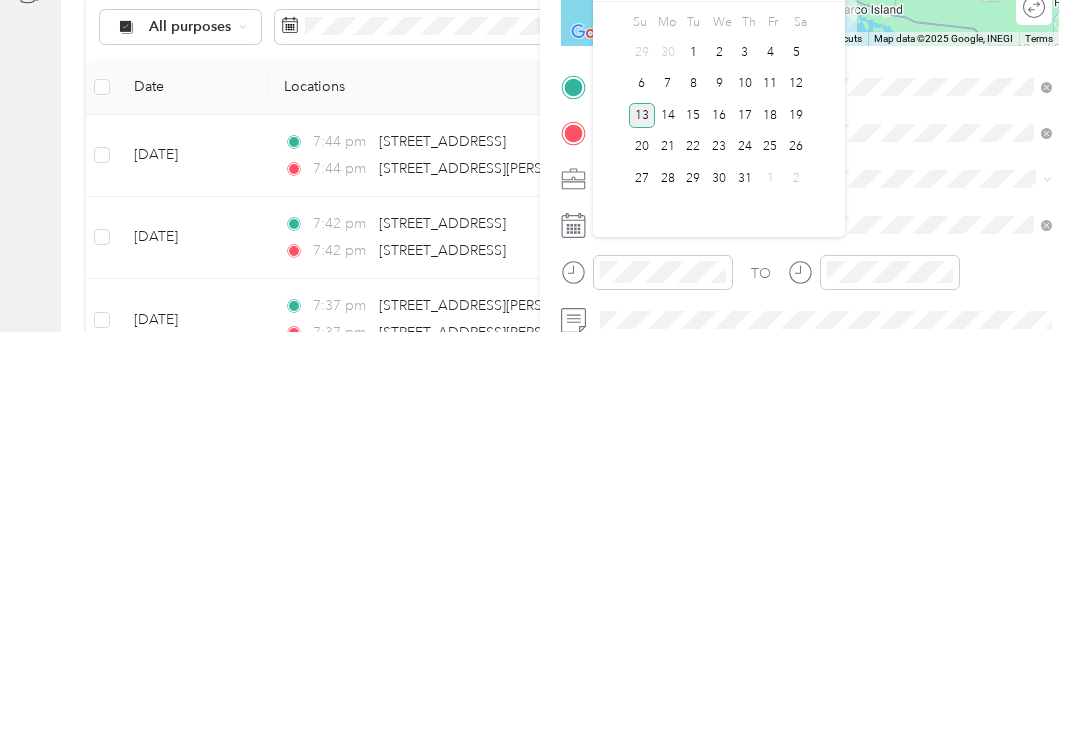 click on "1" at bounding box center [693, 460] 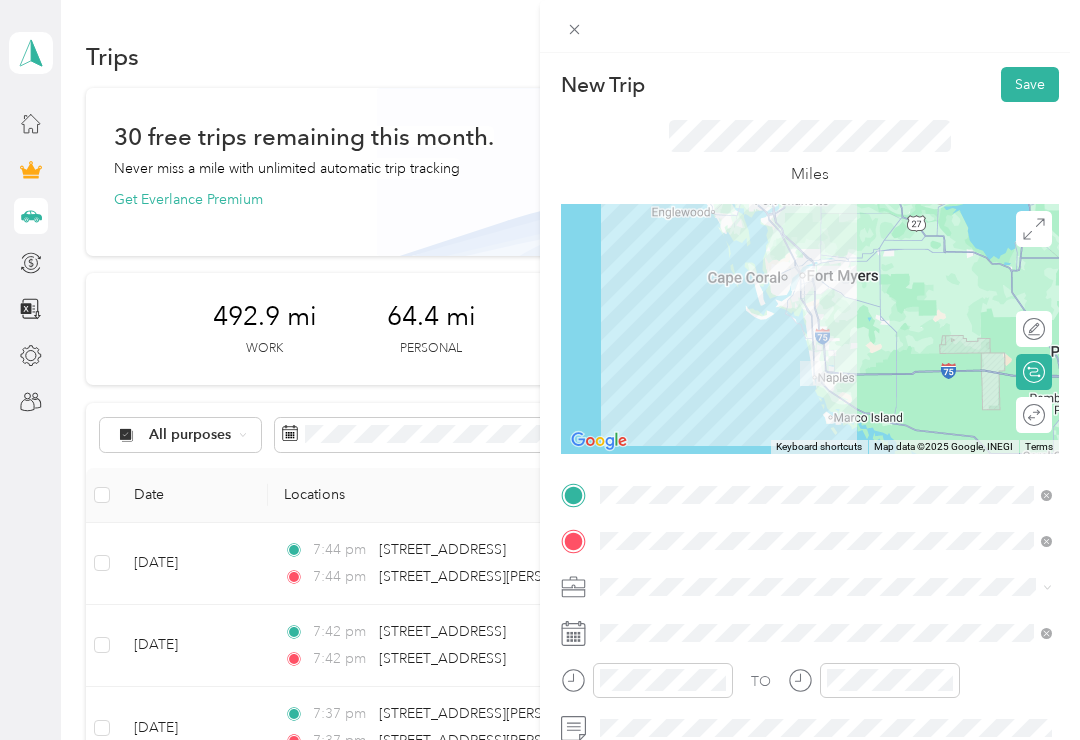 click on "Save" at bounding box center [1030, 84] 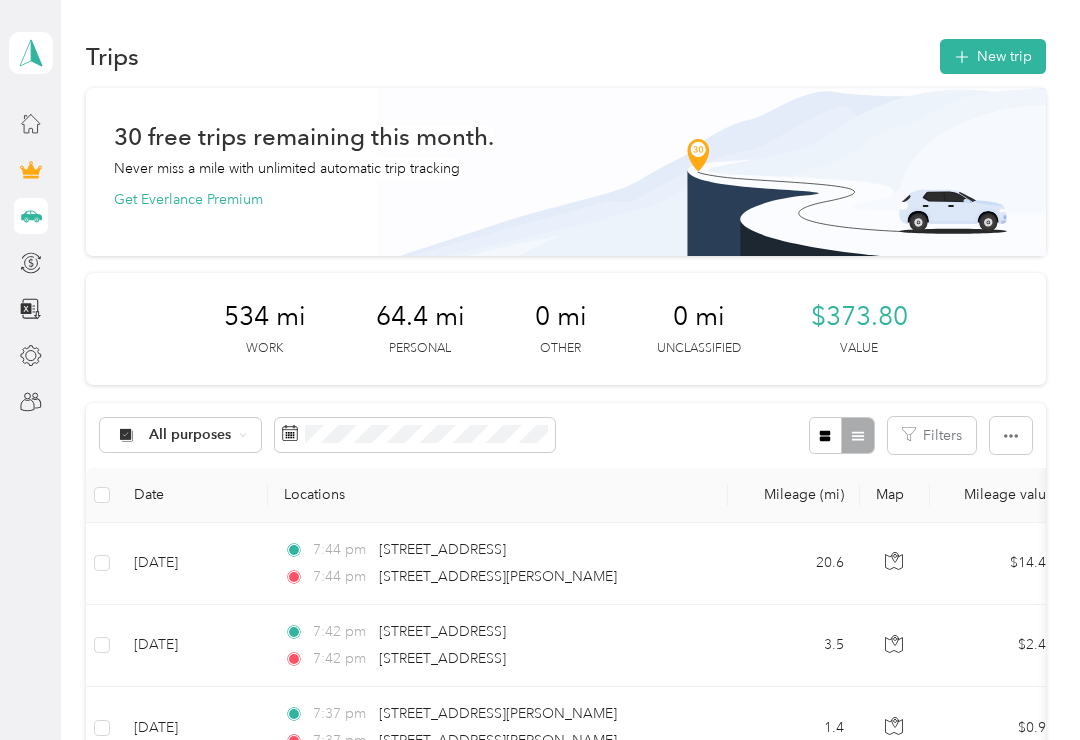 scroll, scrollTop: 0, scrollLeft: 0, axis: both 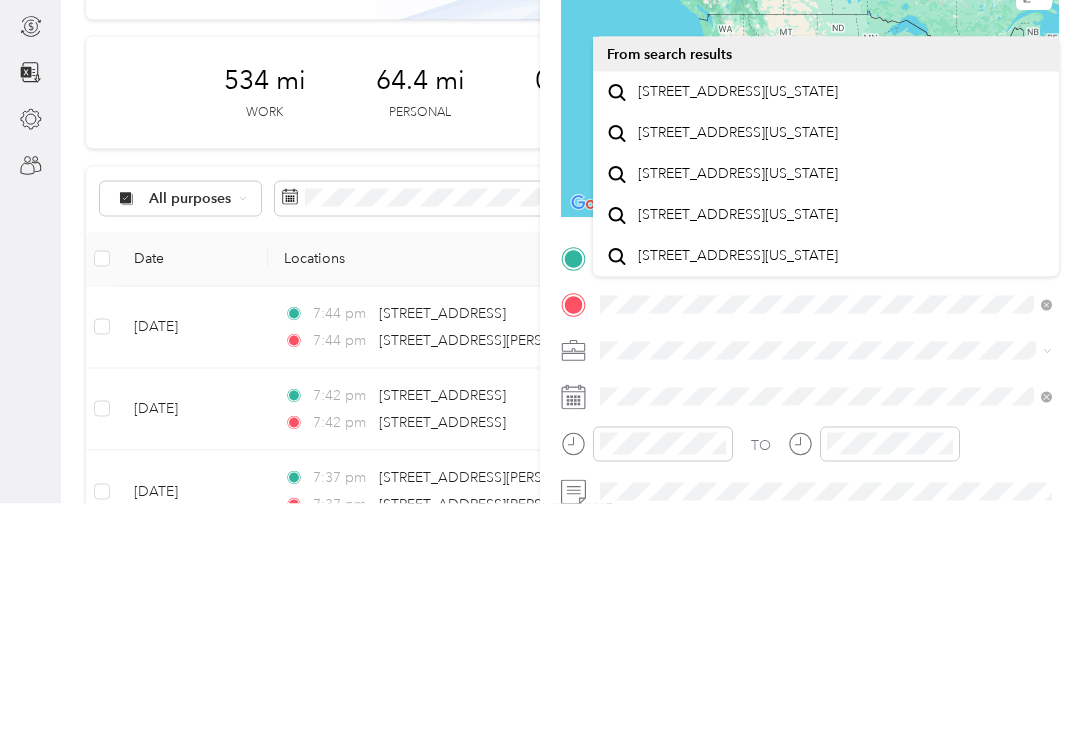 click on "[STREET_ADDRESS][US_STATE]" at bounding box center [738, 328] 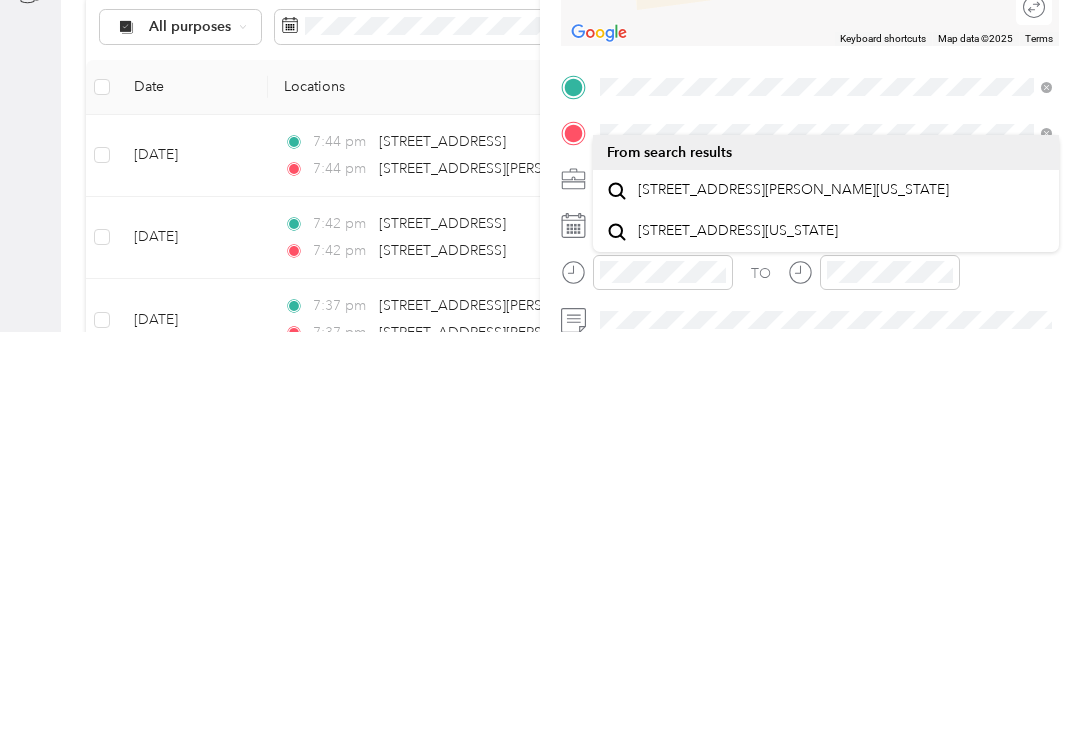 click on "[STREET_ADDRESS][PERSON_NAME][US_STATE]" at bounding box center [793, 598] 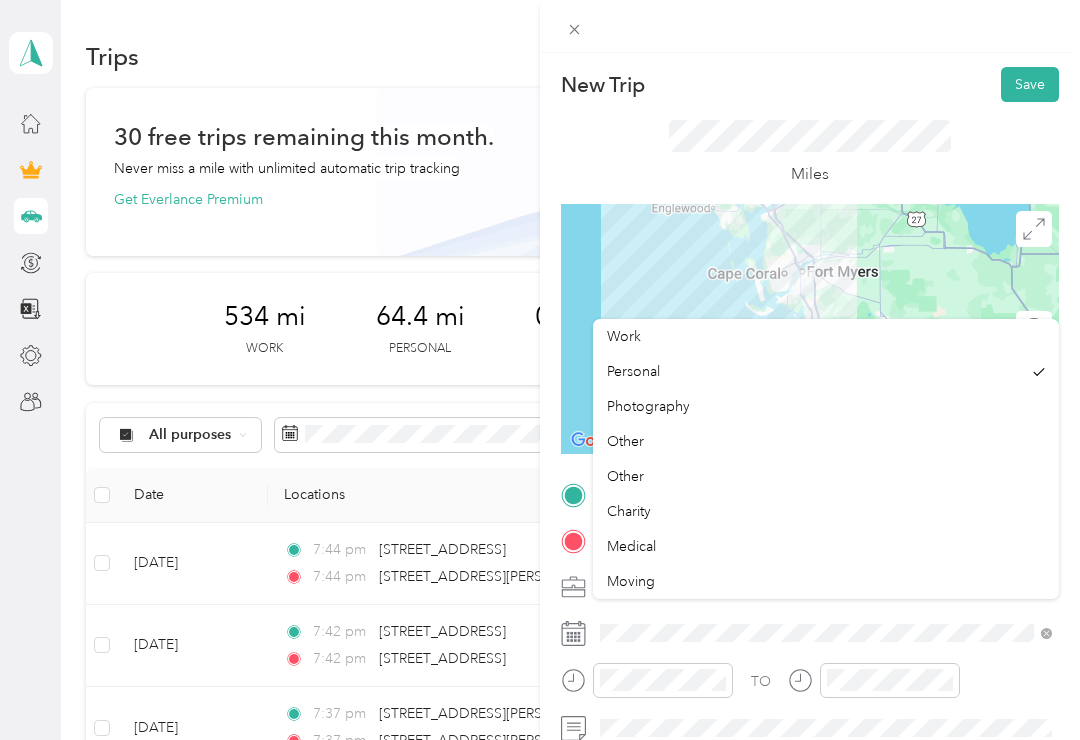 click on "Work" at bounding box center [624, 336] 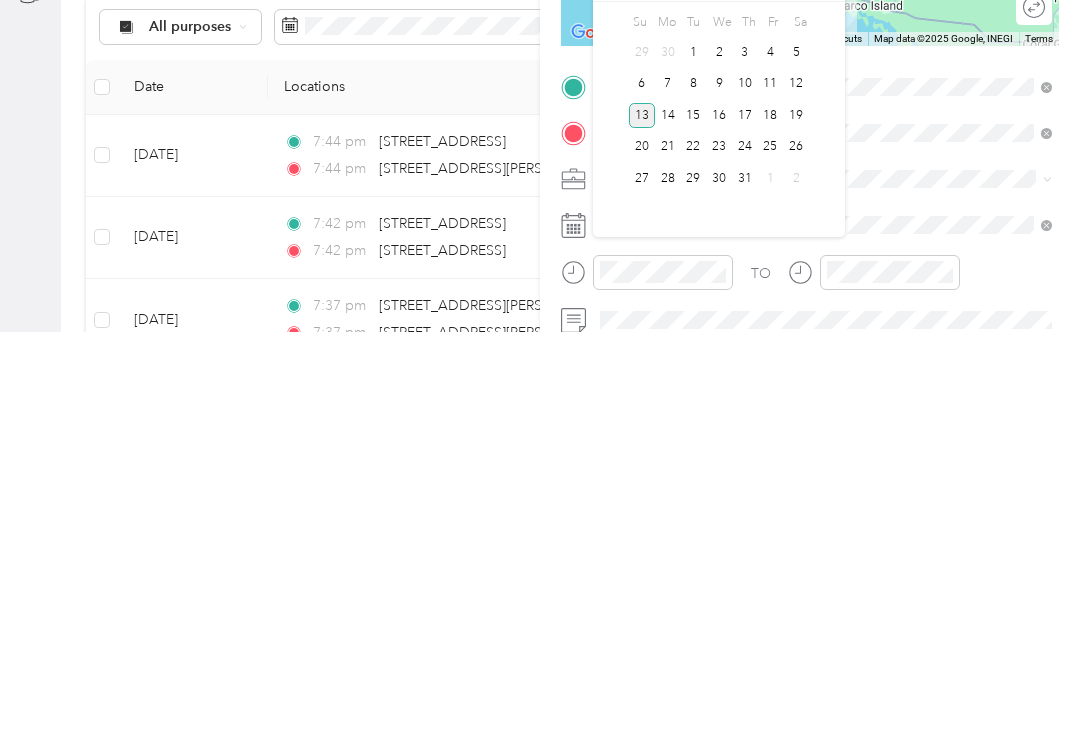 click on "1" at bounding box center [693, 460] 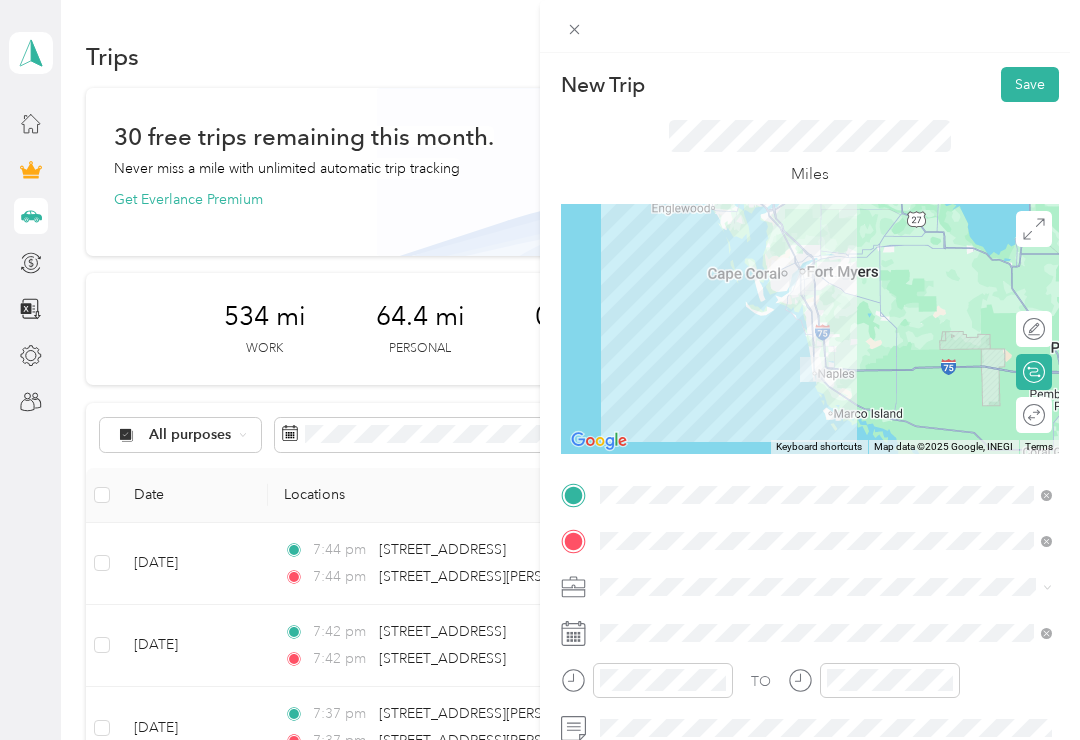 click on "Save" at bounding box center [1030, 84] 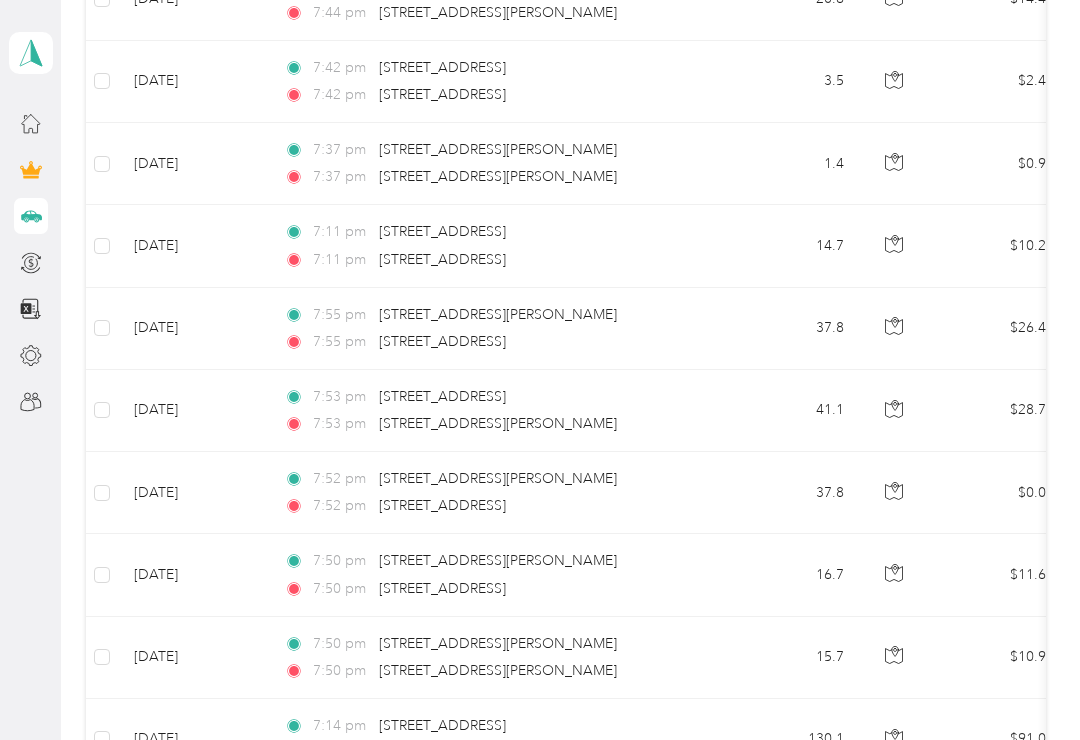 scroll, scrollTop: 569, scrollLeft: 0, axis: vertical 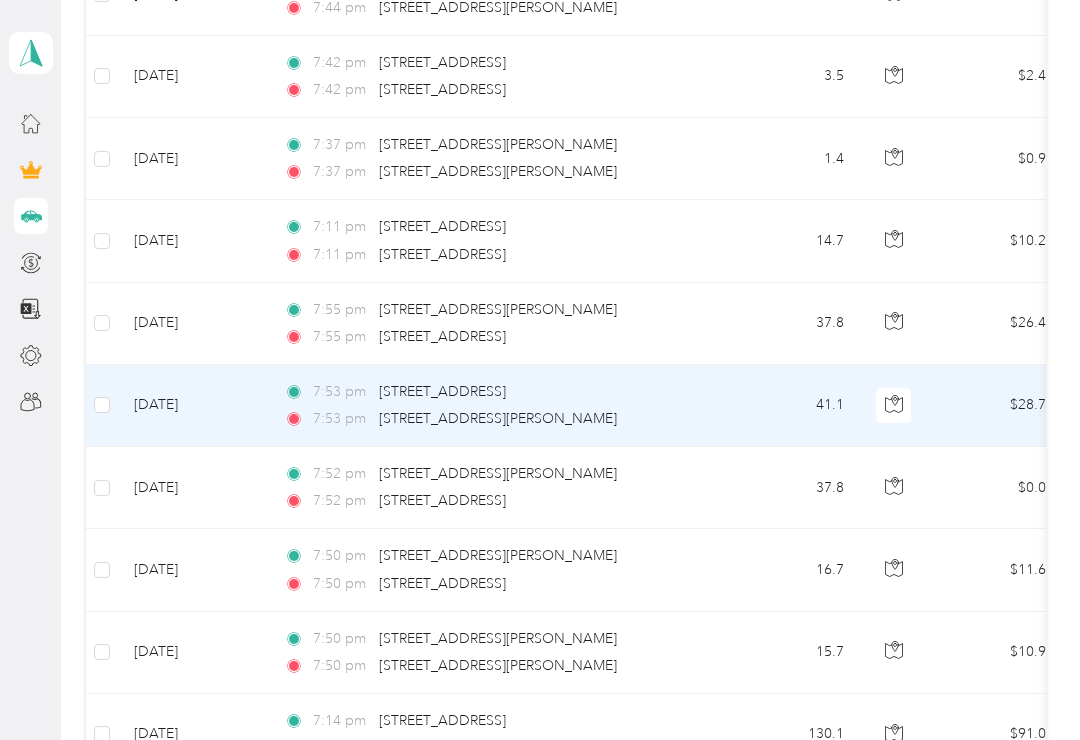 click on "41.1" at bounding box center (794, 406) 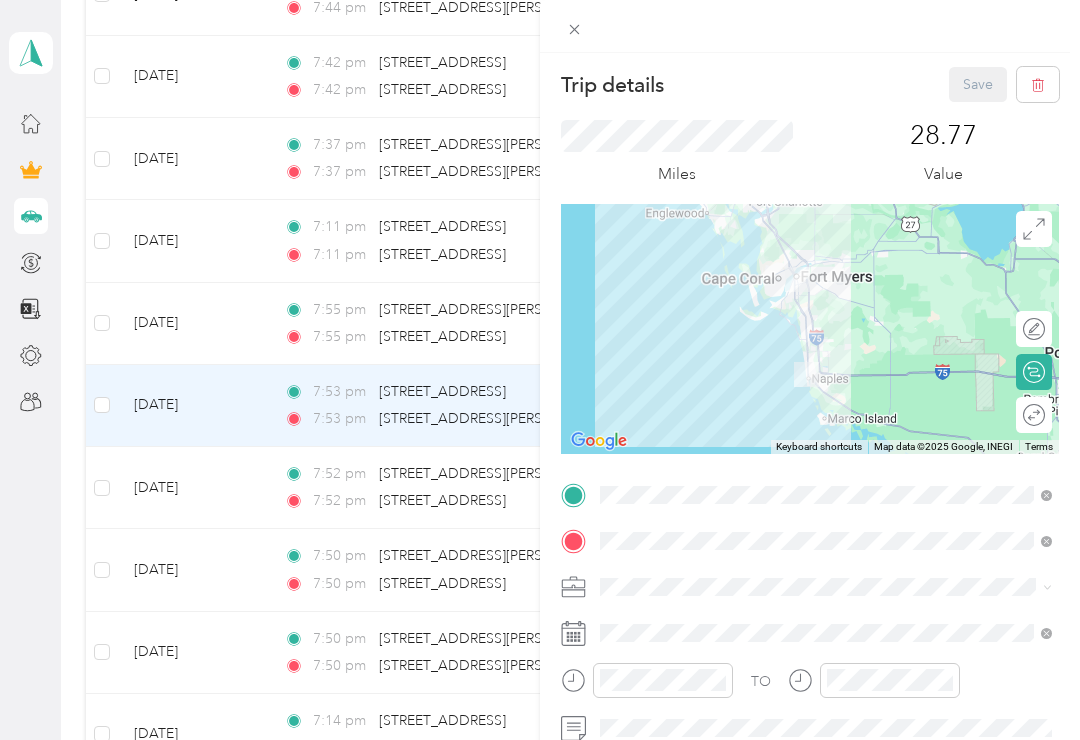 click on "Trip details Save This trip cannot be edited because it is either under review, approved, or paid. Contact your Team Manager to edit it. Miles 28.77 Value  To navigate the map with touch gestures double-tap and hold your finger on the map, then drag the map. ← Move left → Move right ↑ Move up ↓ Move down + Zoom in - Zoom out Home Jump left by 75% End Jump right by 75% Page Up Jump up by 75% Page Down Jump down by 75% Keyboard shortcuts Map Data Map data ©2025 Google, INEGI Map data ©2025 Google, INEGI 20 km  Click to toggle between metric and imperial units Terms Report a map error Edit route Calculate route Round trip TO Add photo" at bounding box center [540, 370] 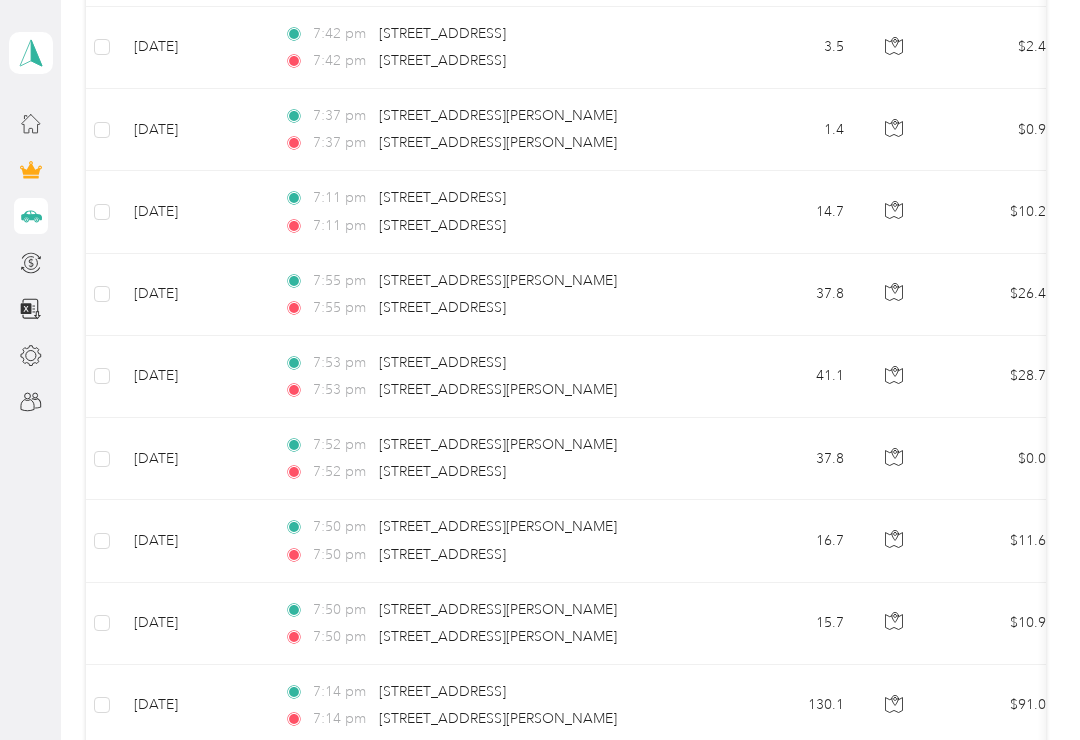 scroll, scrollTop: 594, scrollLeft: 0, axis: vertical 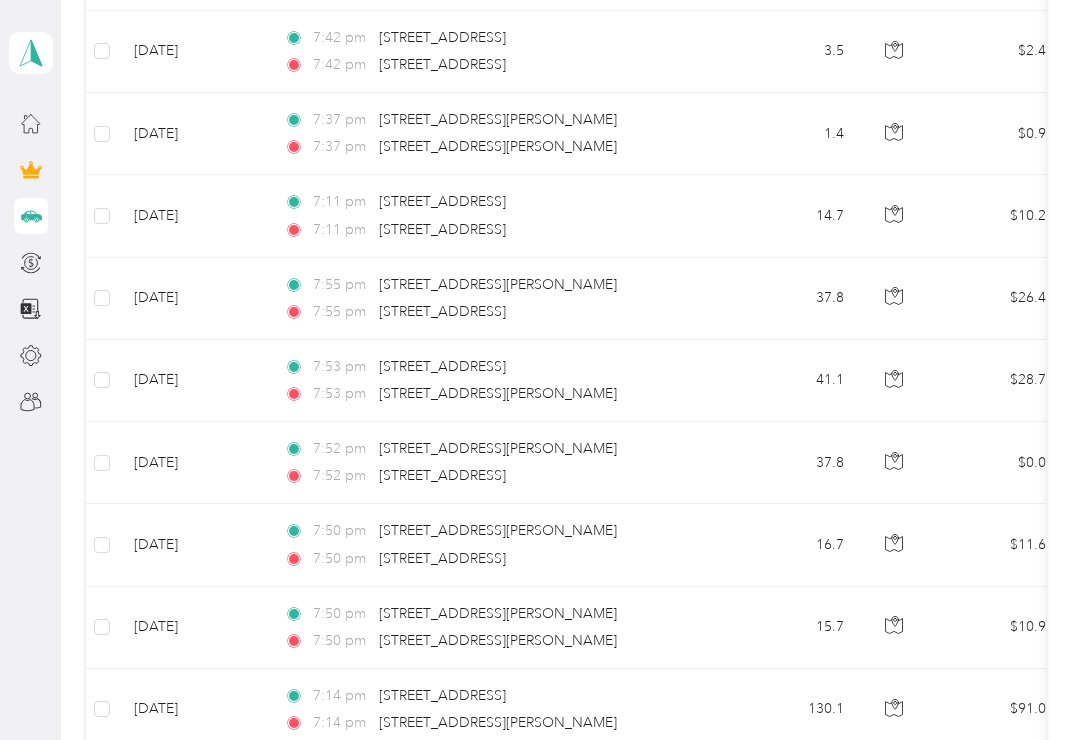 copy on "[STREET_ADDRESS][PERSON_NAME]" 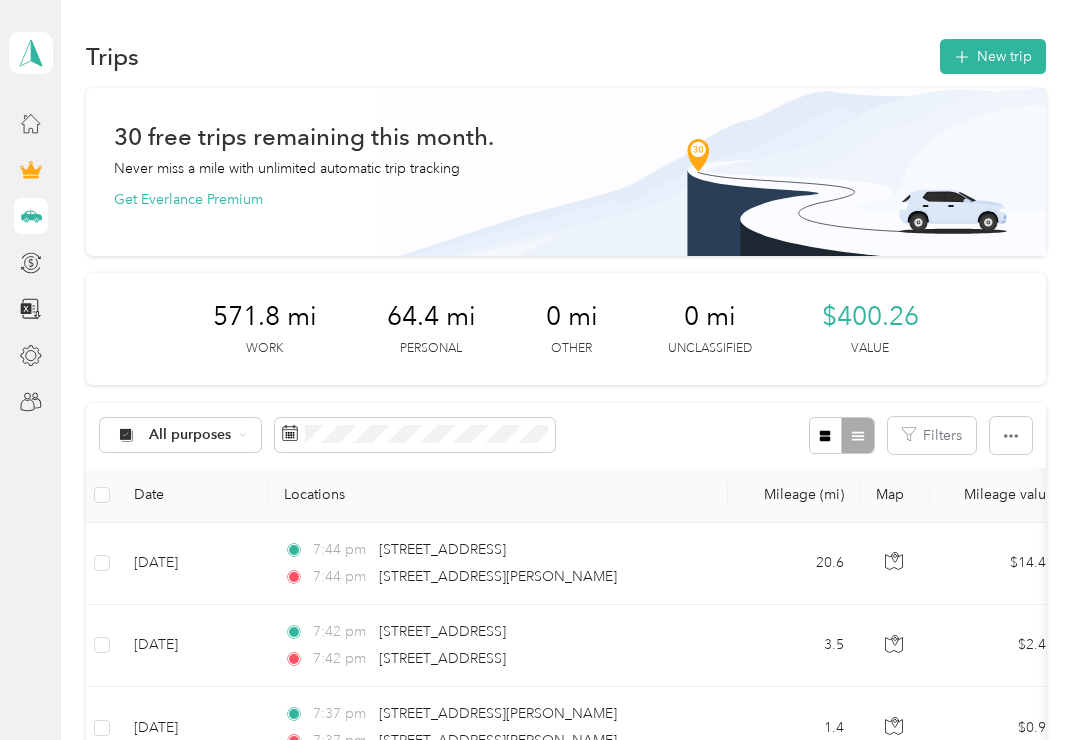 scroll, scrollTop: 0, scrollLeft: 0, axis: both 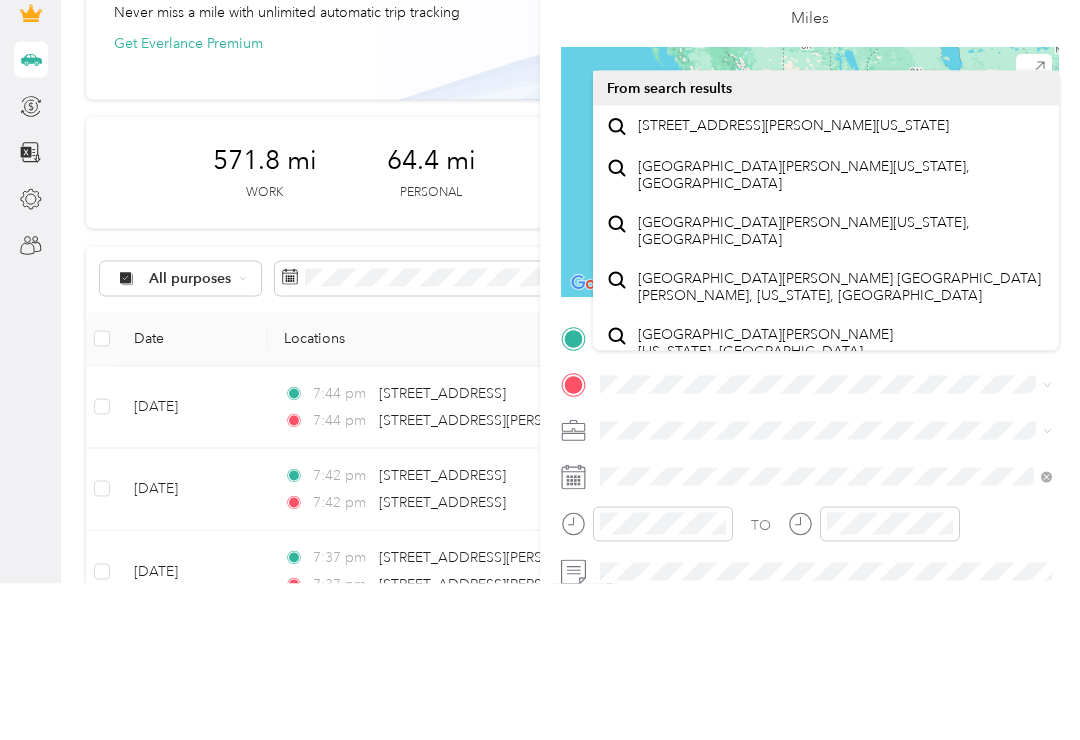 click on "[STREET_ADDRESS][PERSON_NAME][US_STATE]" at bounding box center [793, 282] 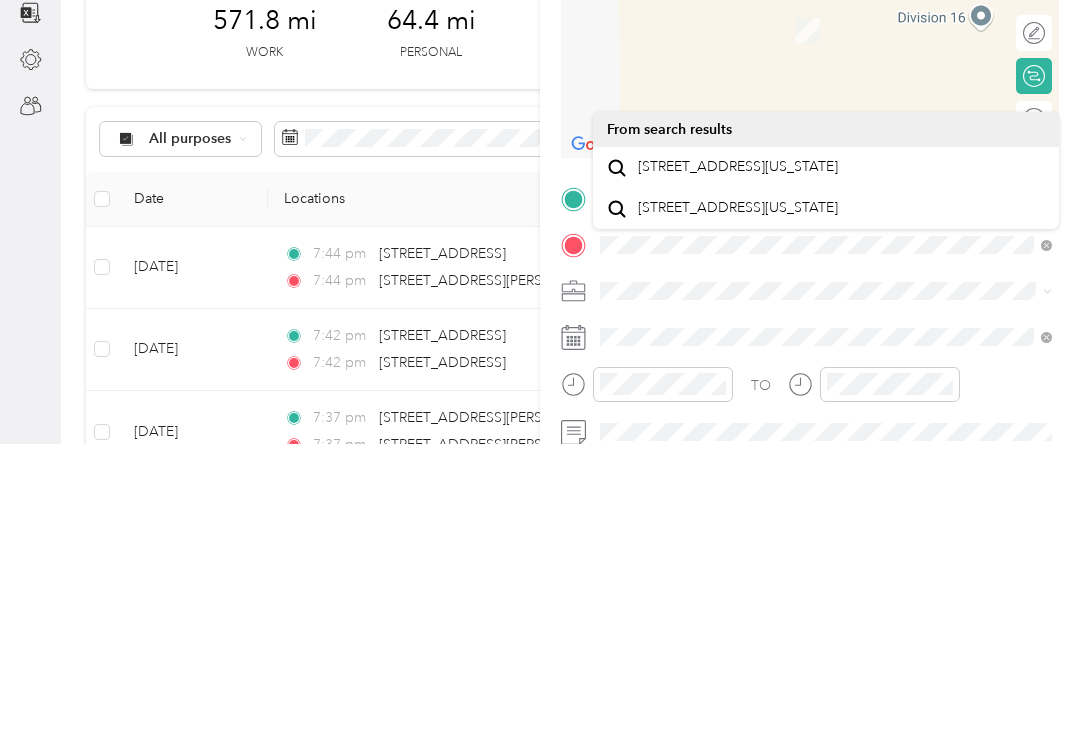 click on "[STREET_ADDRESS][US_STATE]" at bounding box center [738, 463] 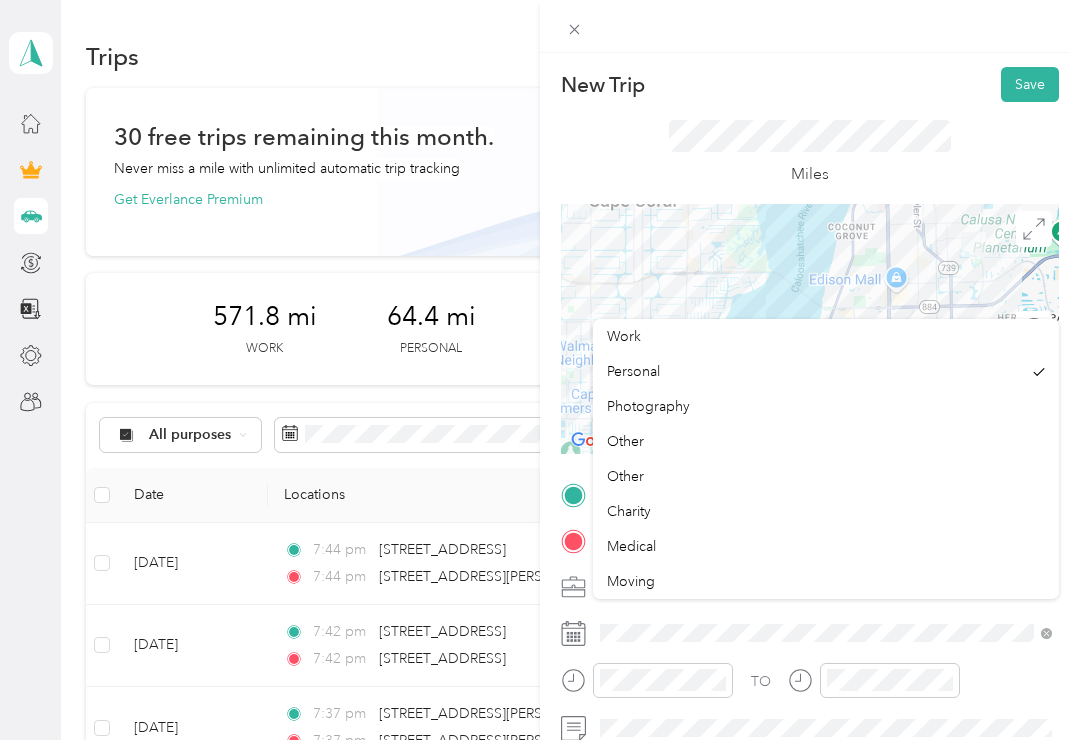 click on "Work" at bounding box center (624, 336) 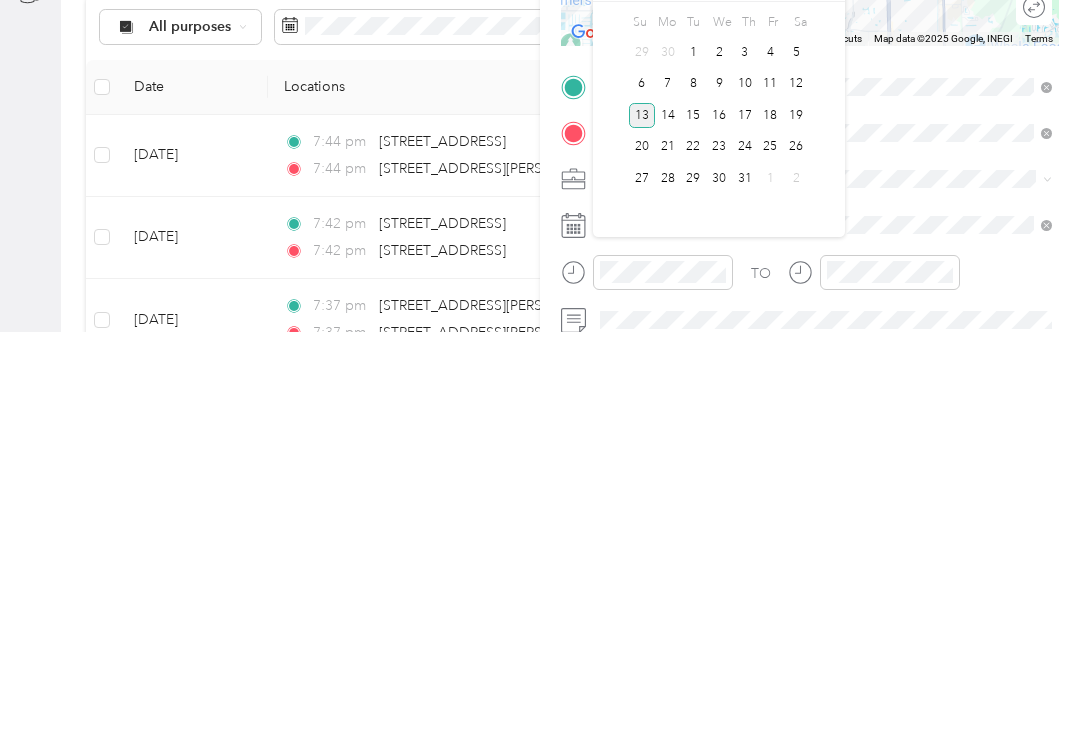 click on "1" at bounding box center (693, 460) 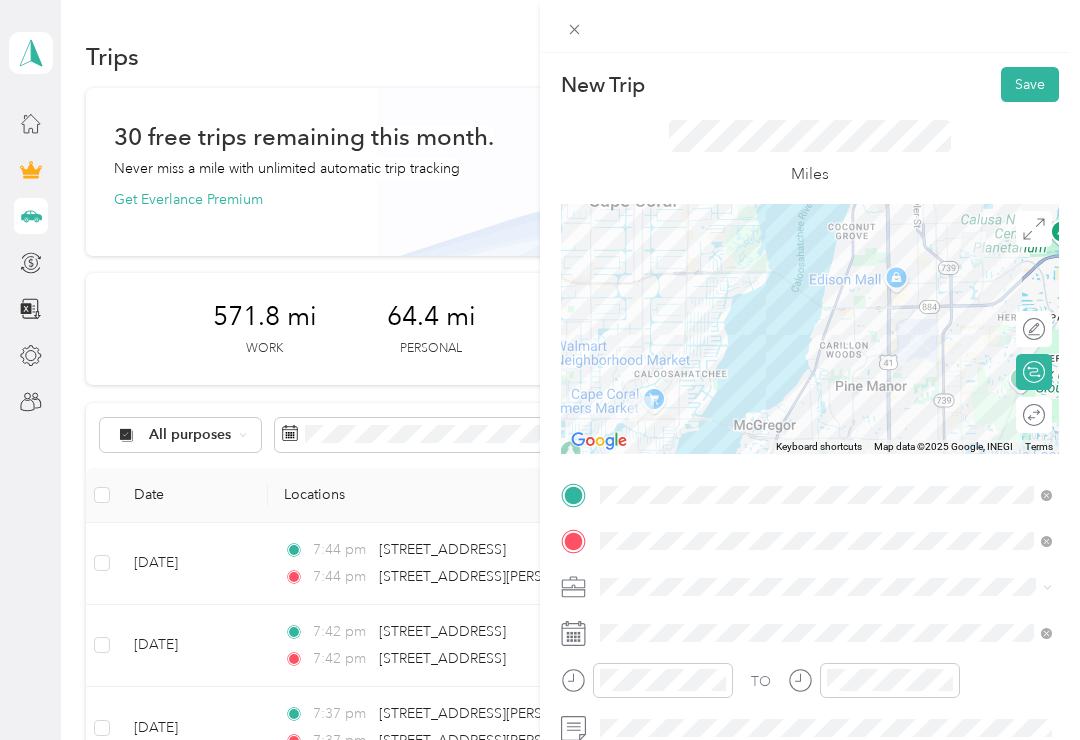click on "Save" at bounding box center [1030, 84] 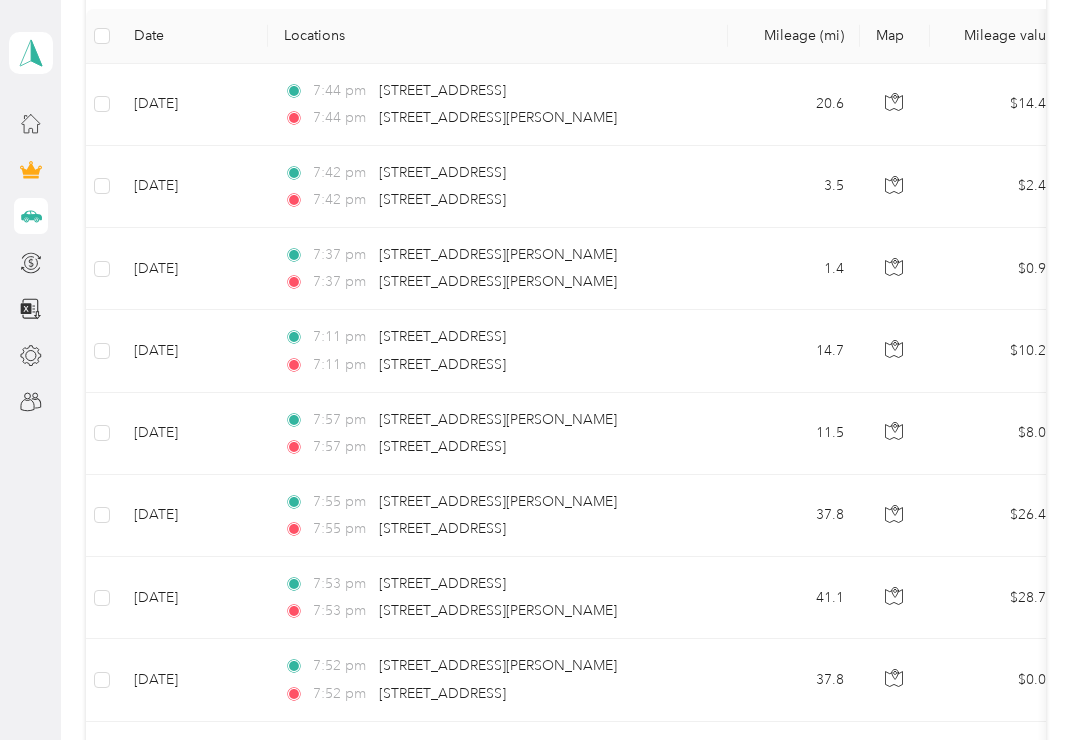 scroll, scrollTop: 460, scrollLeft: 0, axis: vertical 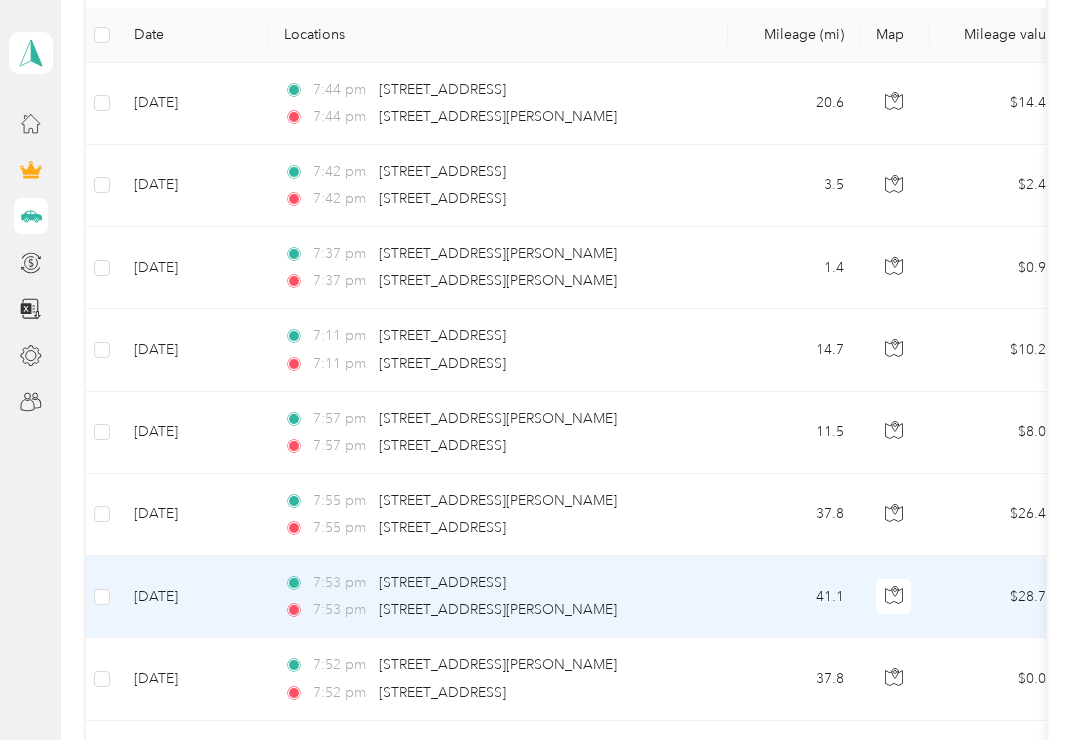 click on "7:53 pm [STREET_ADDRESS]" at bounding box center [494, 583] 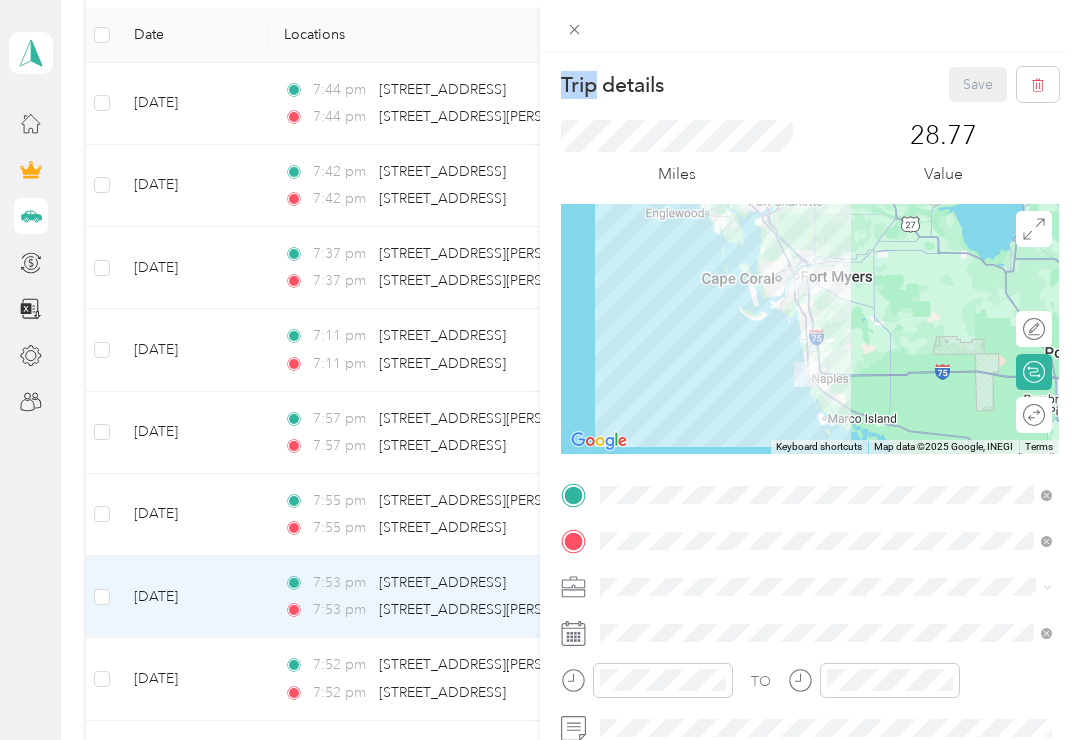 click on "Trip details Save This trip cannot be edited because it is either under review, approved, or paid. Contact your Team Manager to edit it. Miles 28.77 Value  To navigate the map with touch gestures double-tap and hold your finger on the map, then drag the map. ← Move left → Move right ↑ Move up ↓ Move down + Zoom in - Zoom out Home Jump left by 75% End Jump right by 75% Page Up Jump up by 75% Page Down Jump down by 75% Keyboard shortcuts Map Data Map data ©2025 Google, INEGI Map data ©2025 Google, INEGI 20 km  Click to toggle between metric and imperial units Terms Report a map error Edit route Calculate route Round trip TO Add photo" at bounding box center (540, 370) 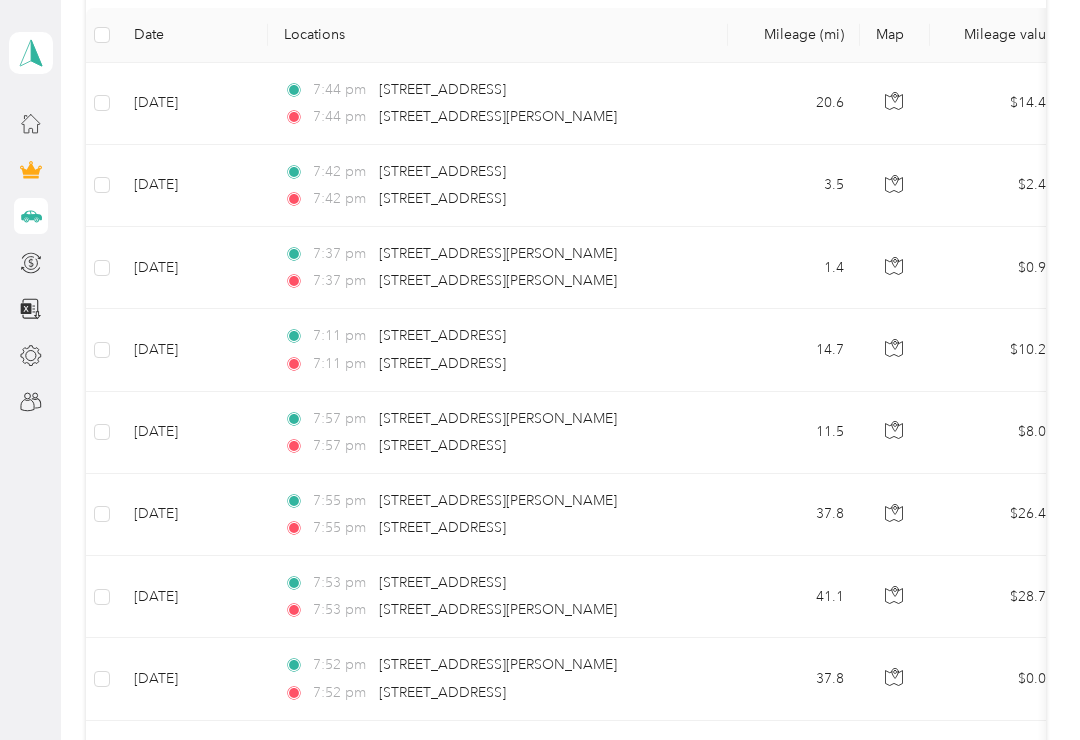 copy on "[STREET_ADDRESS]" 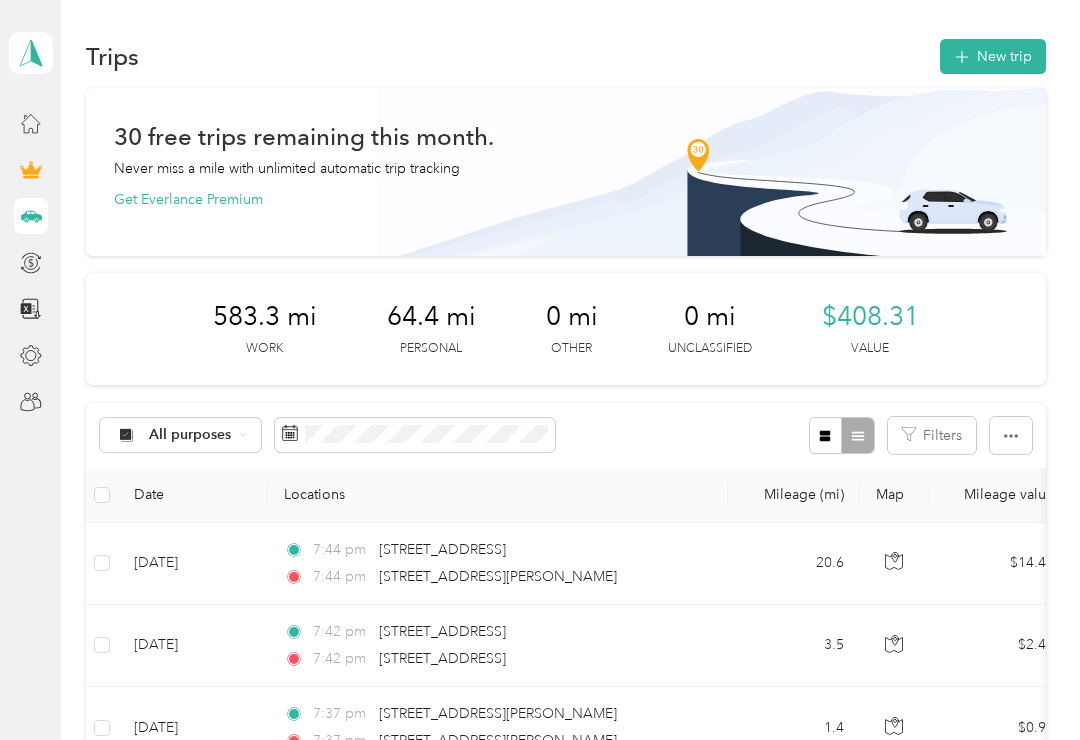 scroll, scrollTop: 0, scrollLeft: 0, axis: both 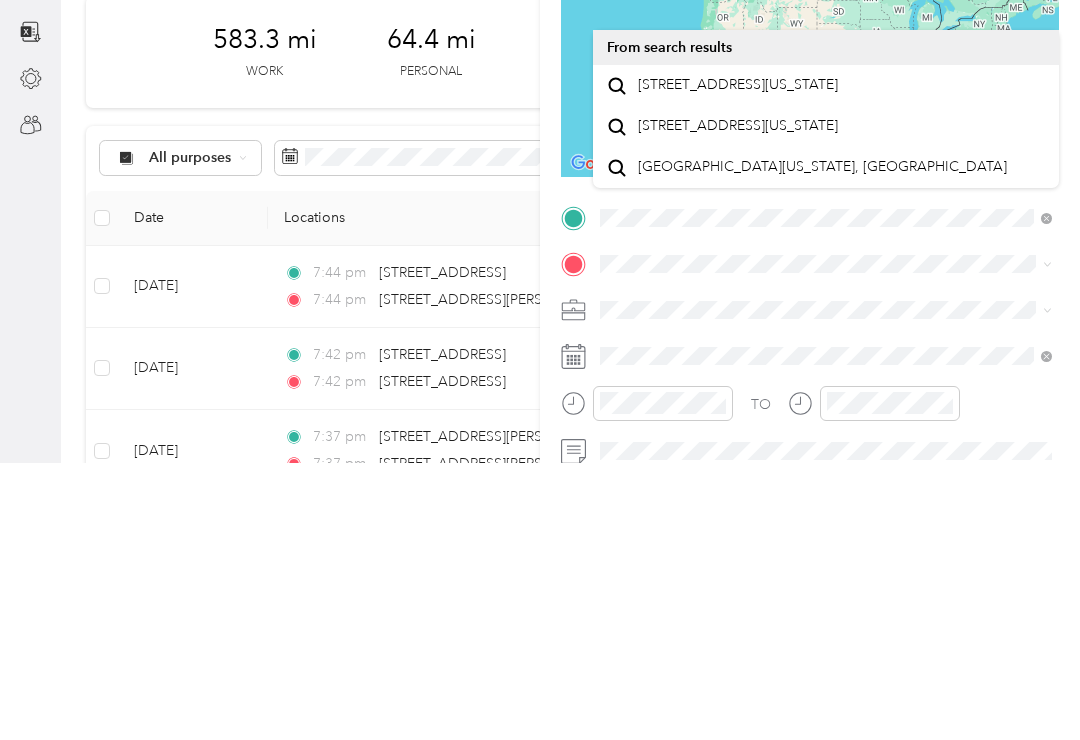 click on "[STREET_ADDRESS][US_STATE]" at bounding box center (738, 362) 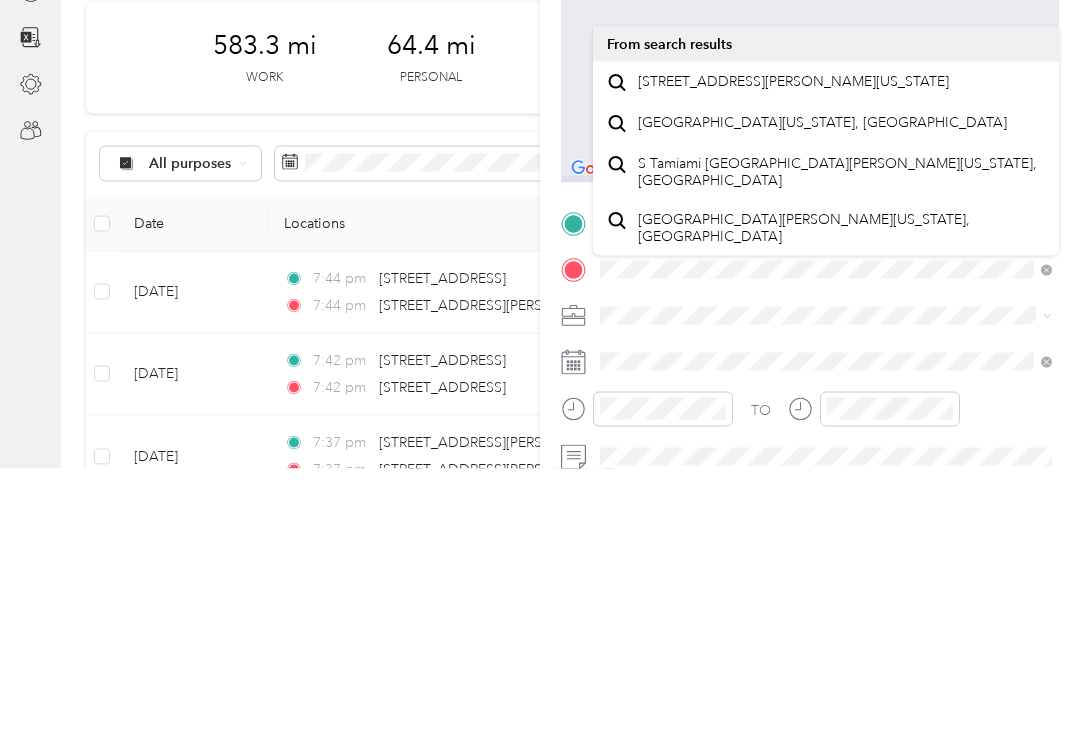 click on "[STREET_ADDRESS][PERSON_NAME][US_STATE]" at bounding box center [793, 353] 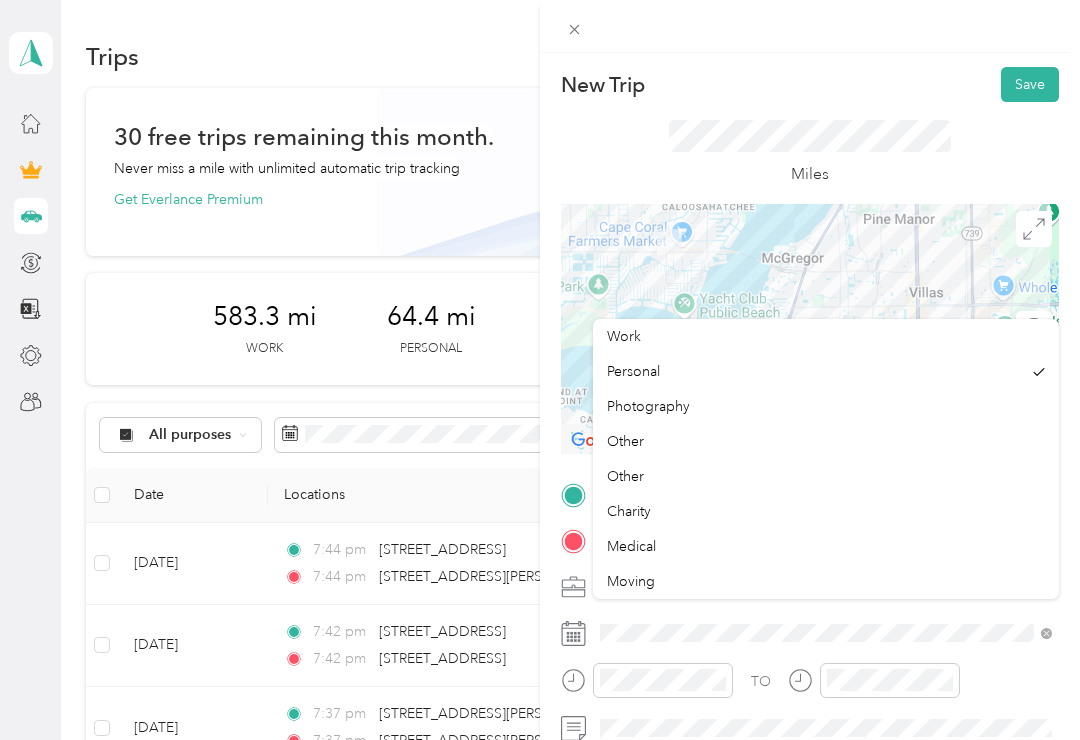 click on "Work" at bounding box center [624, 336] 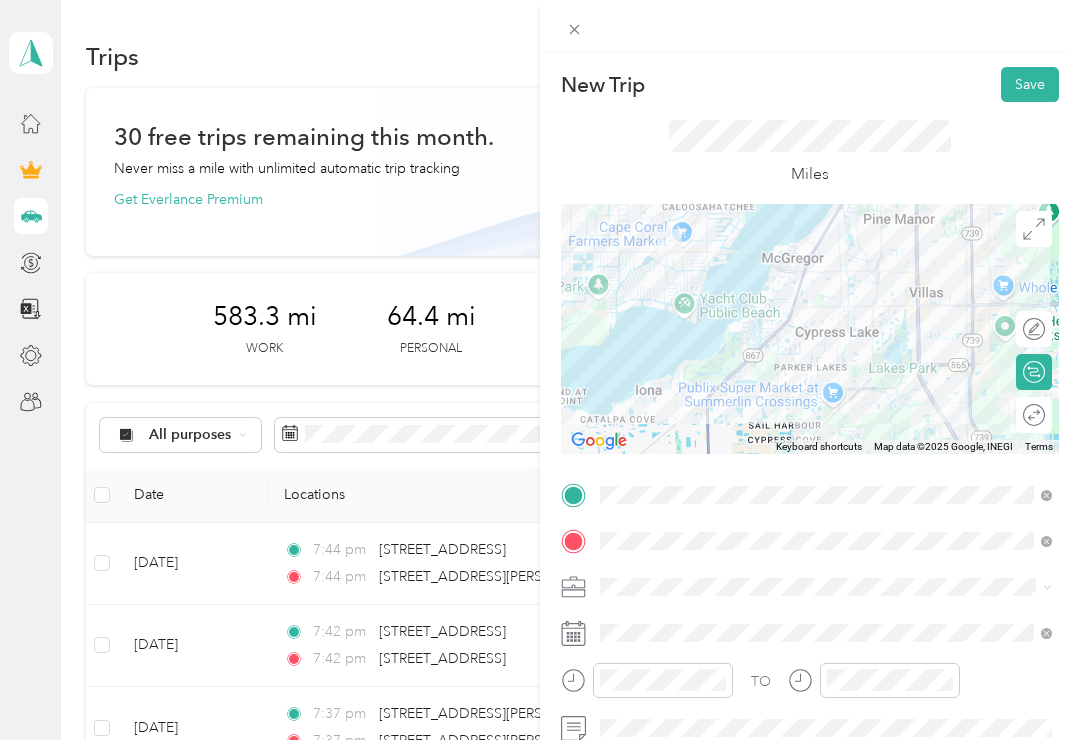 click on "Save" at bounding box center (1030, 84) 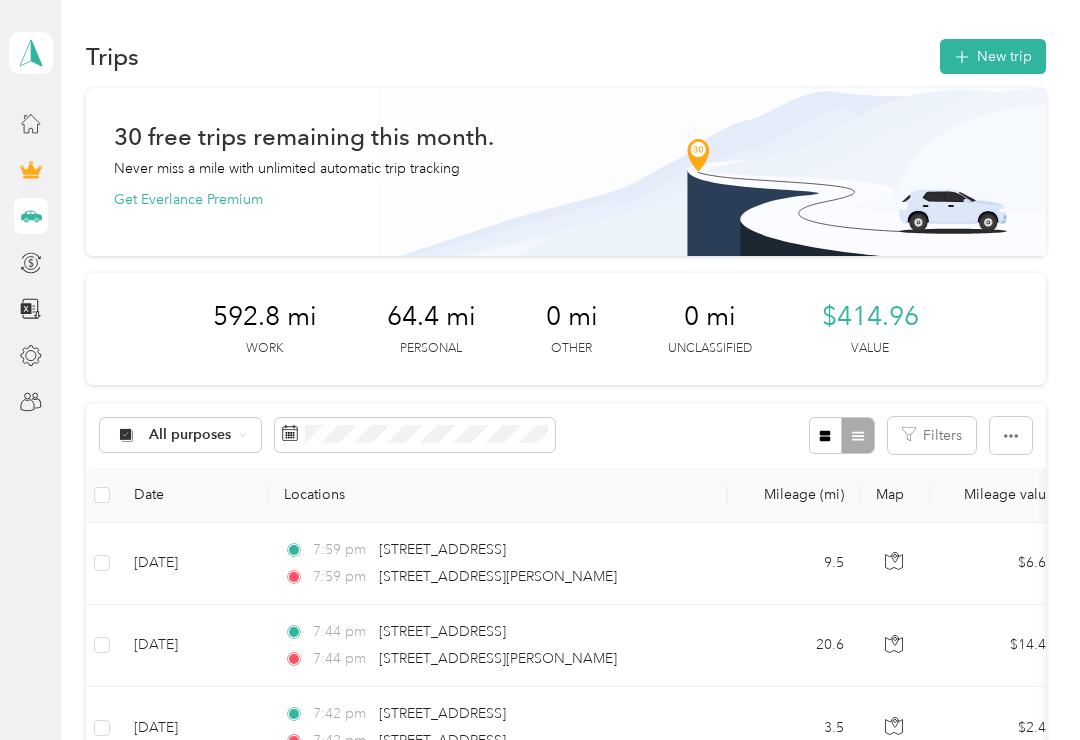 click on "New trip" at bounding box center (993, 56) 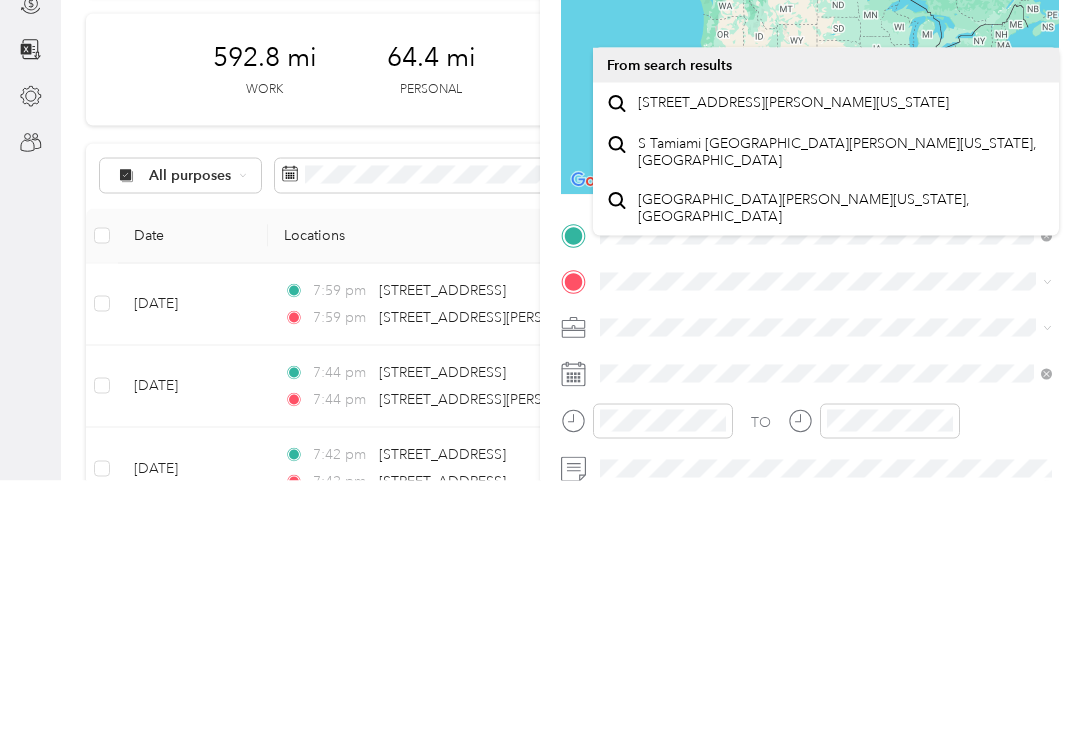click on "[STREET_ADDRESS][PERSON_NAME][US_STATE]" at bounding box center (793, 362) 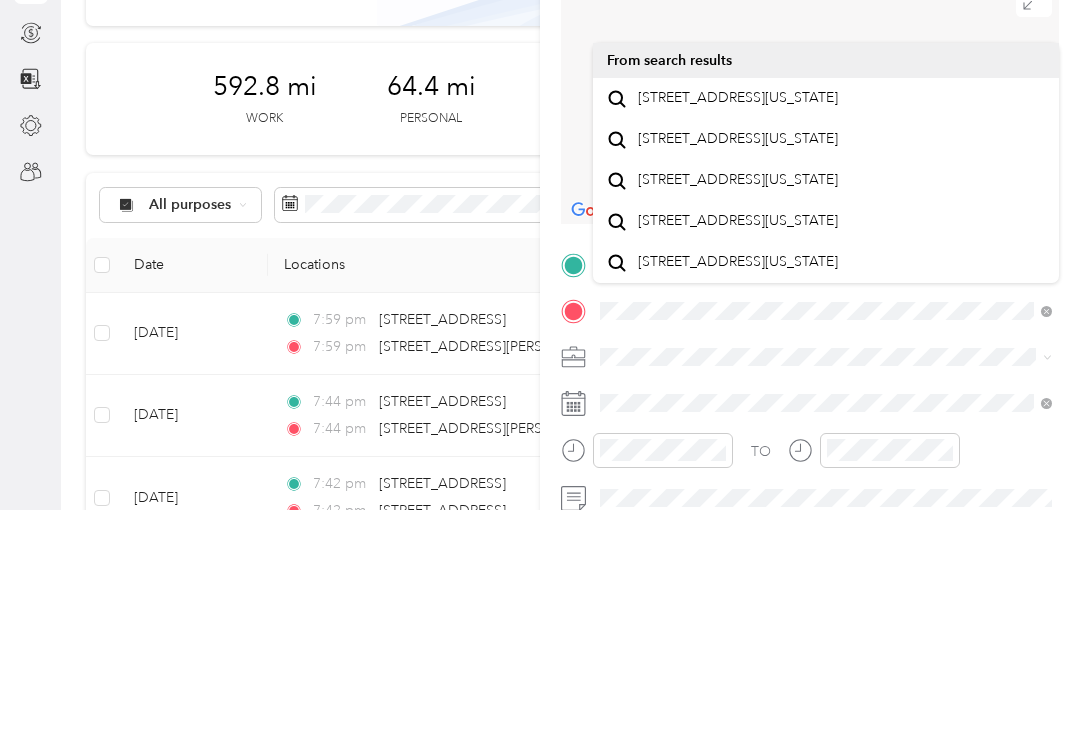 click on "[STREET_ADDRESS][US_STATE]" at bounding box center [738, 328] 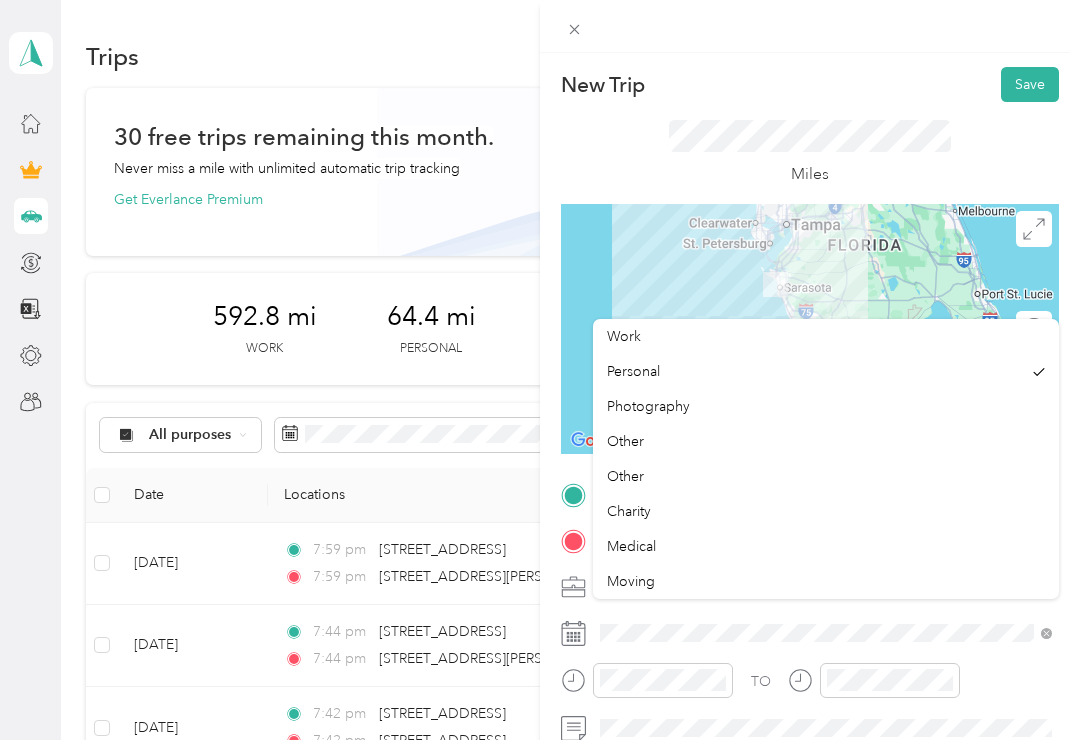 click on "Work" at bounding box center [624, 336] 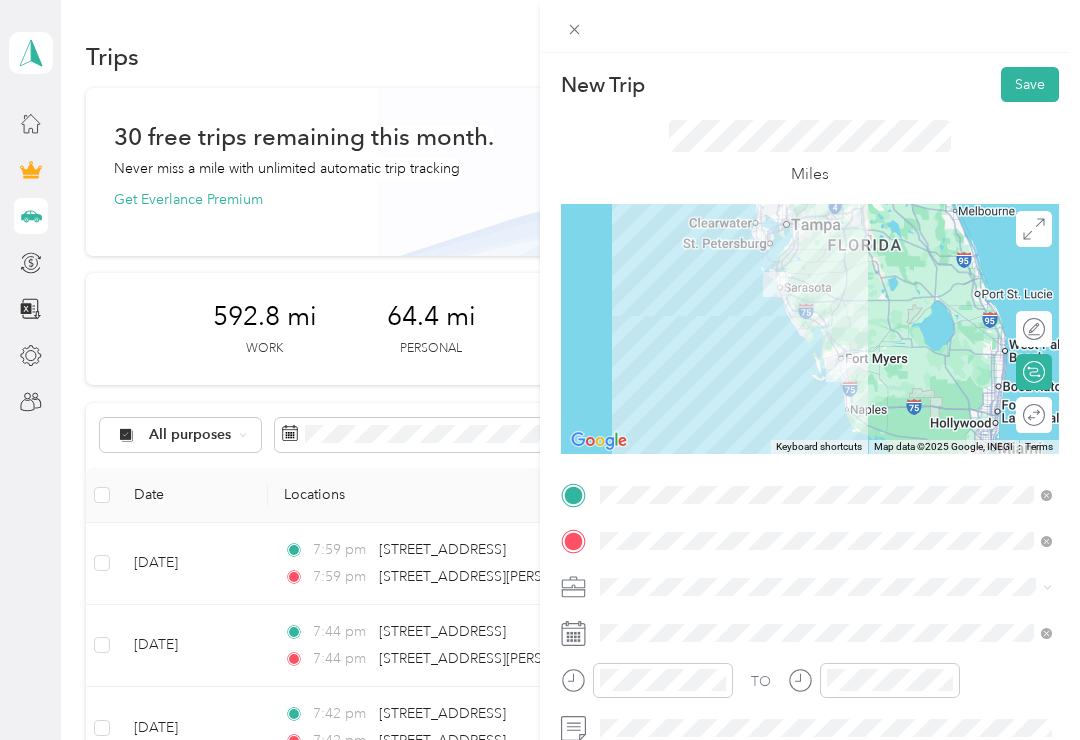 click on "Save" at bounding box center [1030, 84] 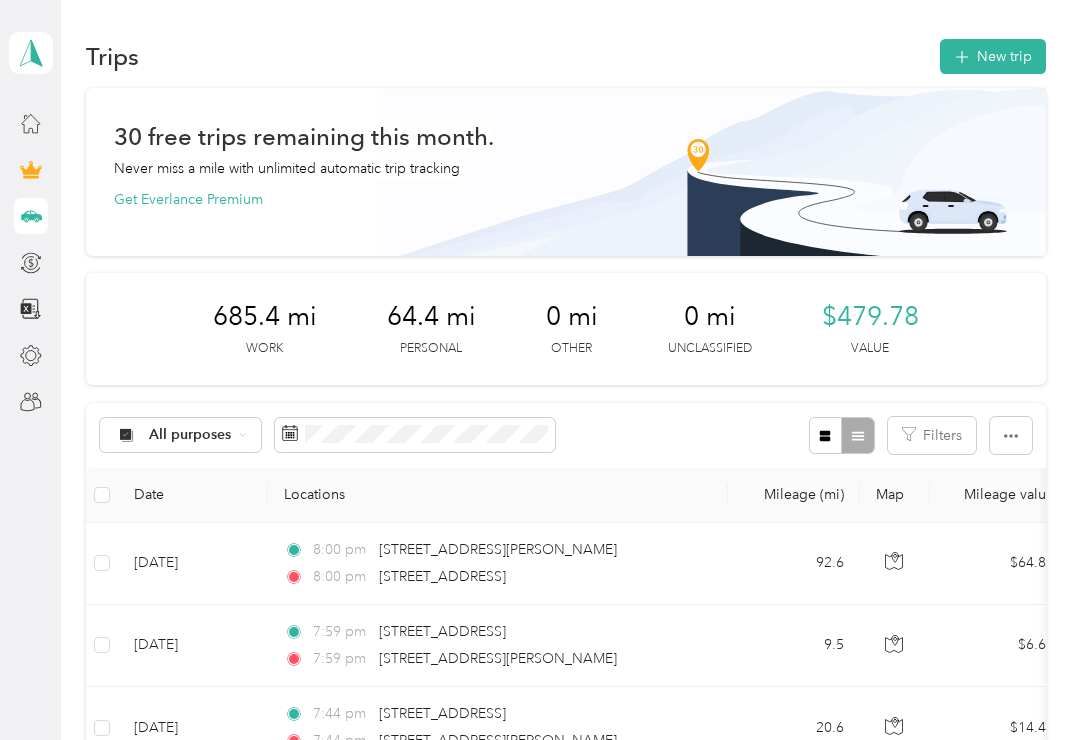 click on "New trip" at bounding box center (993, 56) 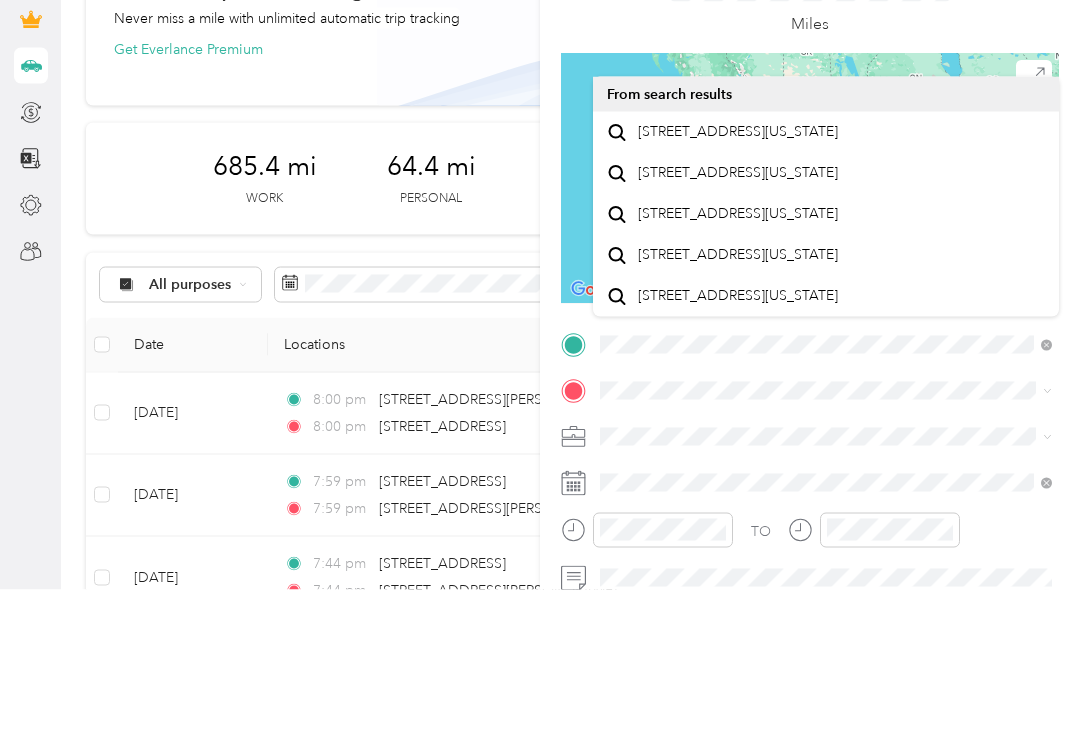 click on "[STREET_ADDRESS][US_STATE]" at bounding box center (738, 282) 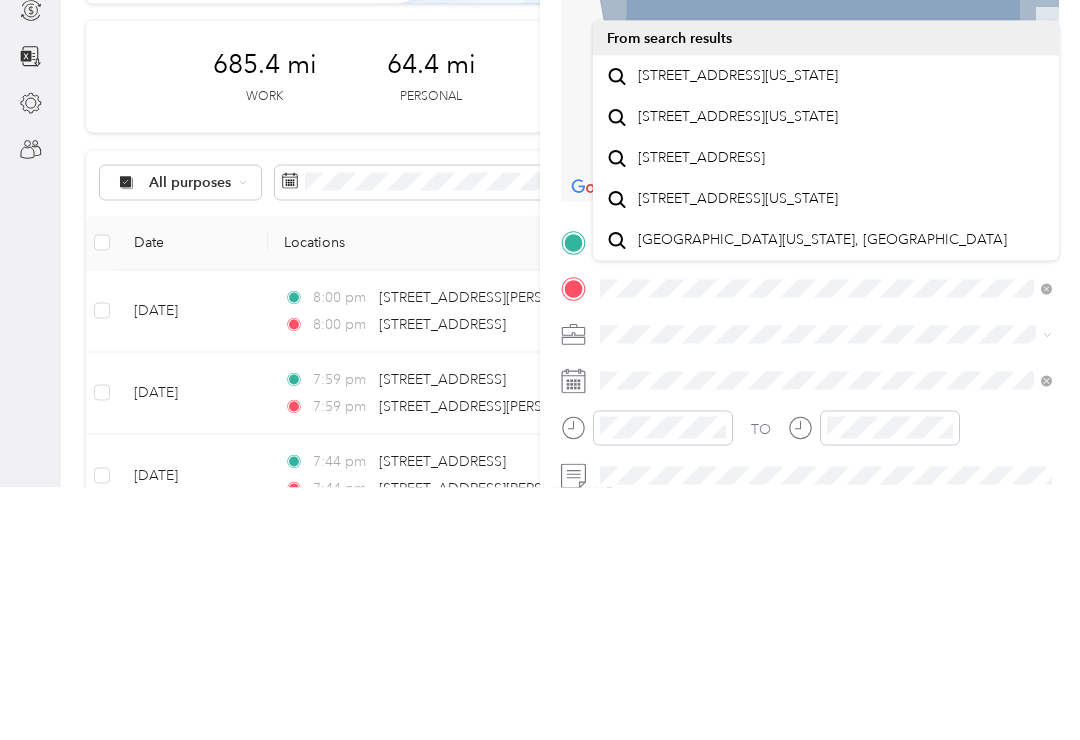 click on "[STREET_ADDRESS][US_STATE]" at bounding box center [738, 328] 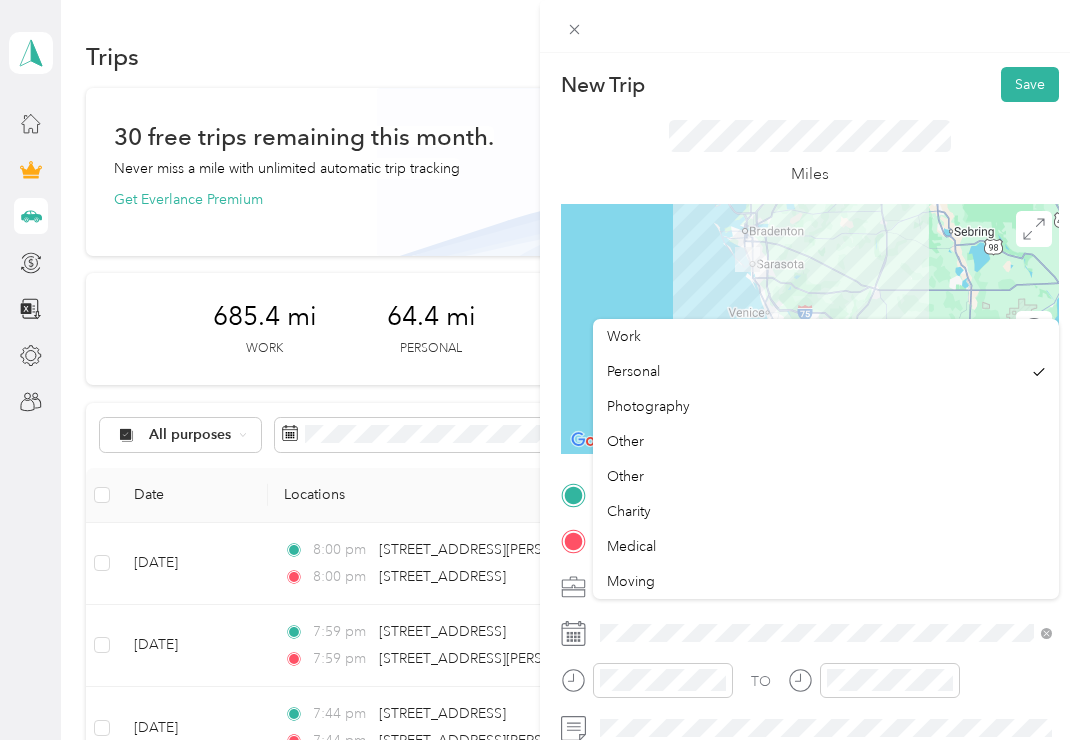 click on "Work" at bounding box center (624, 336) 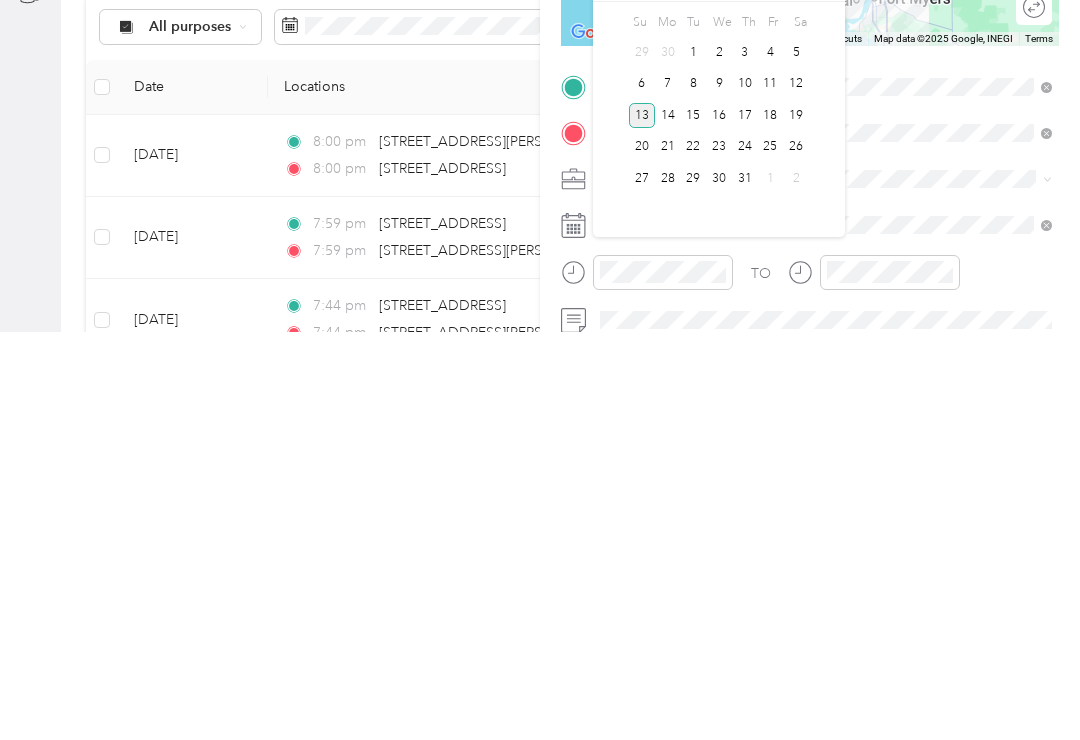 click on "1" at bounding box center (693, 460) 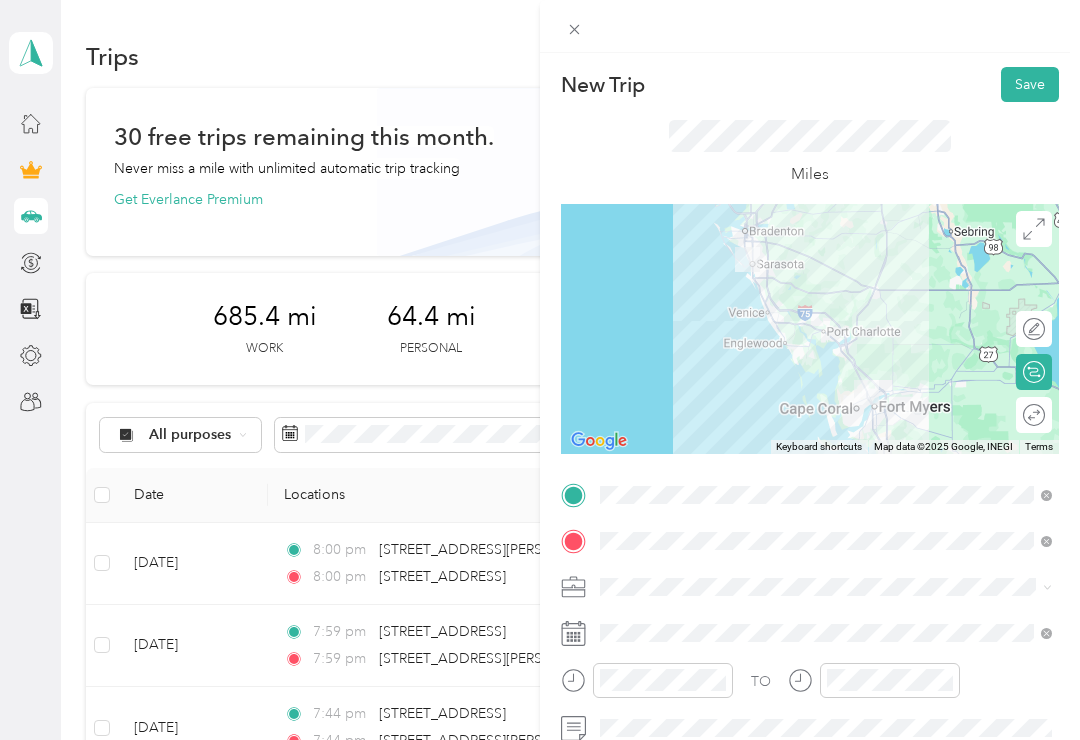 click on "Save" at bounding box center [1030, 84] 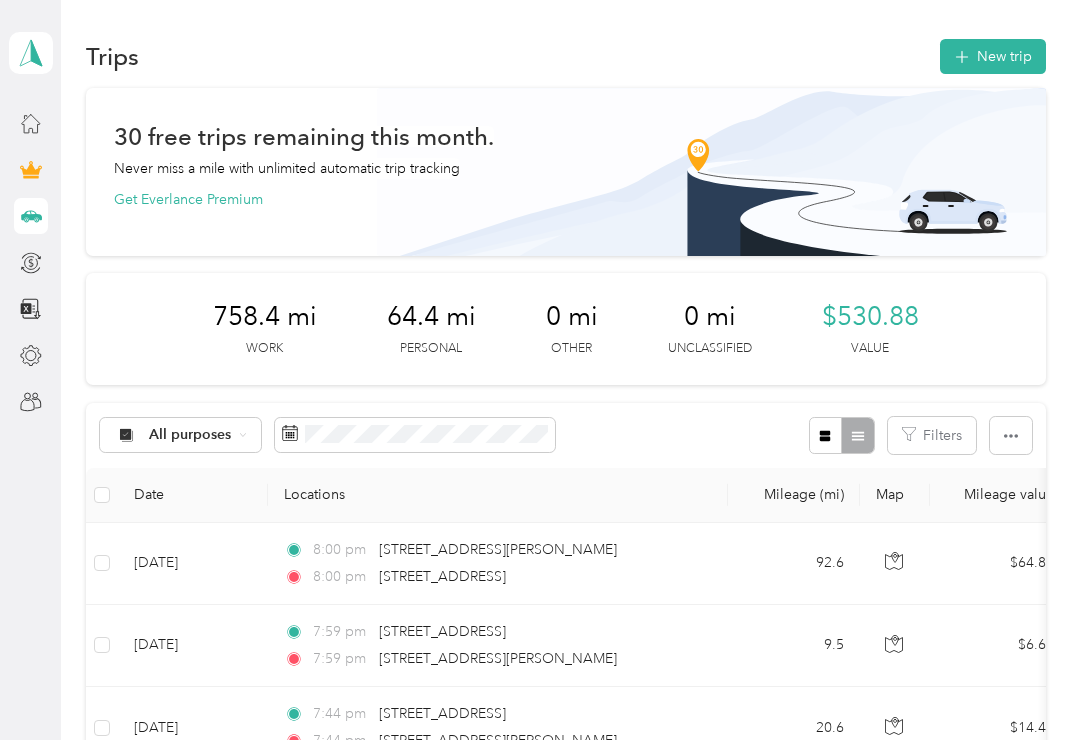 scroll, scrollTop: 0, scrollLeft: 0, axis: both 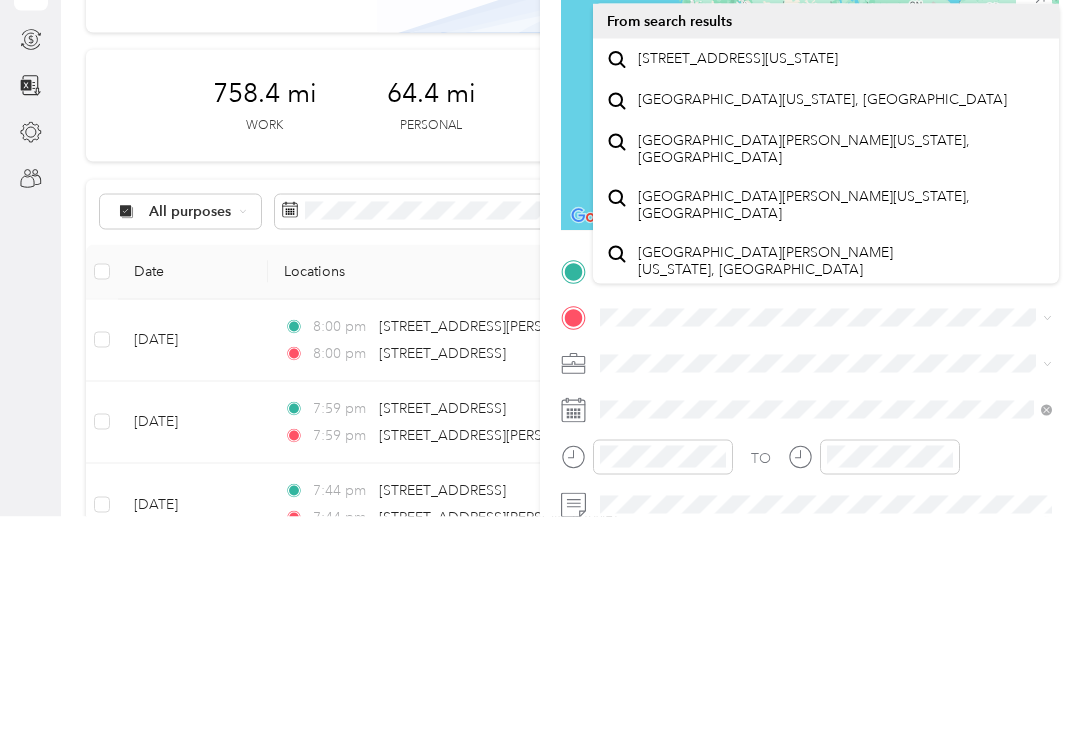 click on "[STREET_ADDRESS][US_STATE]" at bounding box center [738, 282] 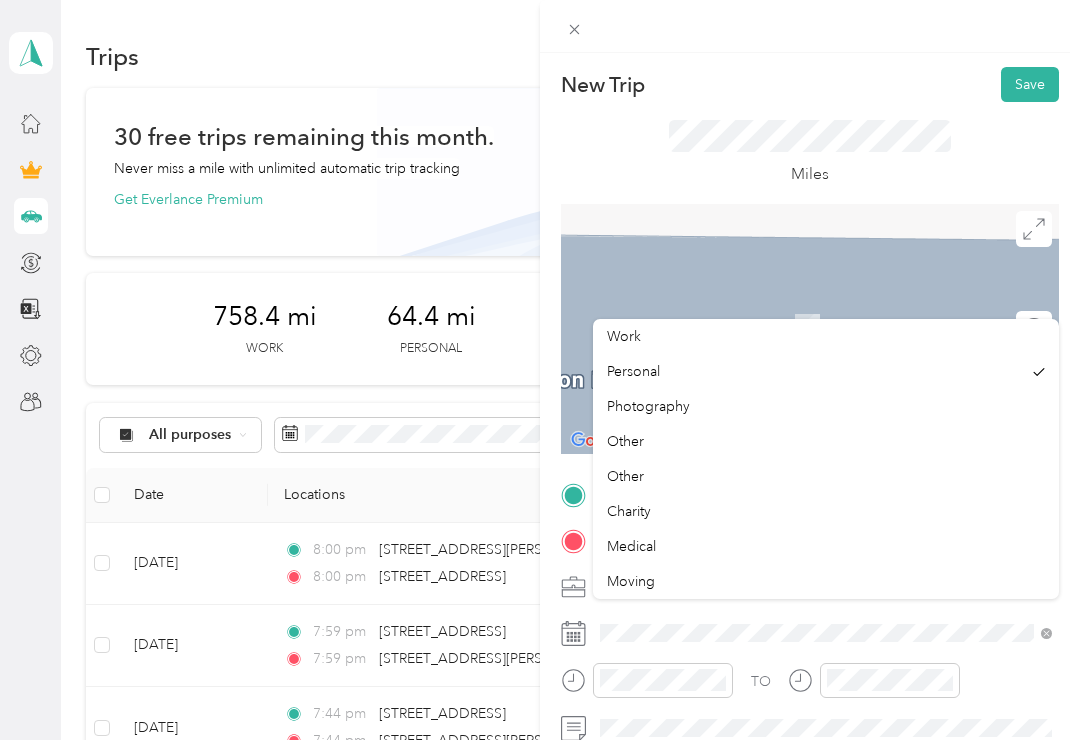 click on "Work" at bounding box center (826, 336) 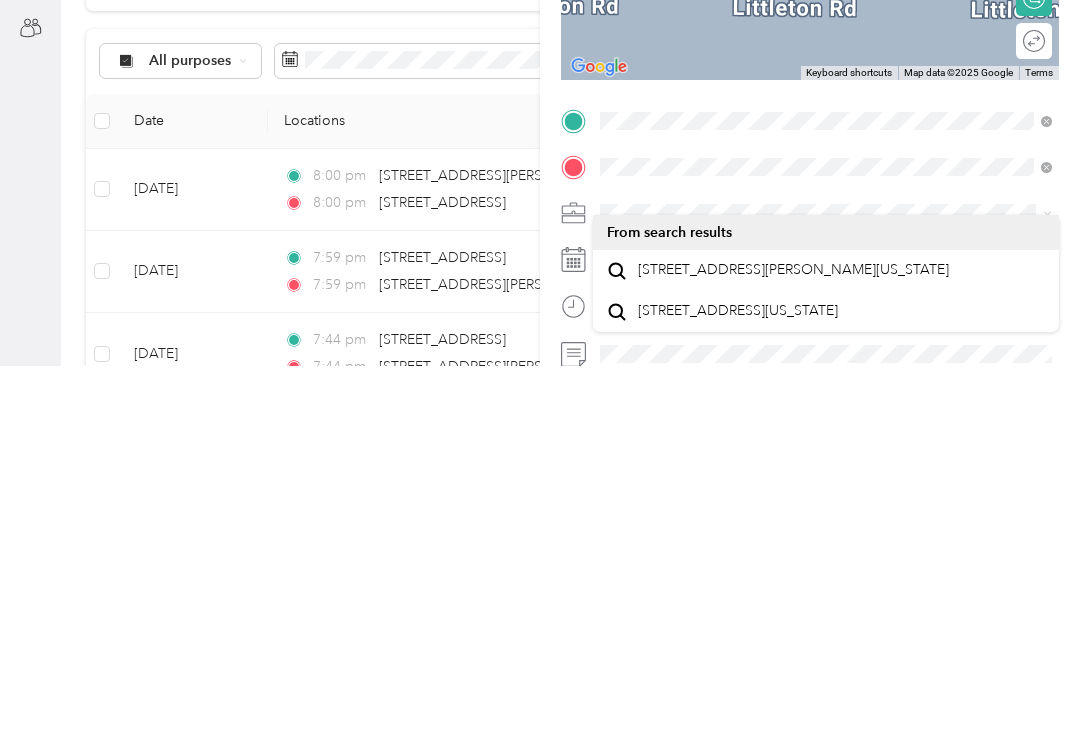 click on "[STREET_ADDRESS][PERSON_NAME][US_STATE]" at bounding box center [793, 644] 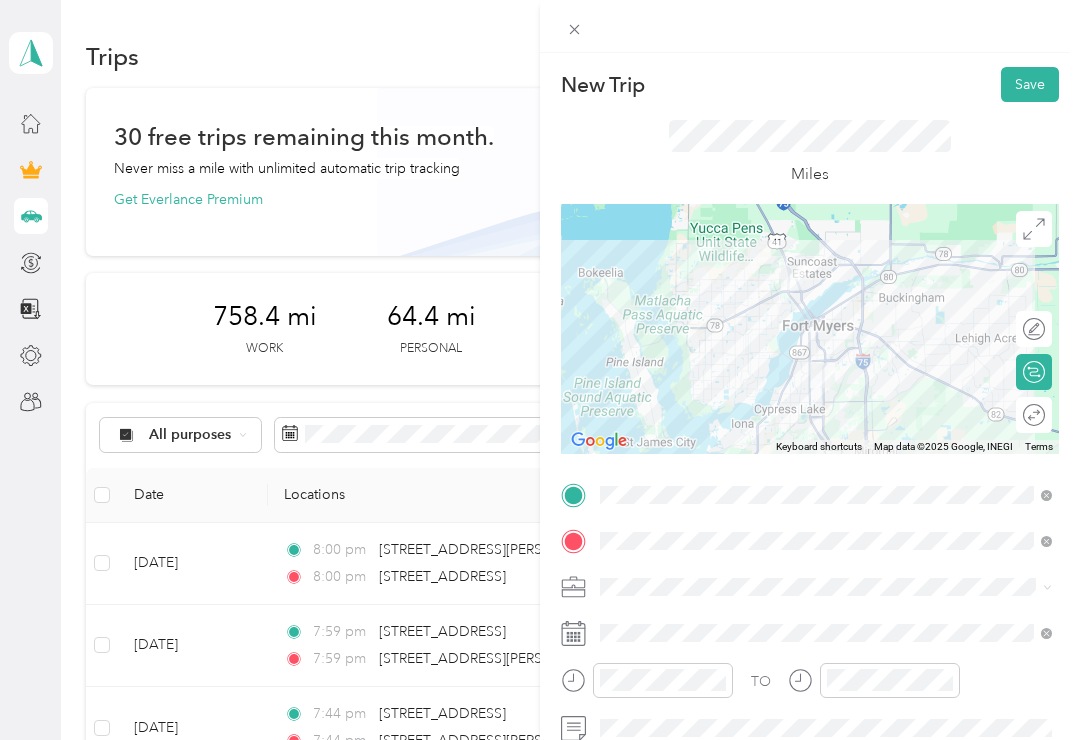 click 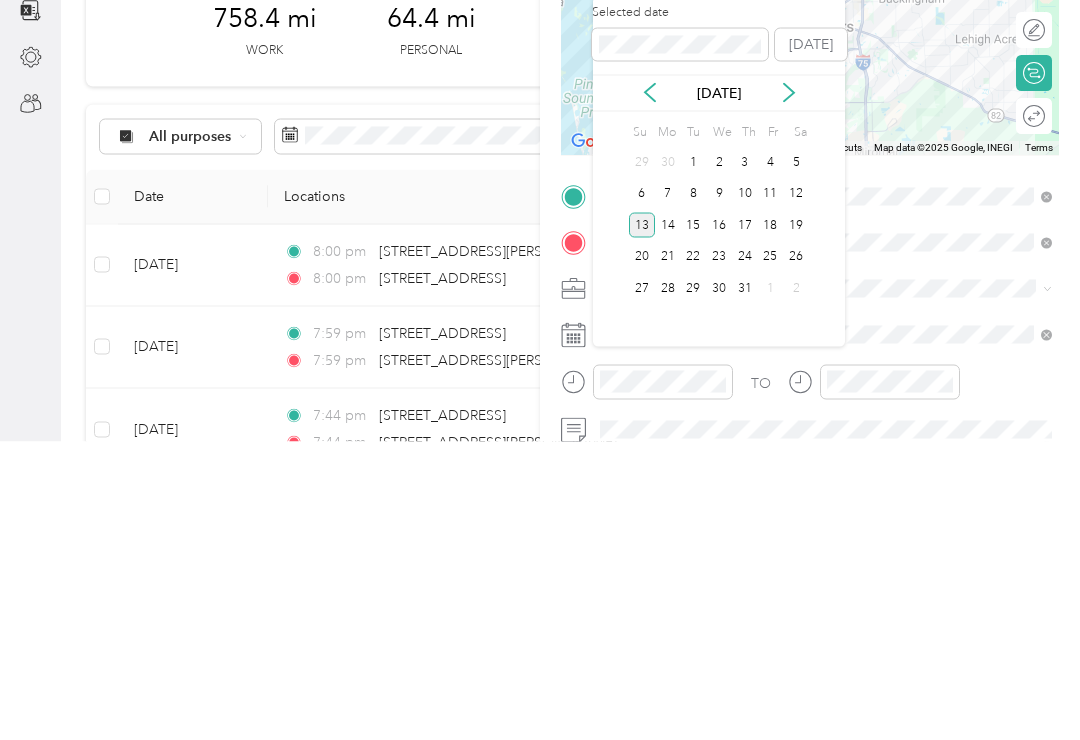 click 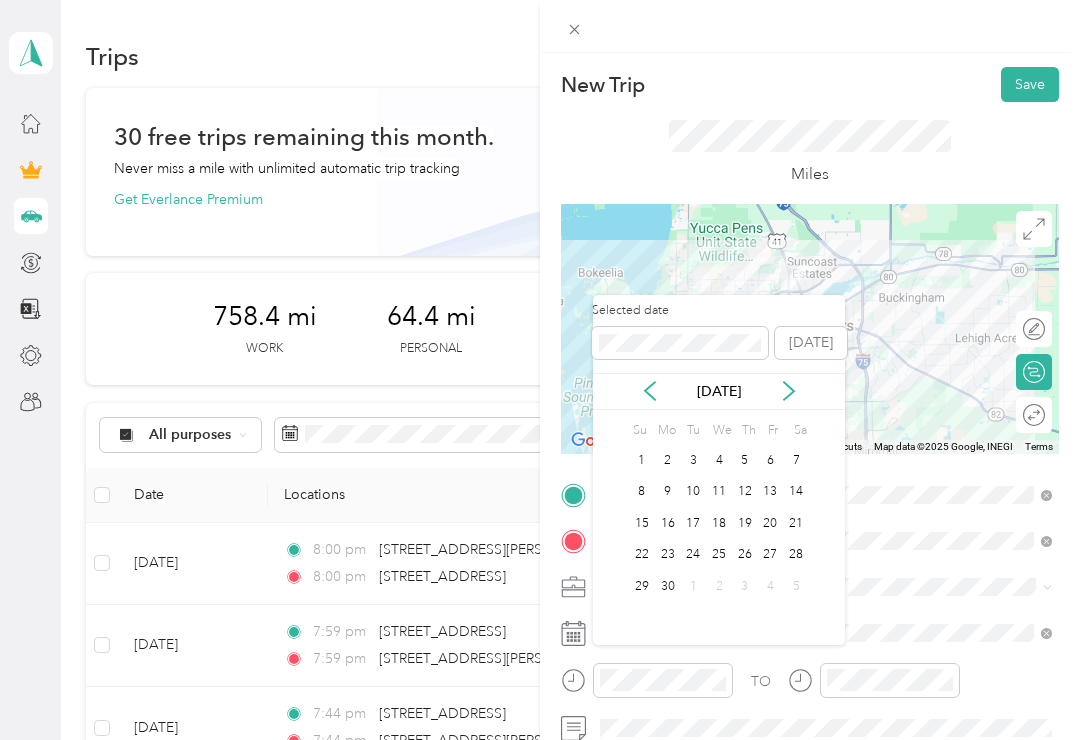 click 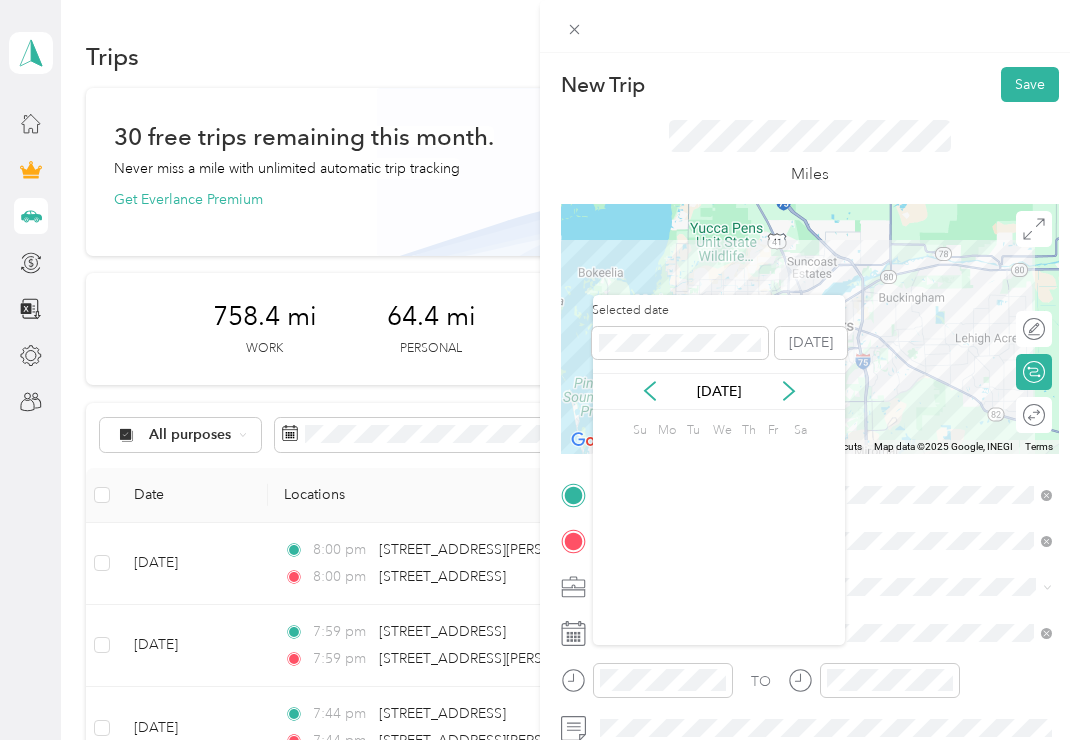 click 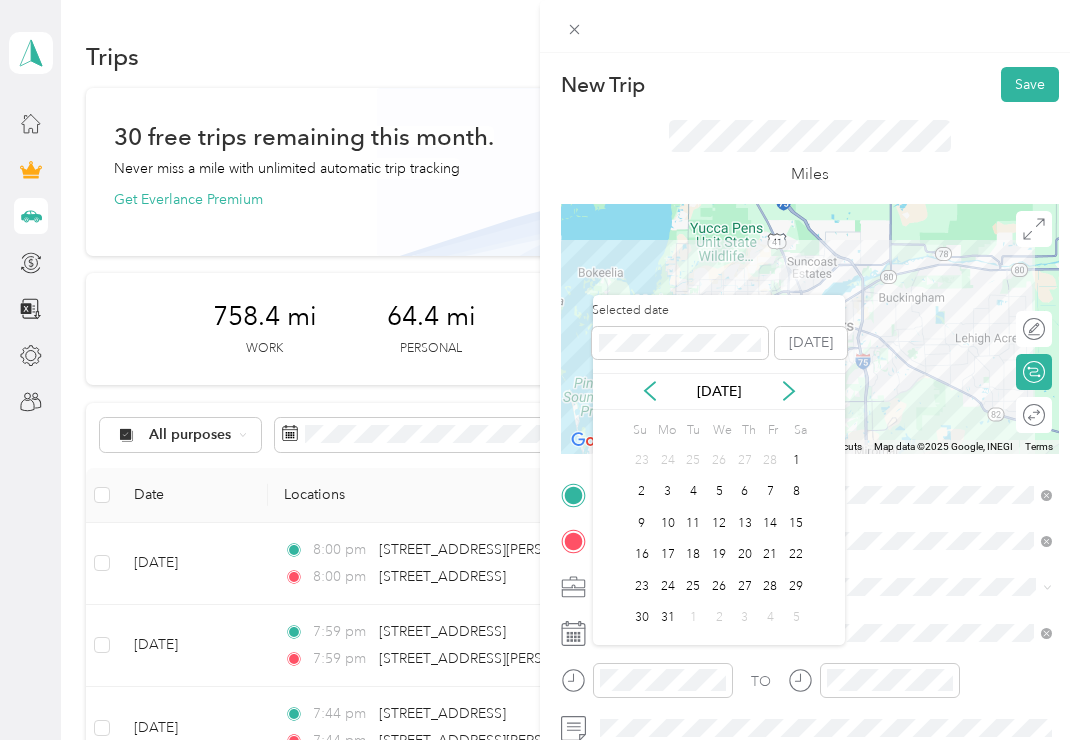 click 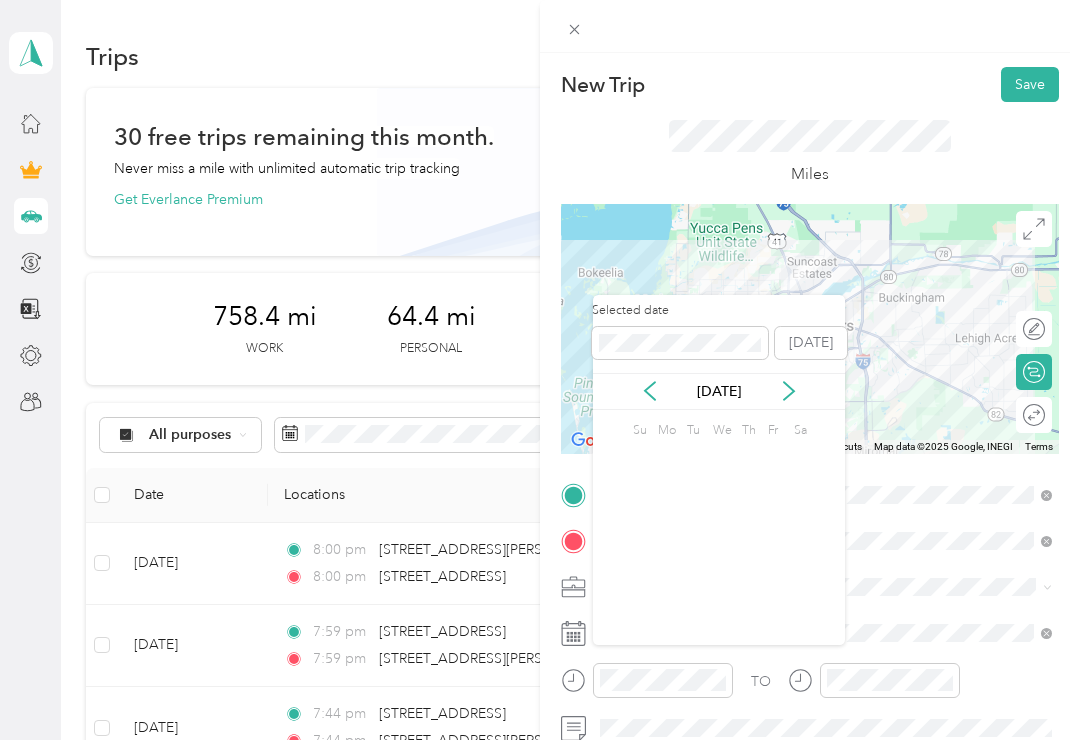 click 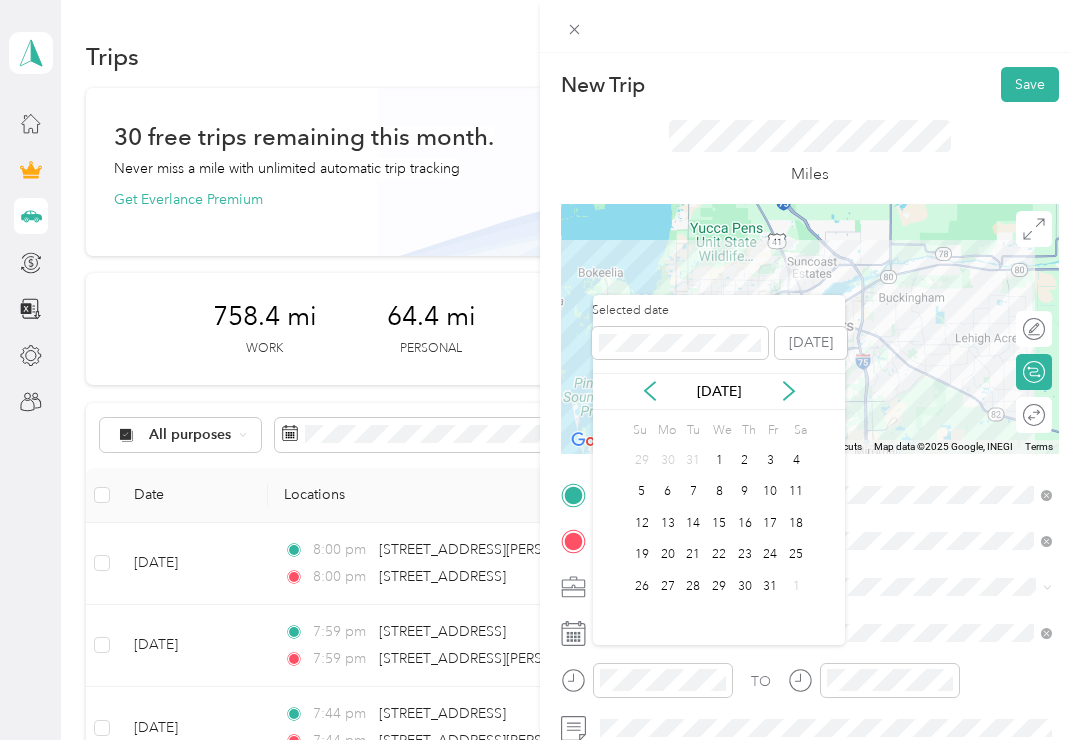click 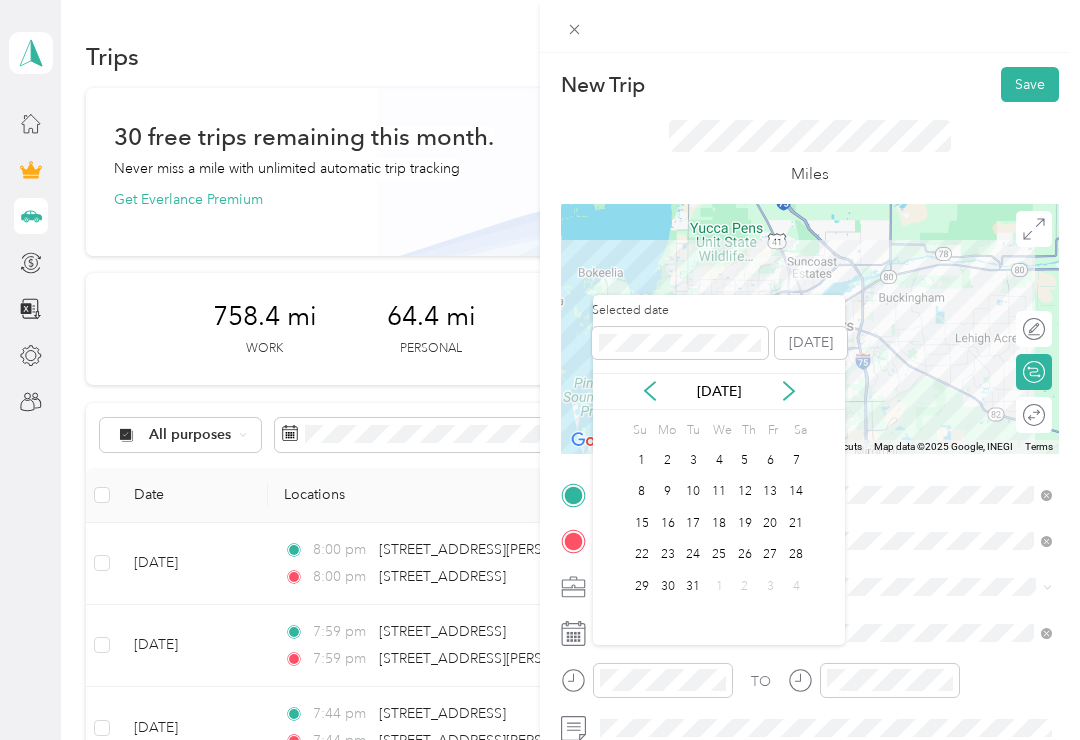 click on "1" at bounding box center [642, 460] 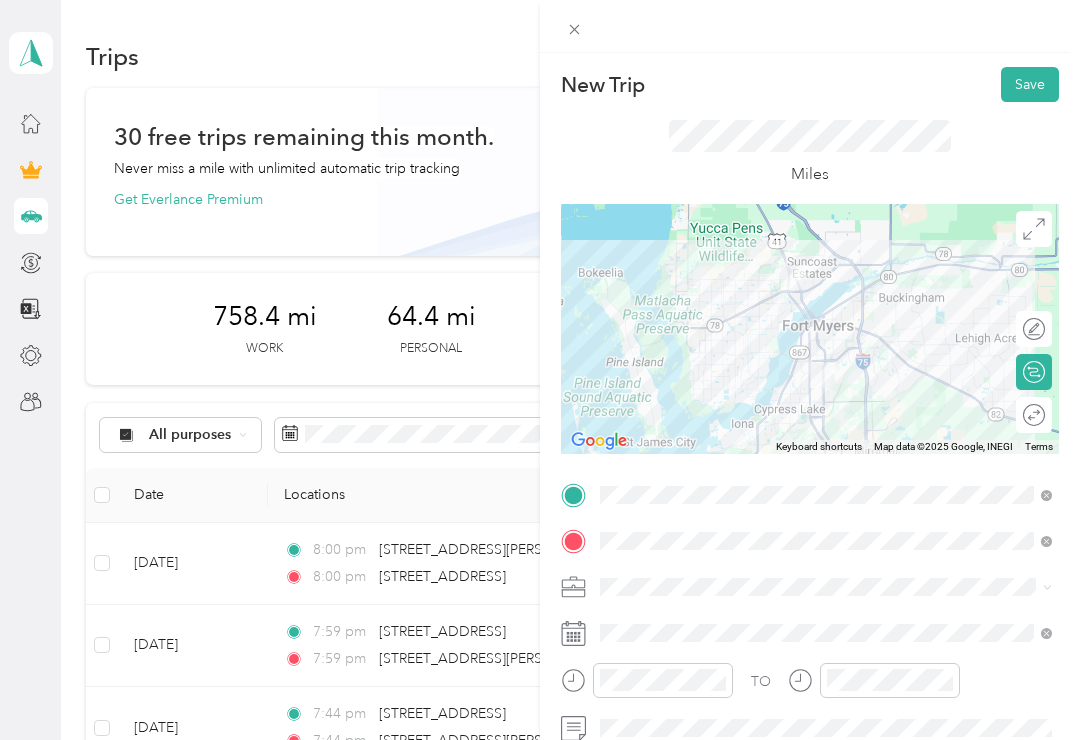 click on "Save" at bounding box center (1030, 84) 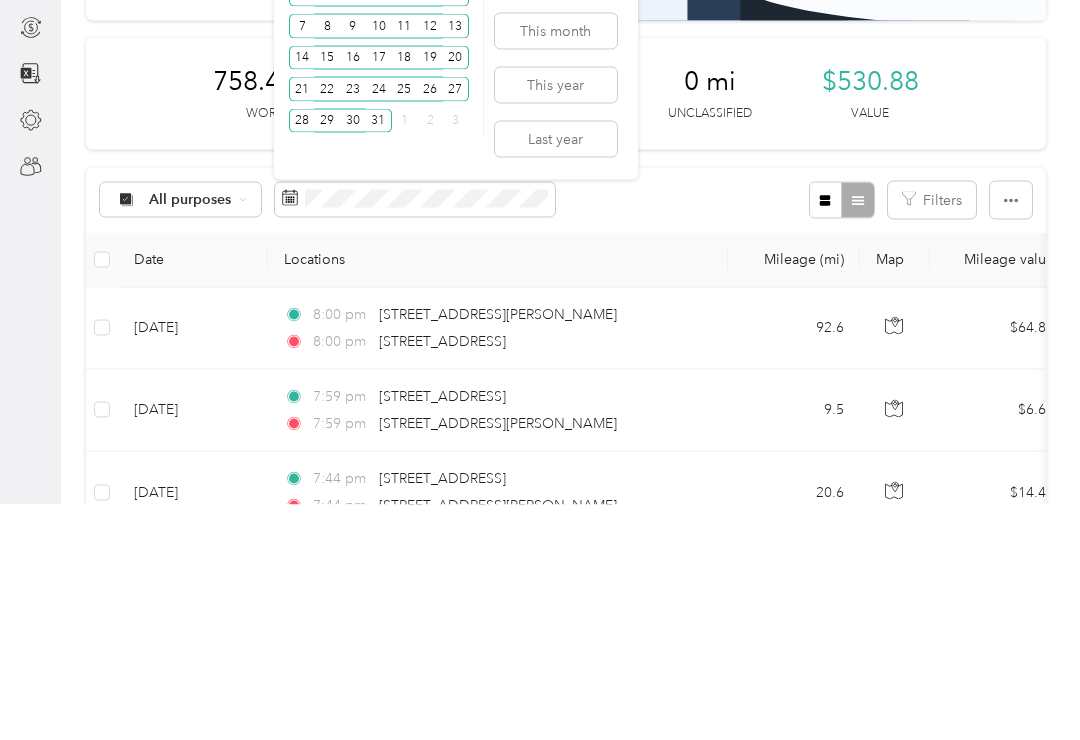 click on "Last year" at bounding box center (556, 374) 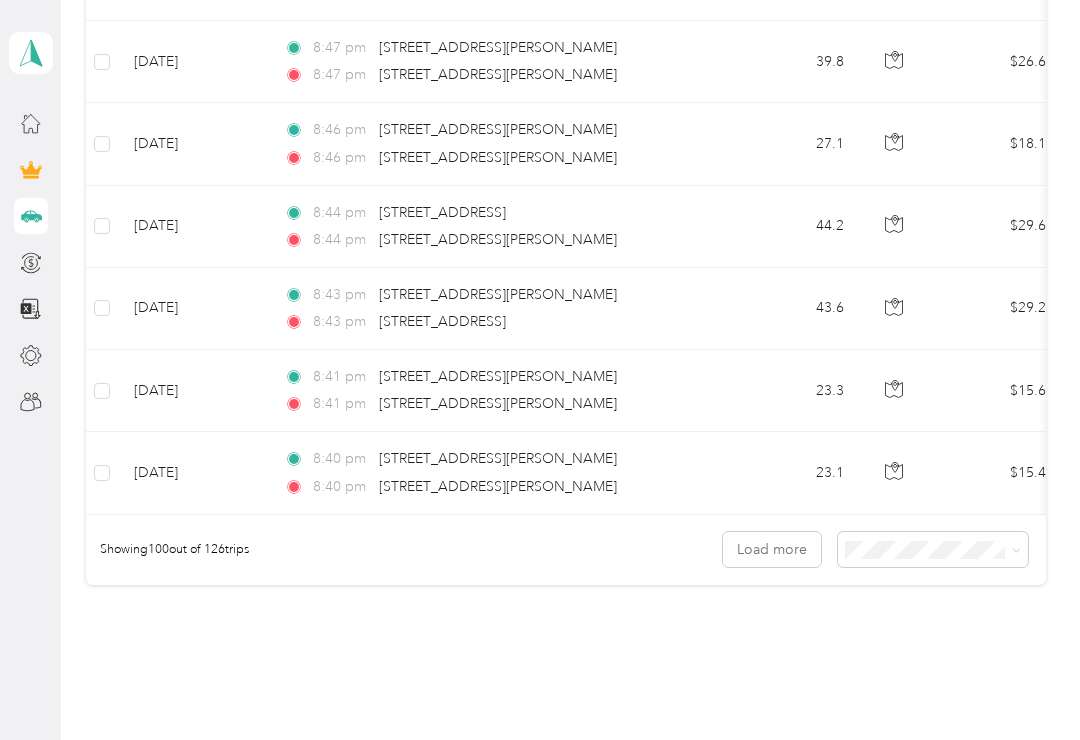 scroll, scrollTop: 8237, scrollLeft: 0, axis: vertical 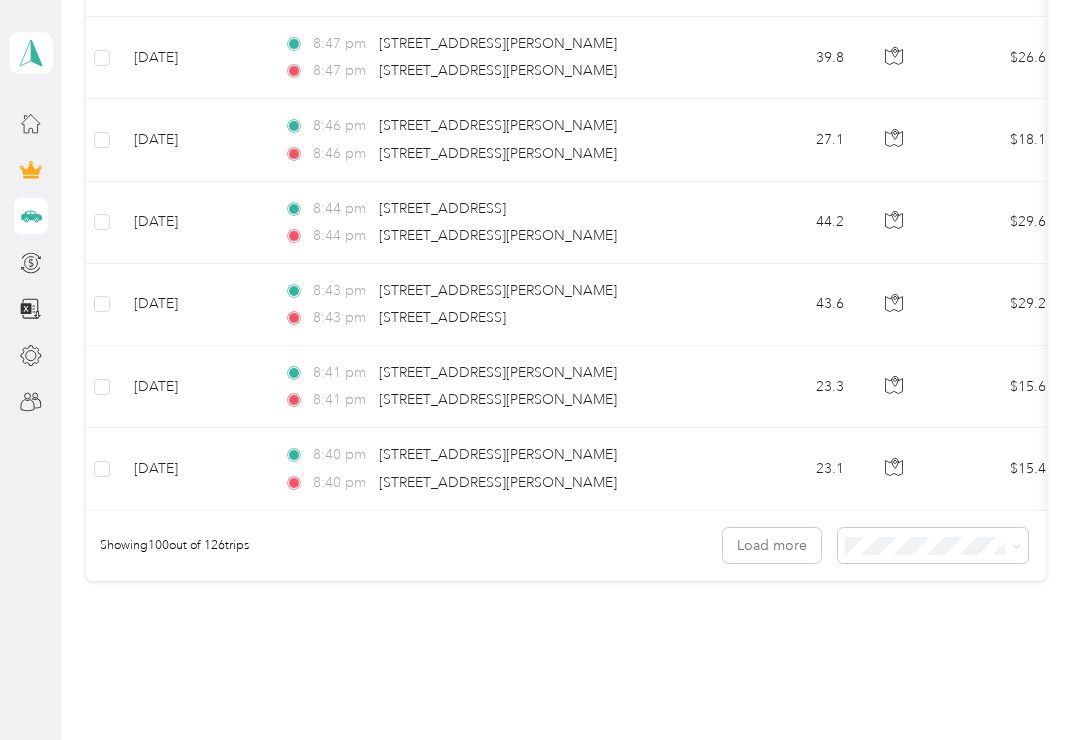 click on "Load more" at bounding box center (772, 545) 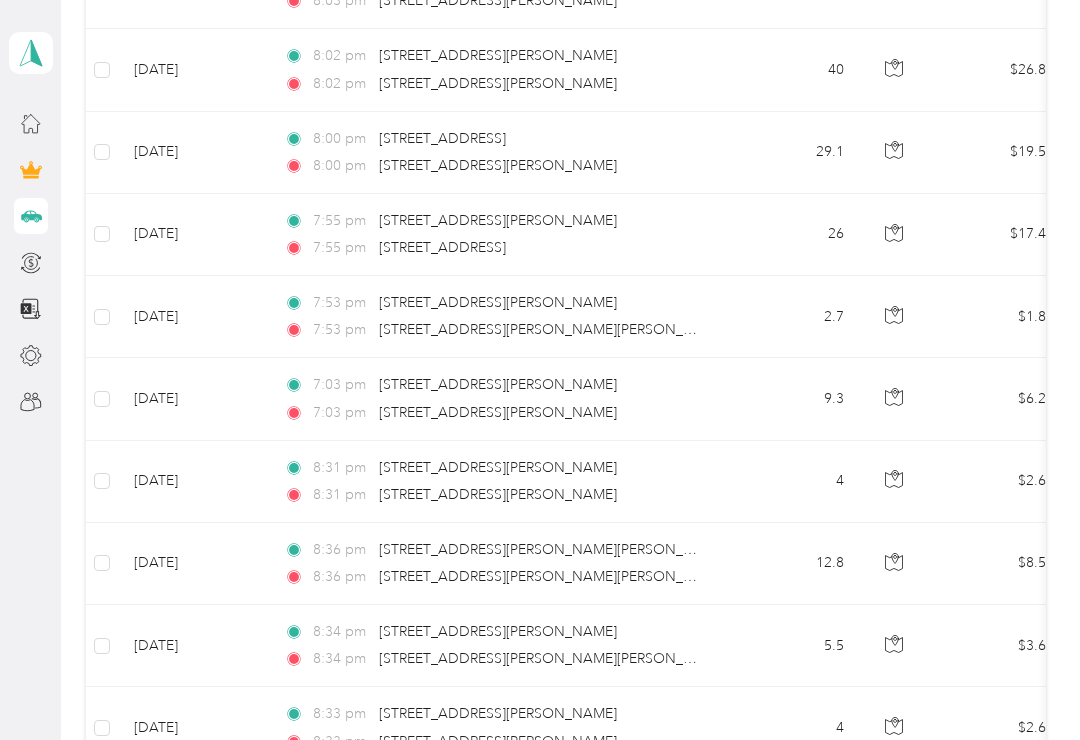 scroll, scrollTop: 9950, scrollLeft: 0, axis: vertical 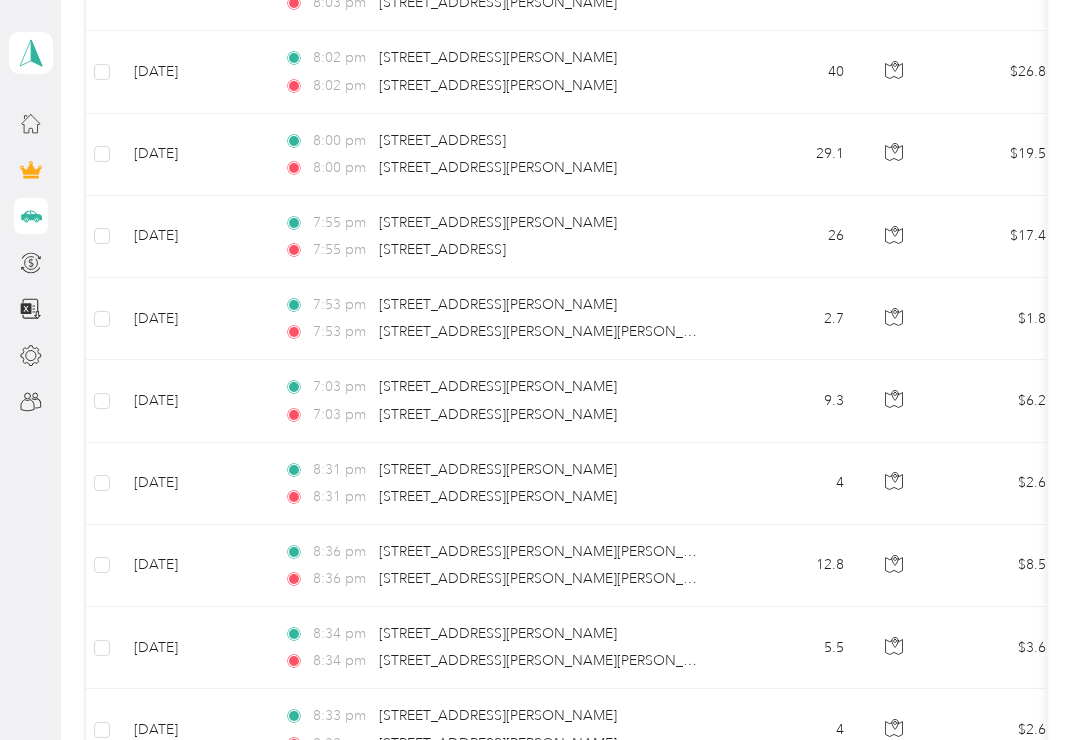 click on "8:36 pm [STREET_ADDRESS][PERSON_NAME][PERSON_NAME]" at bounding box center [494, 579] 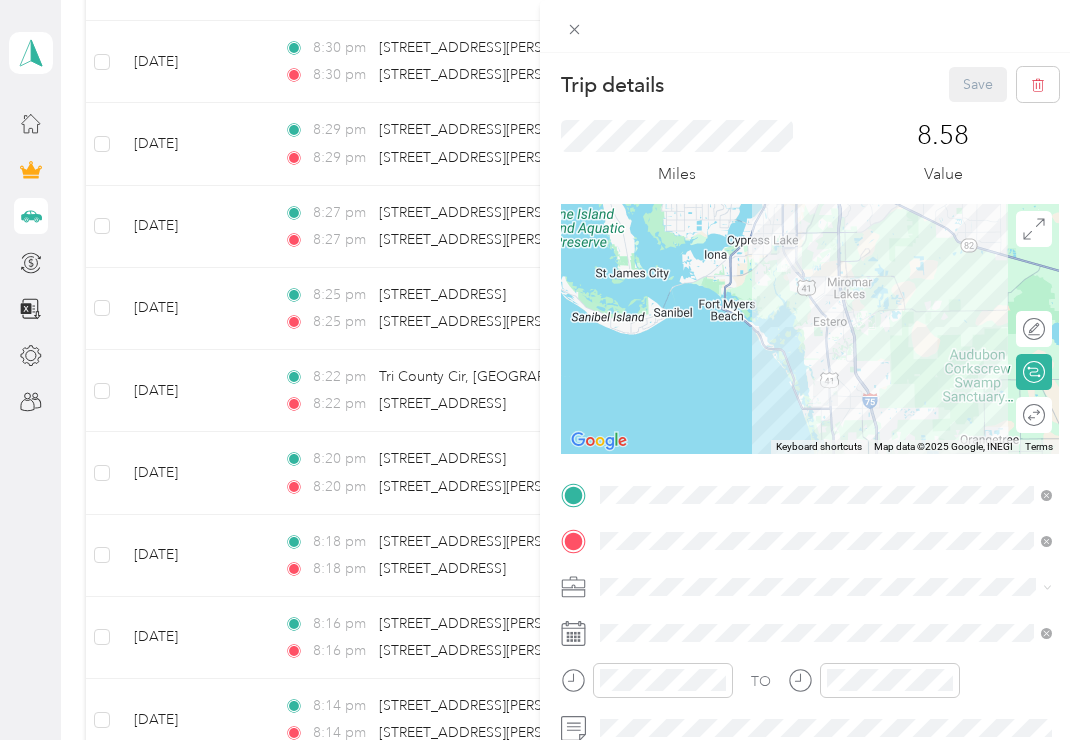 scroll, scrollTop: 8886, scrollLeft: 0, axis: vertical 